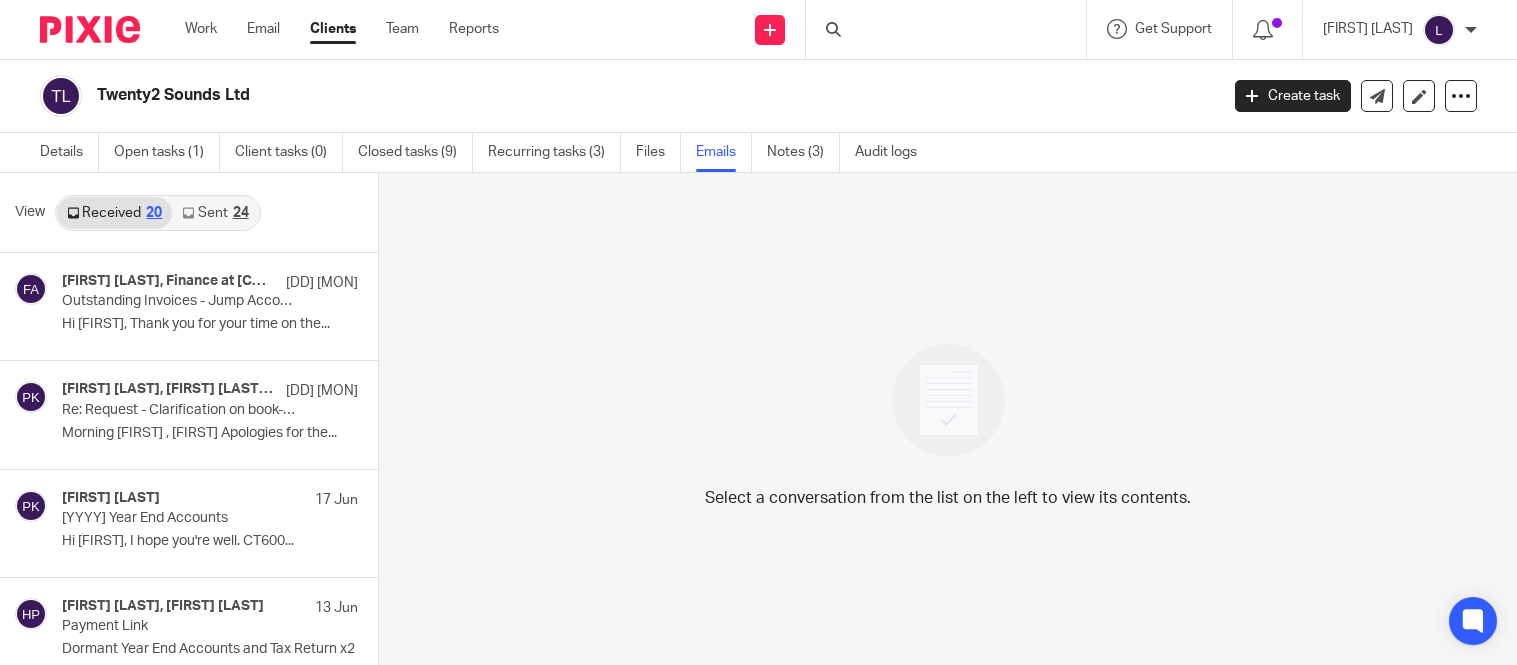scroll, scrollTop: 0, scrollLeft: 0, axis: both 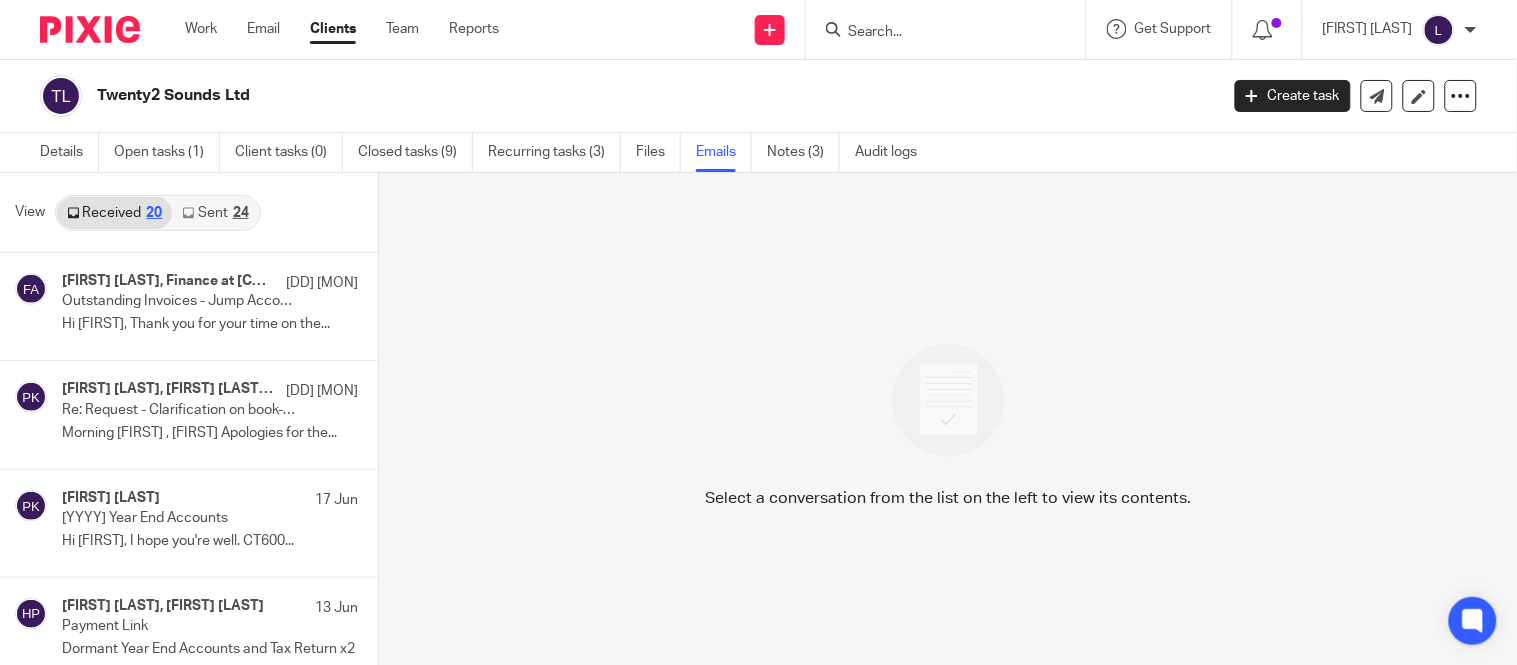 click on "Work
Email
Clients
Team
Reports
Work
Email
Clients
Team
Reports
Settings" at bounding box center (347, 29) 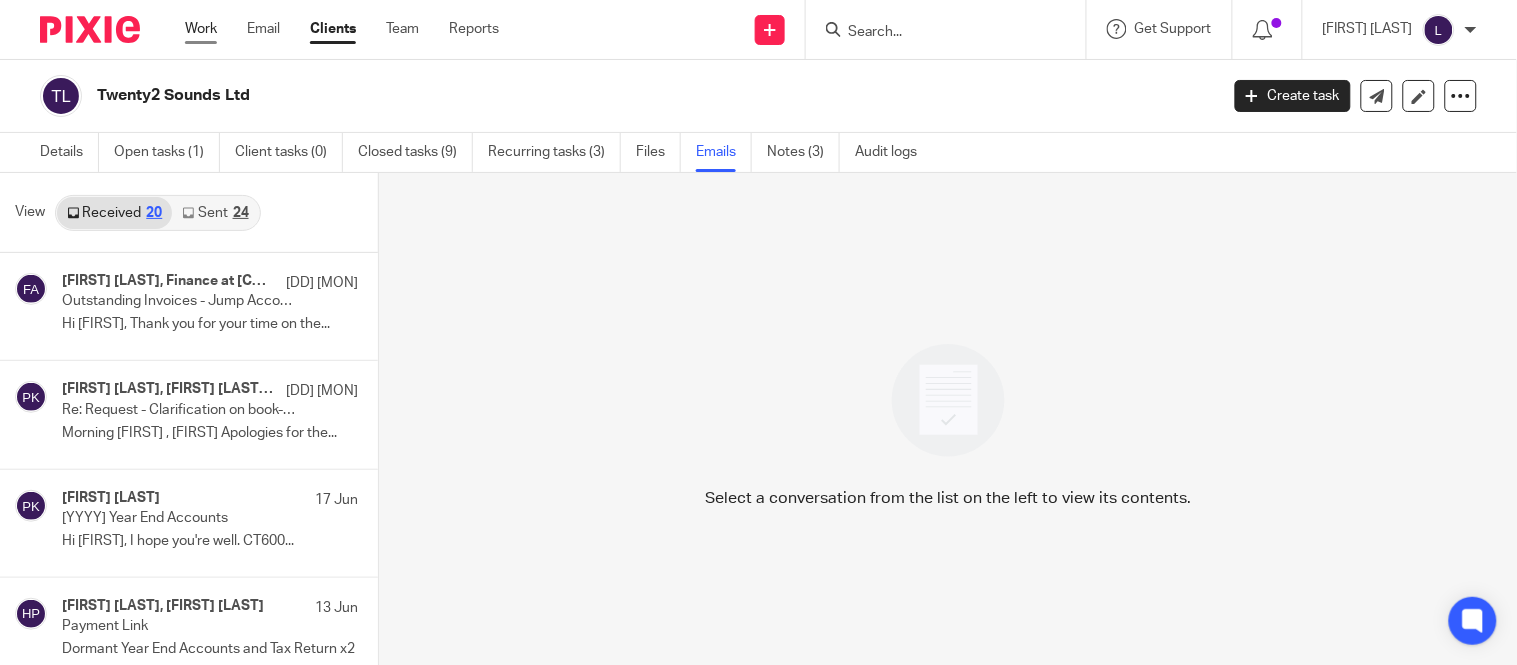 click on "Work" at bounding box center (201, 29) 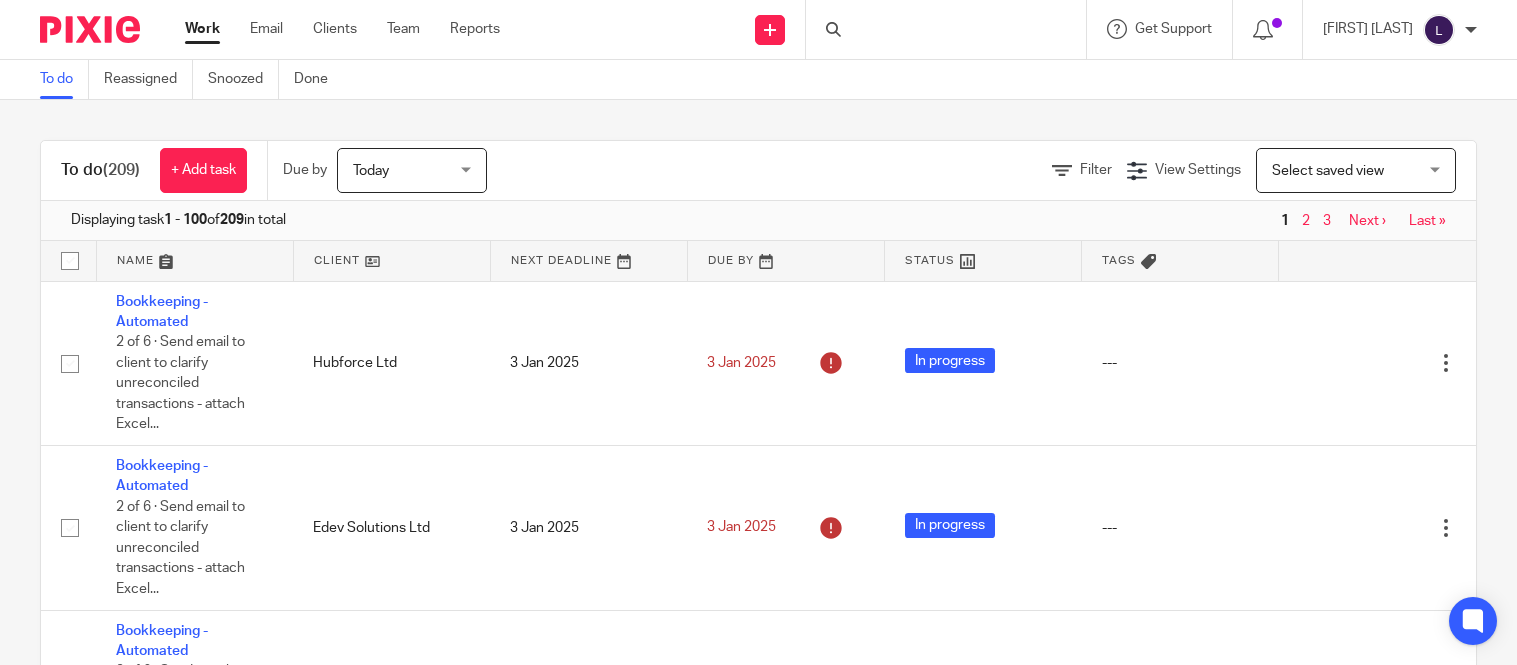 scroll, scrollTop: 0, scrollLeft: 0, axis: both 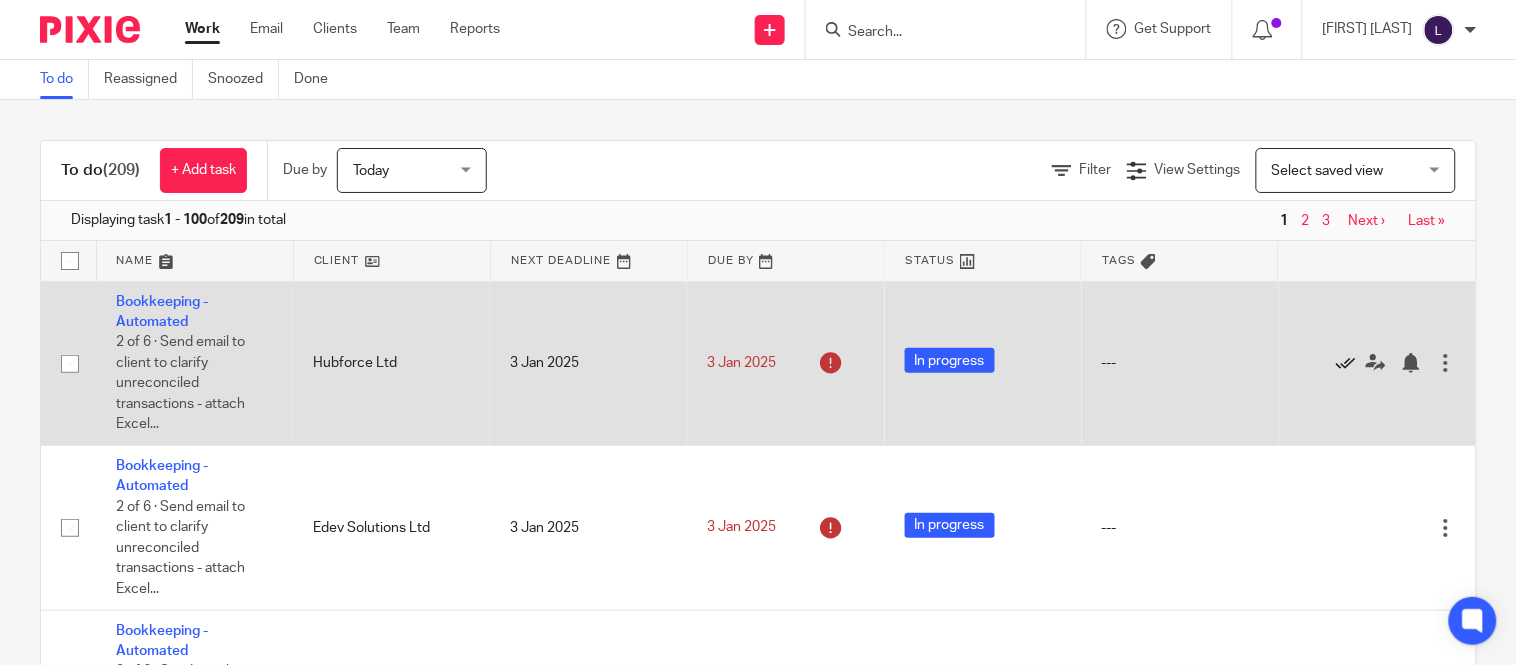 click at bounding box center (1346, 363) 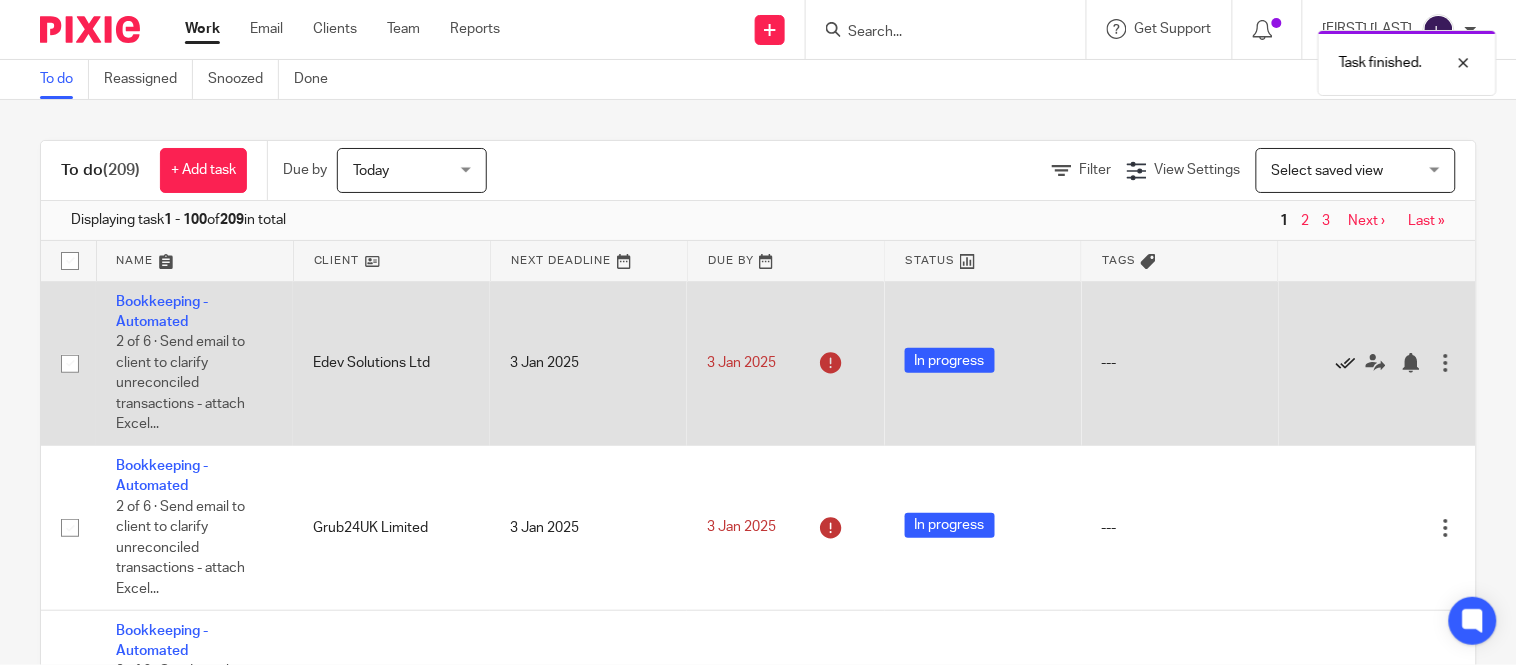 click at bounding box center [1346, 363] 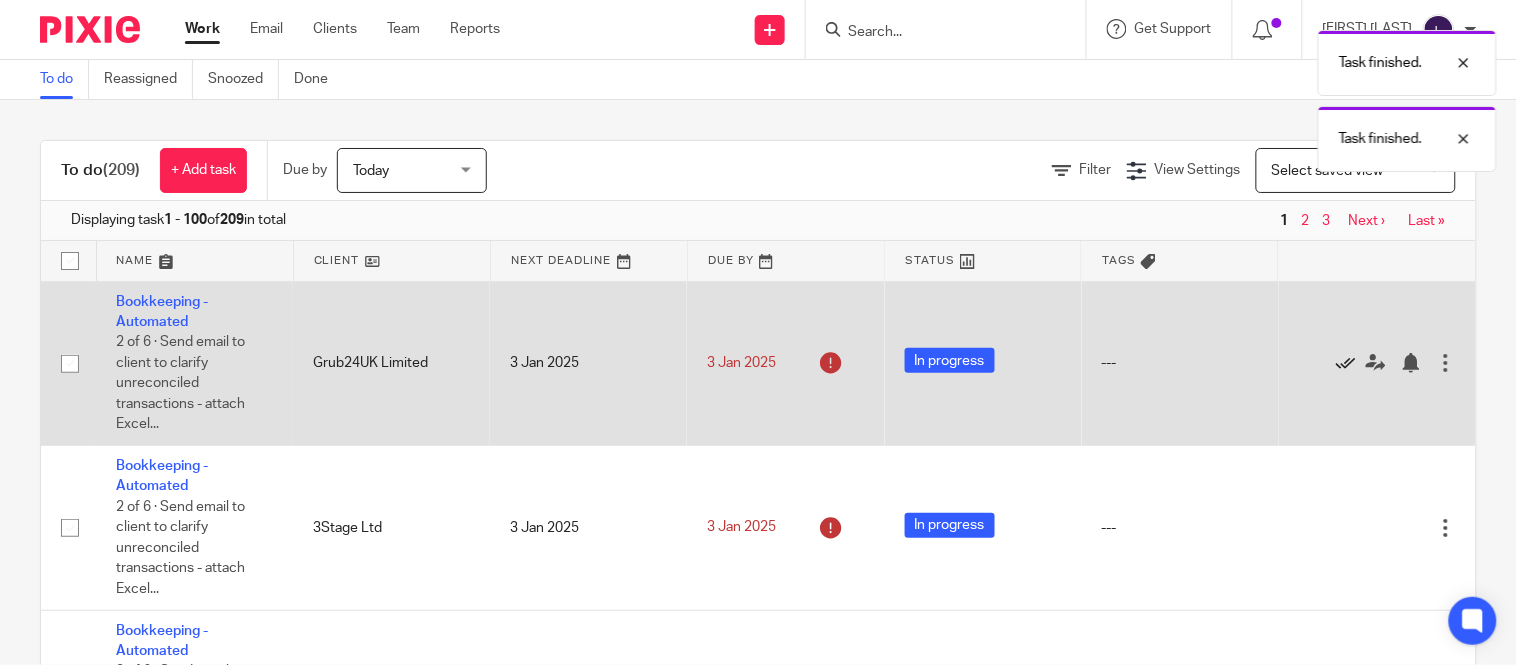 click at bounding box center (1346, 363) 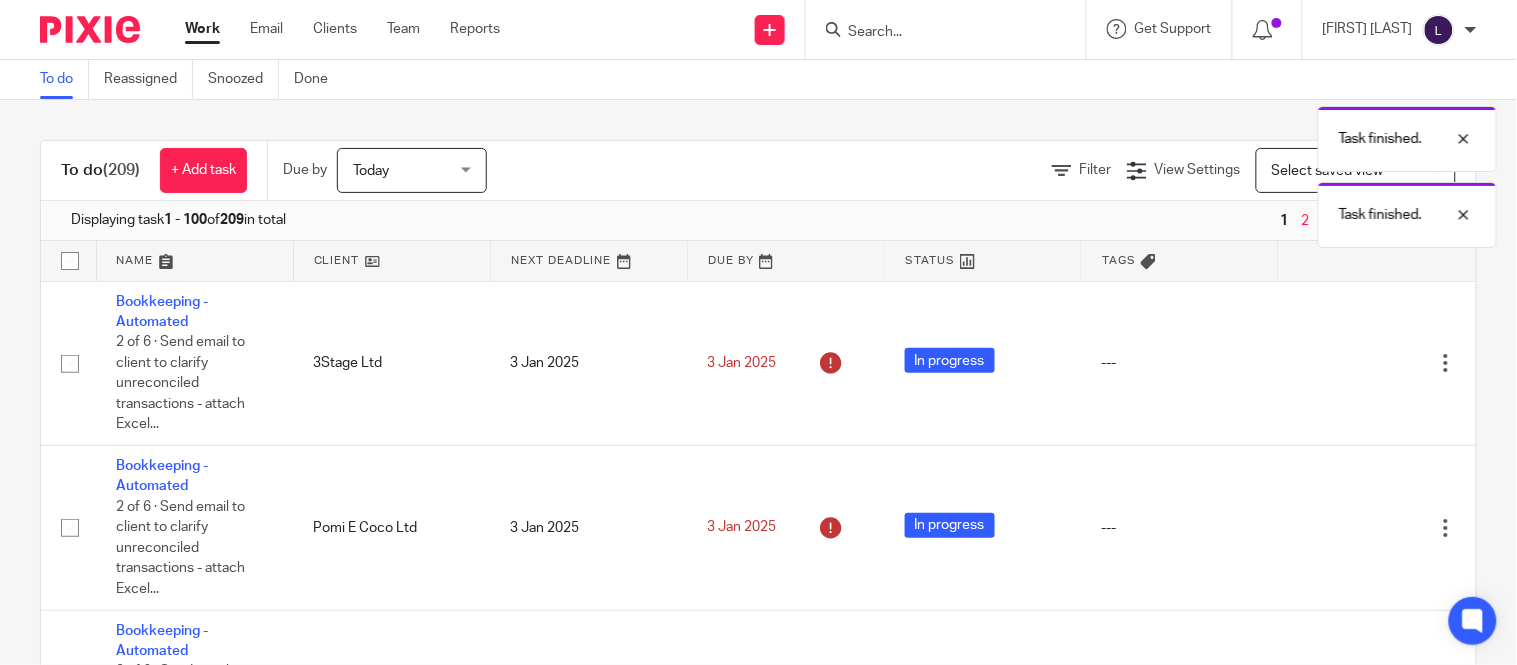 click at bounding box center [1346, 363] 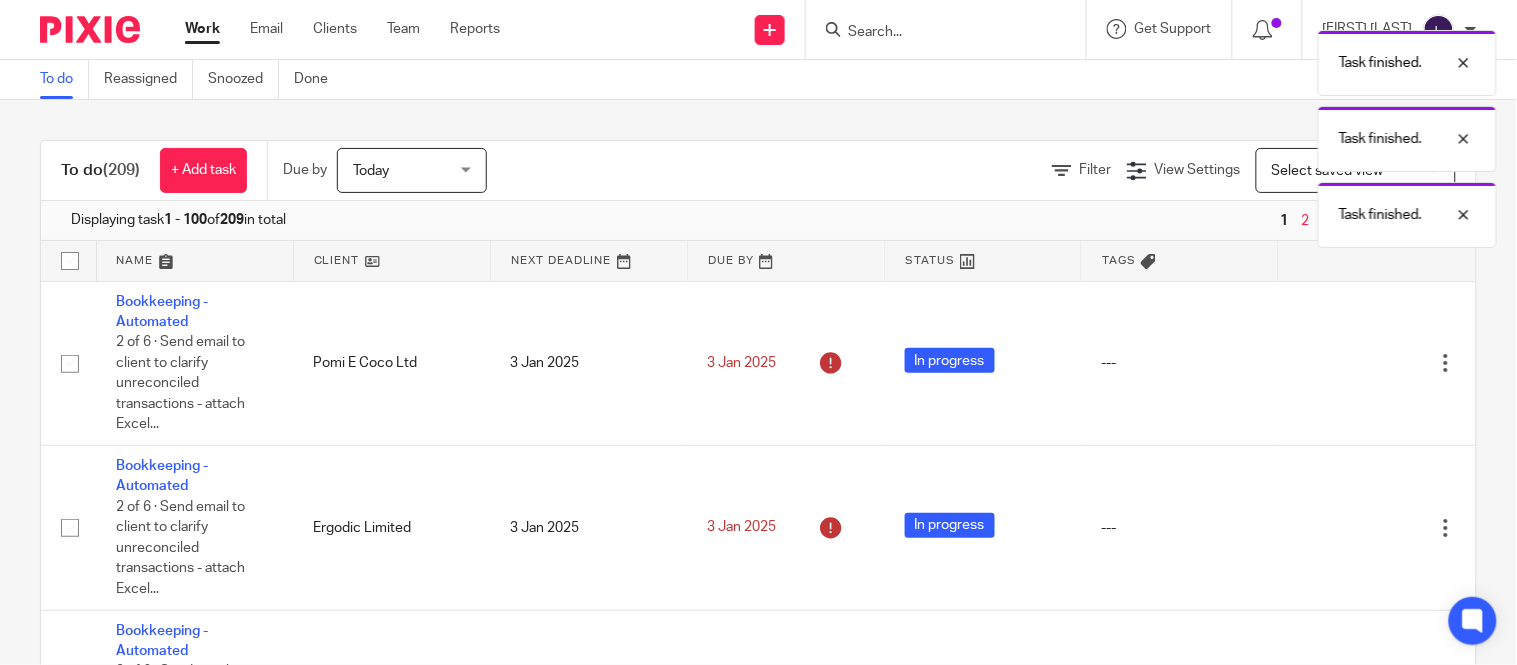 click at bounding box center [1346, 363] 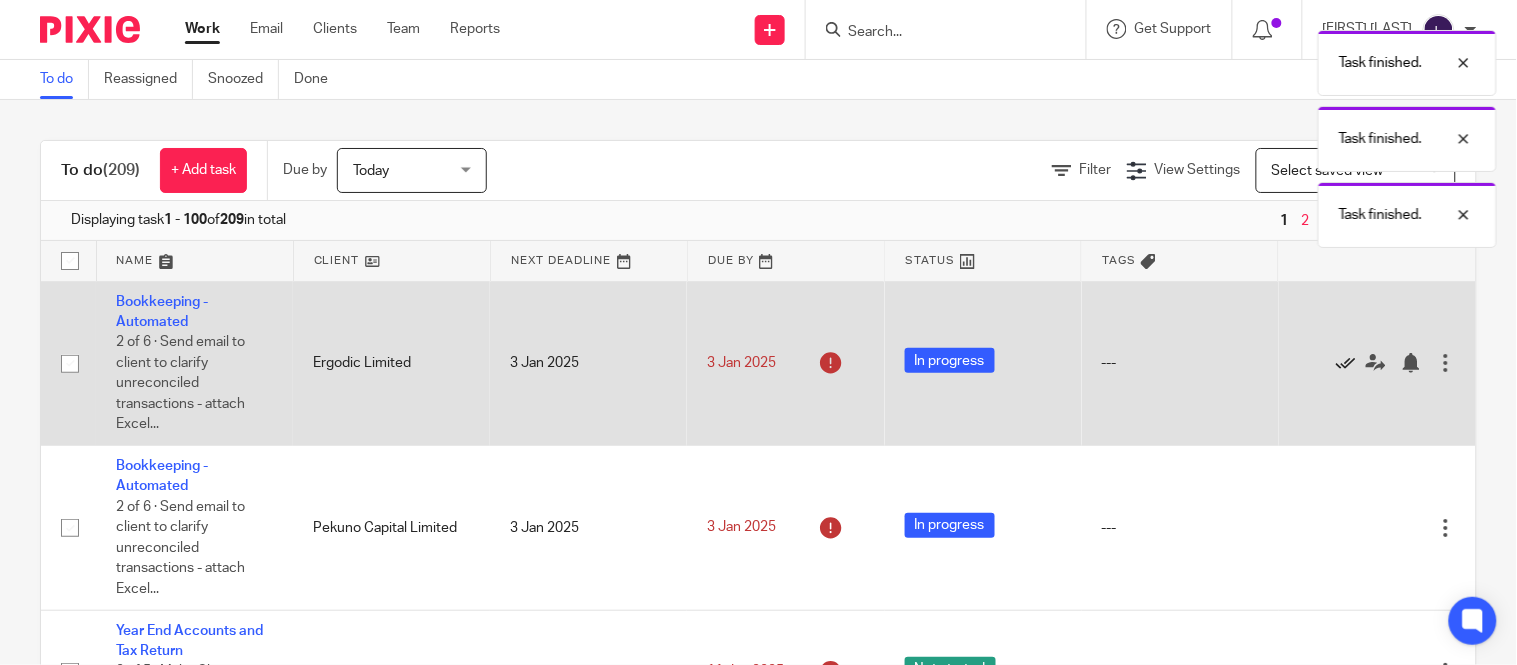click at bounding box center [1346, 363] 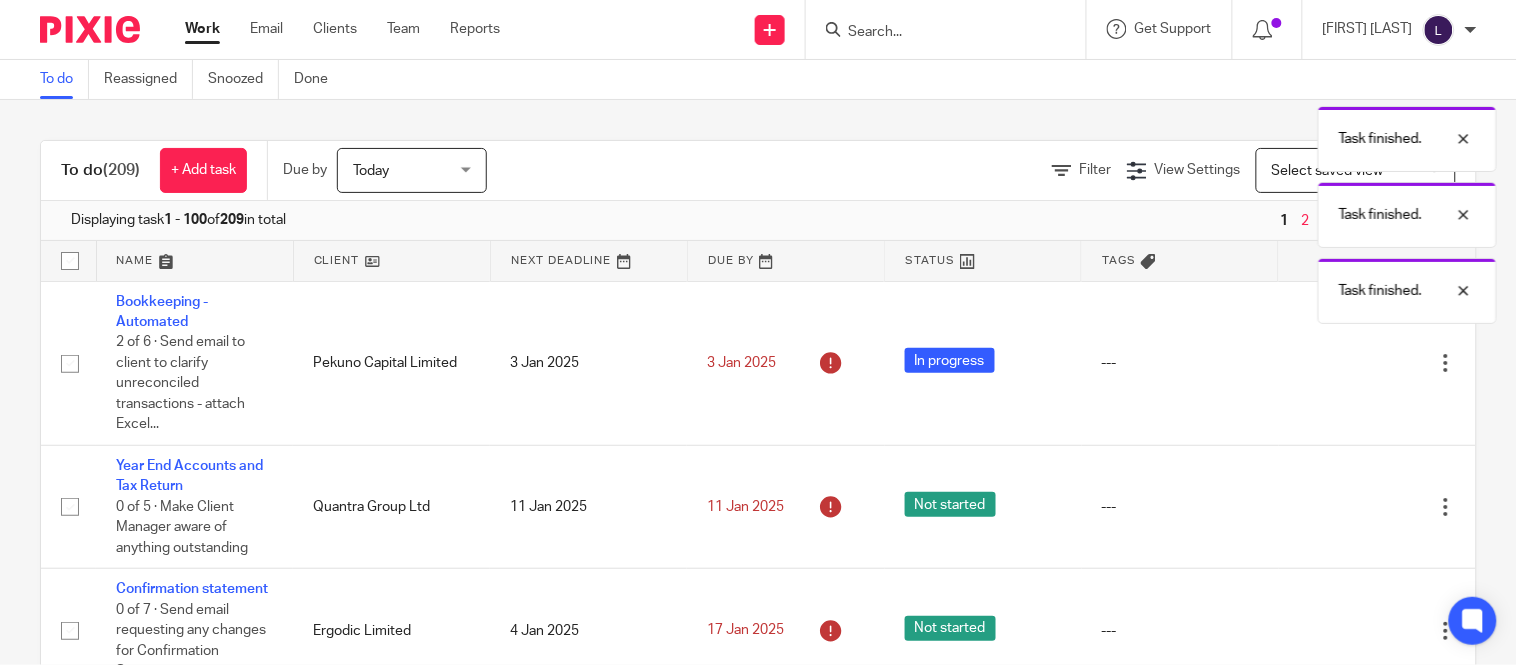 click at bounding box center [1346, 363] 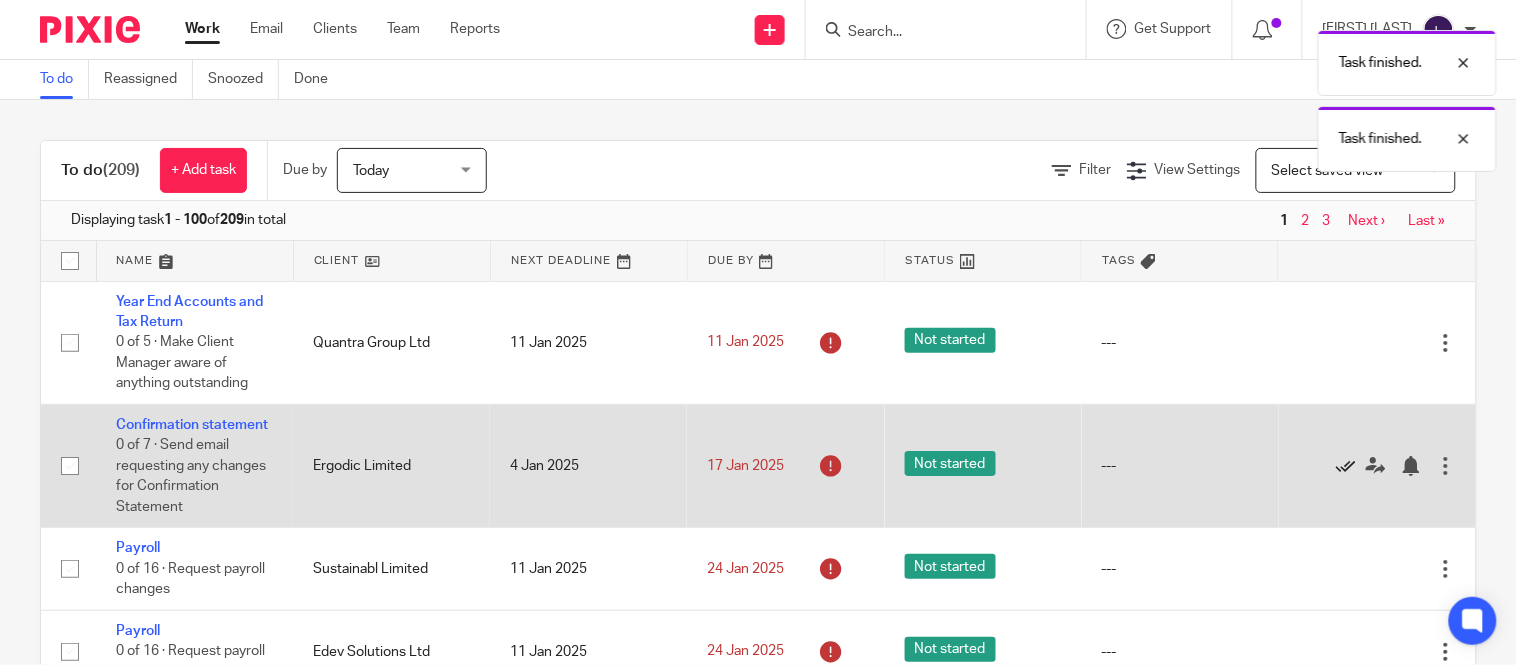 click at bounding box center [1346, 466] 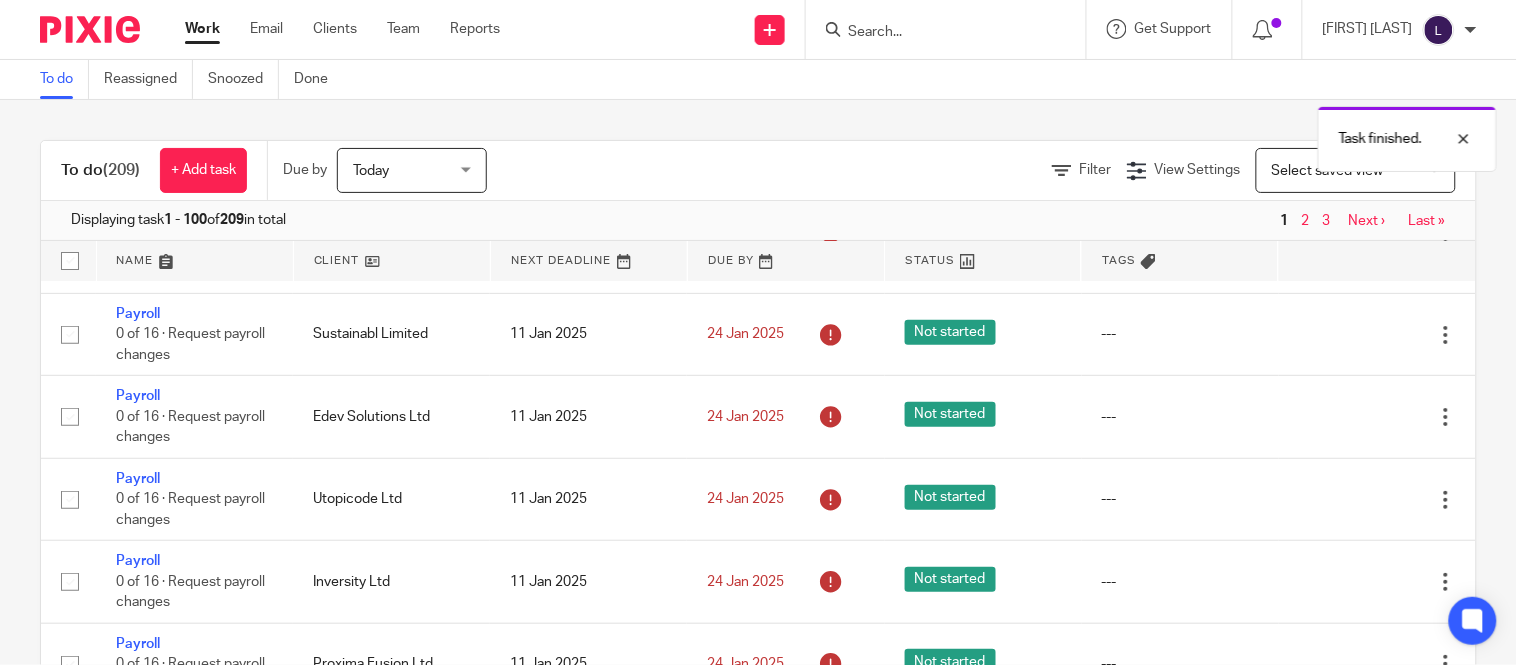 scroll, scrollTop: 112, scrollLeft: 0, axis: vertical 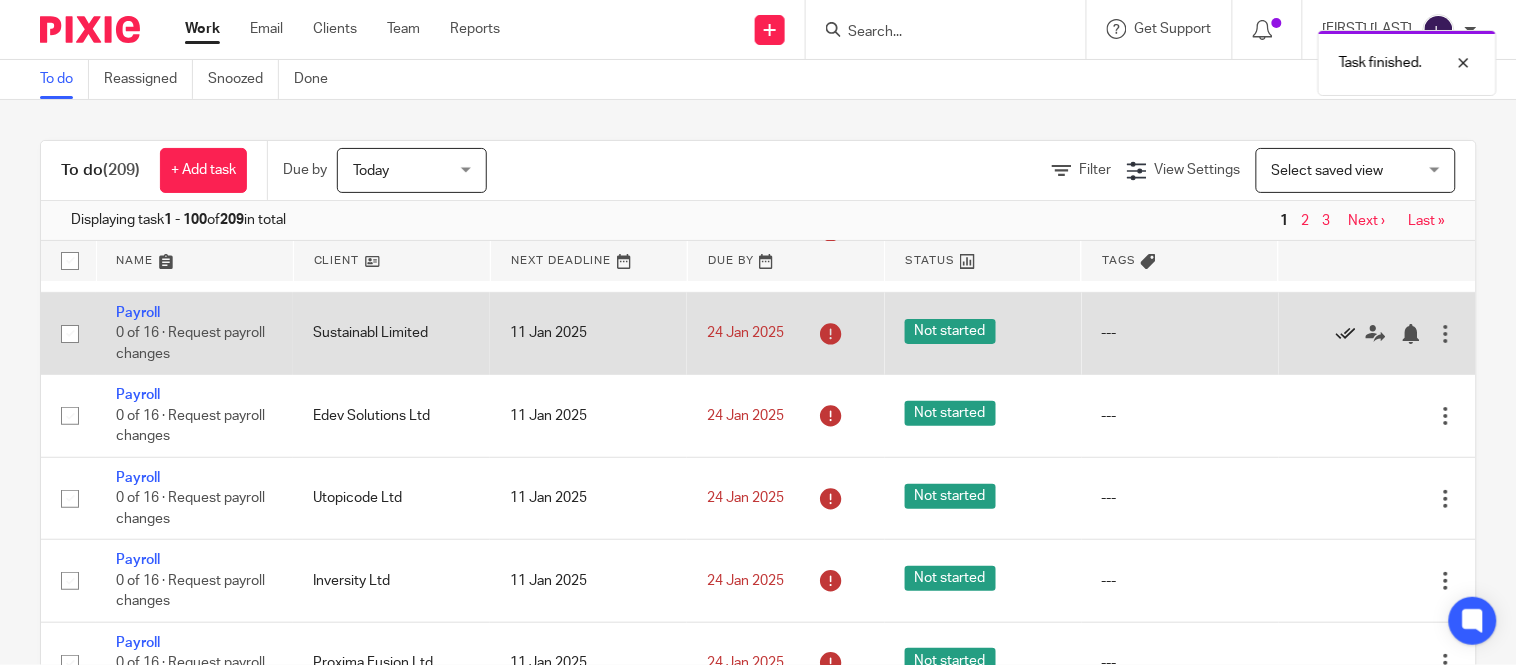 click at bounding box center (1346, 334) 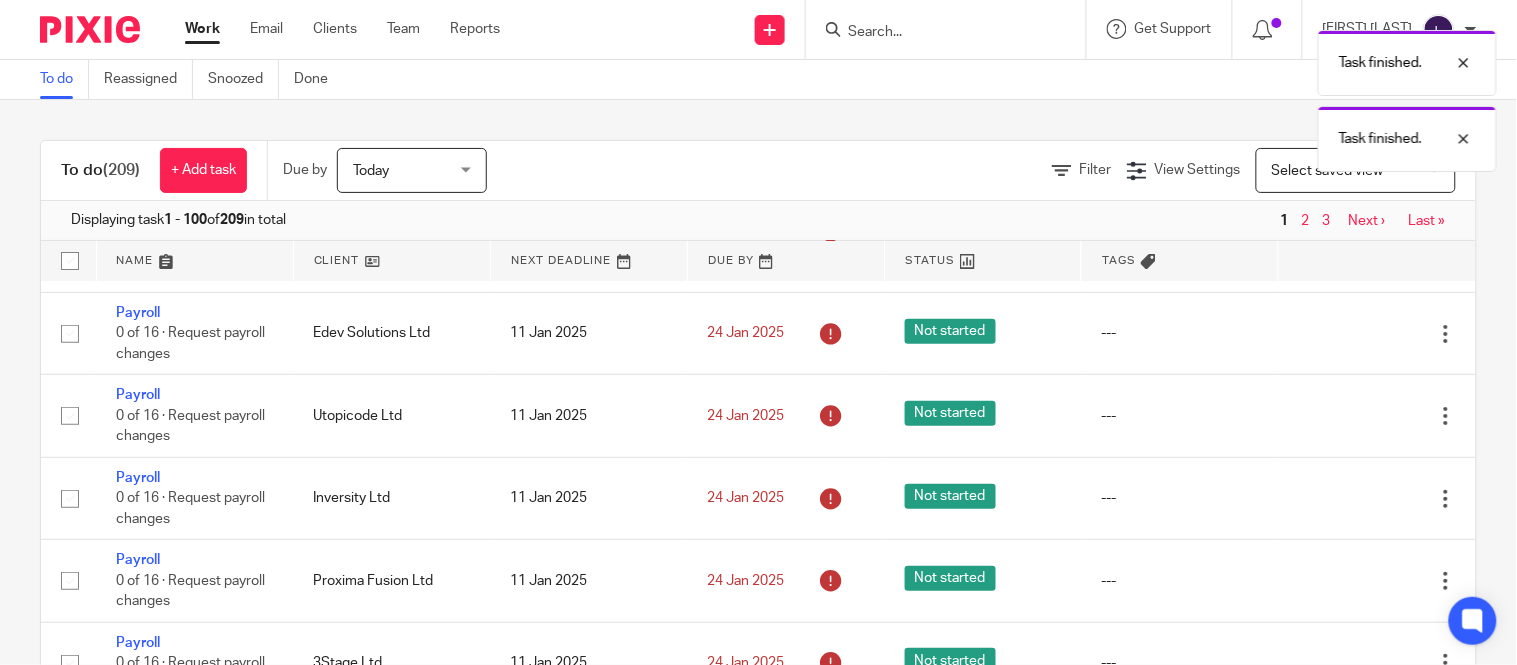 click at bounding box center (1346, 334) 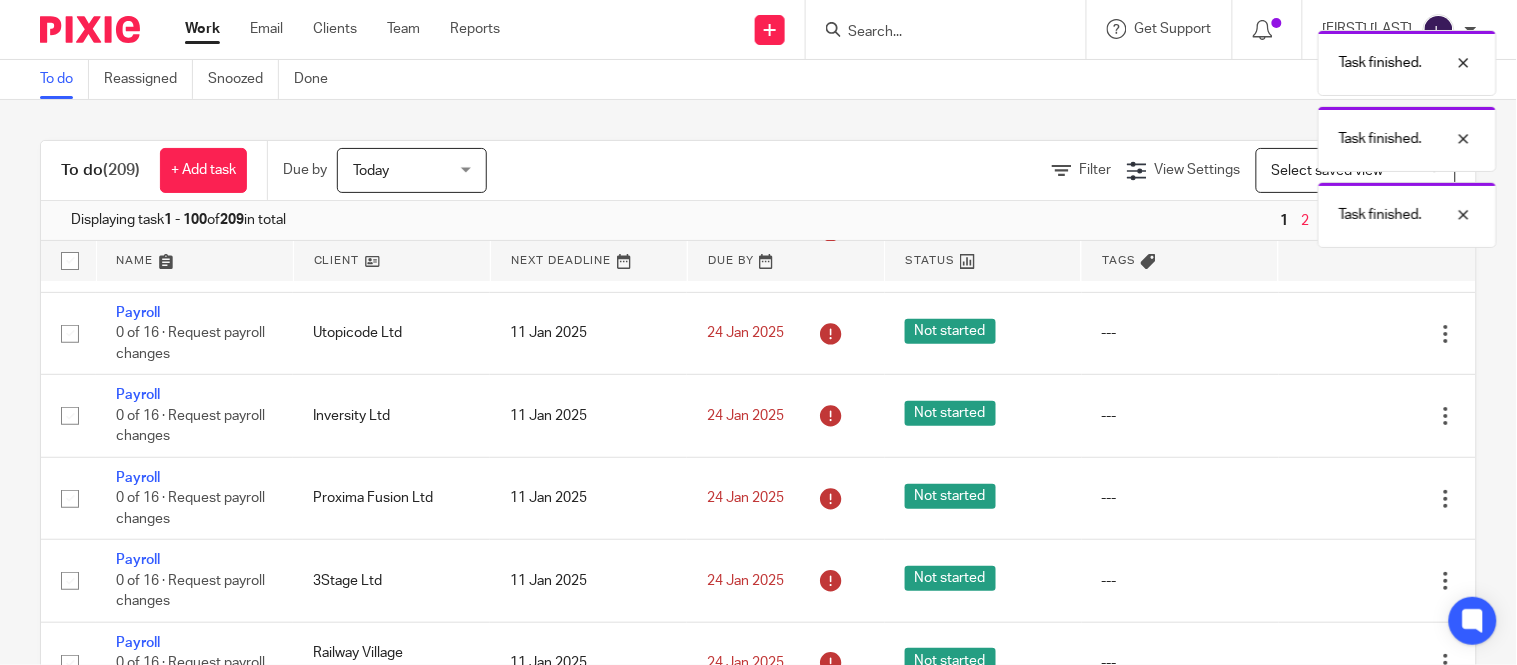 click at bounding box center (1346, 334) 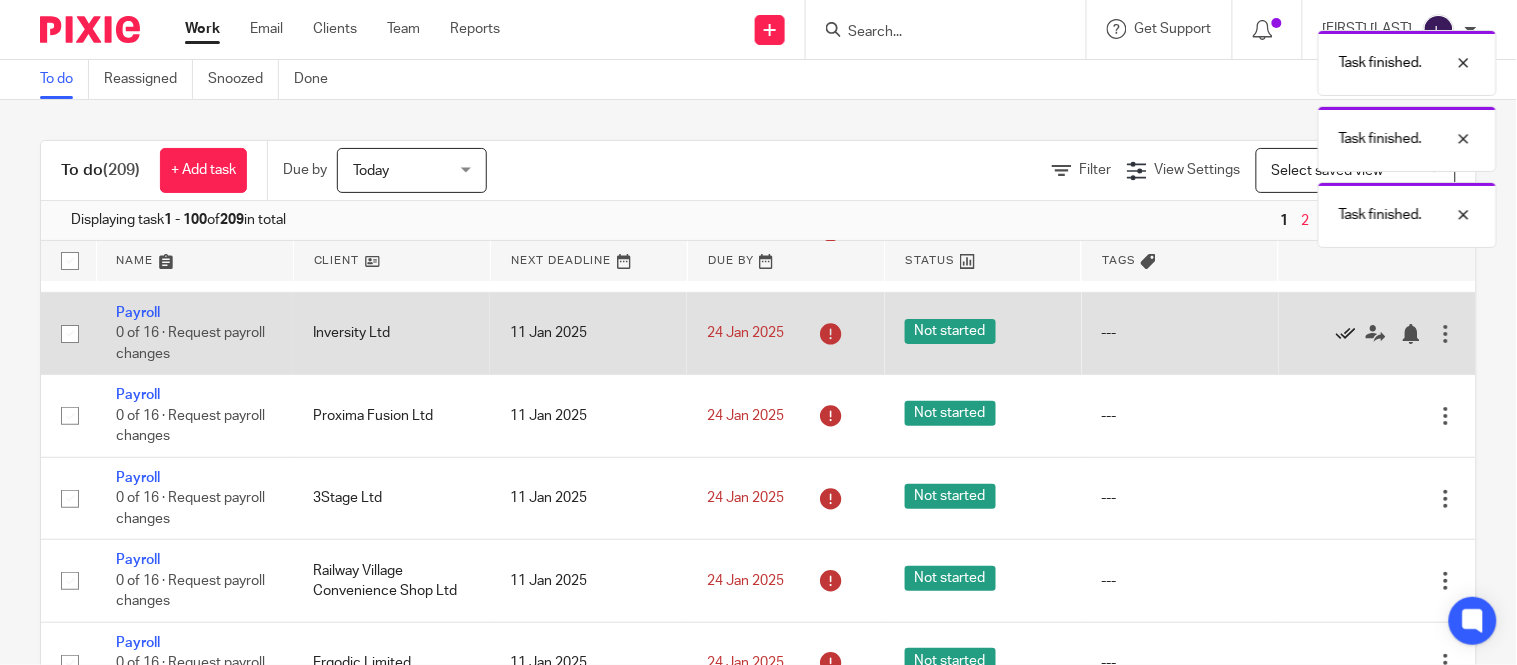 click at bounding box center [1346, 334] 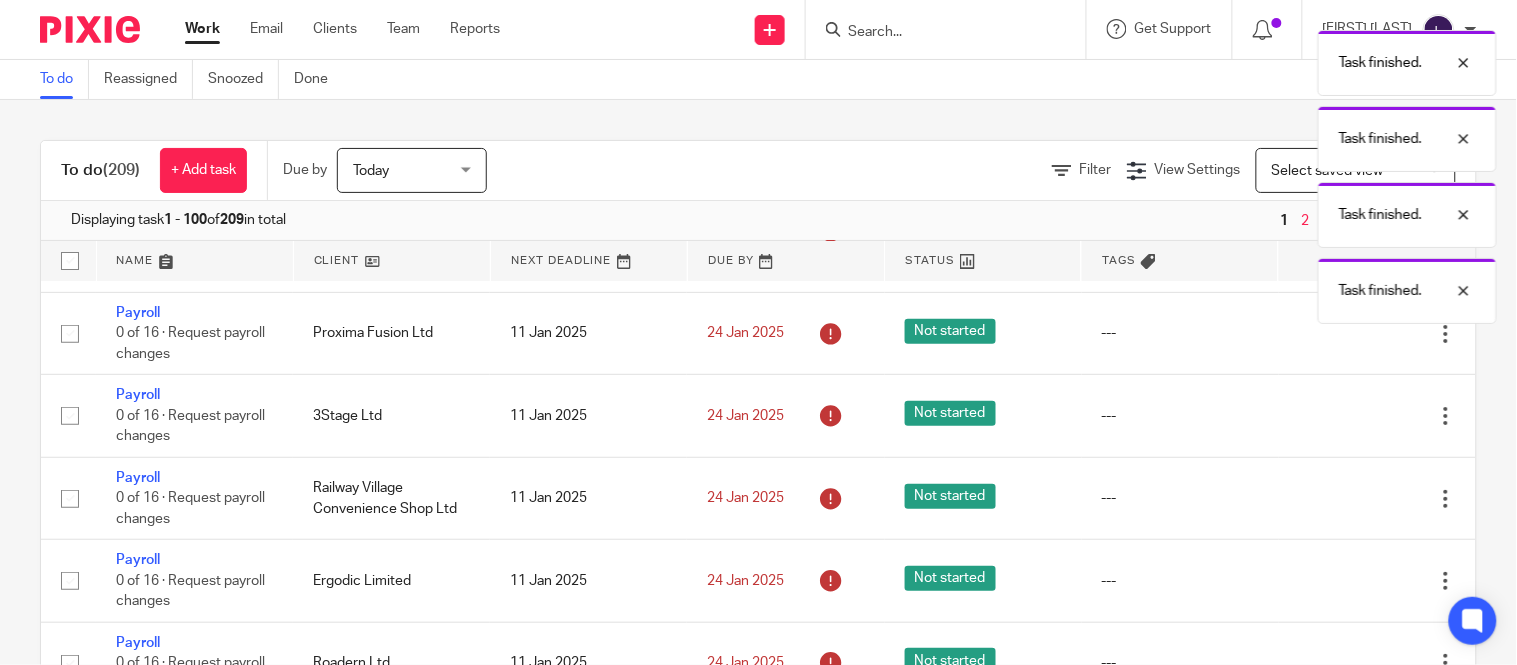 click at bounding box center [1346, 334] 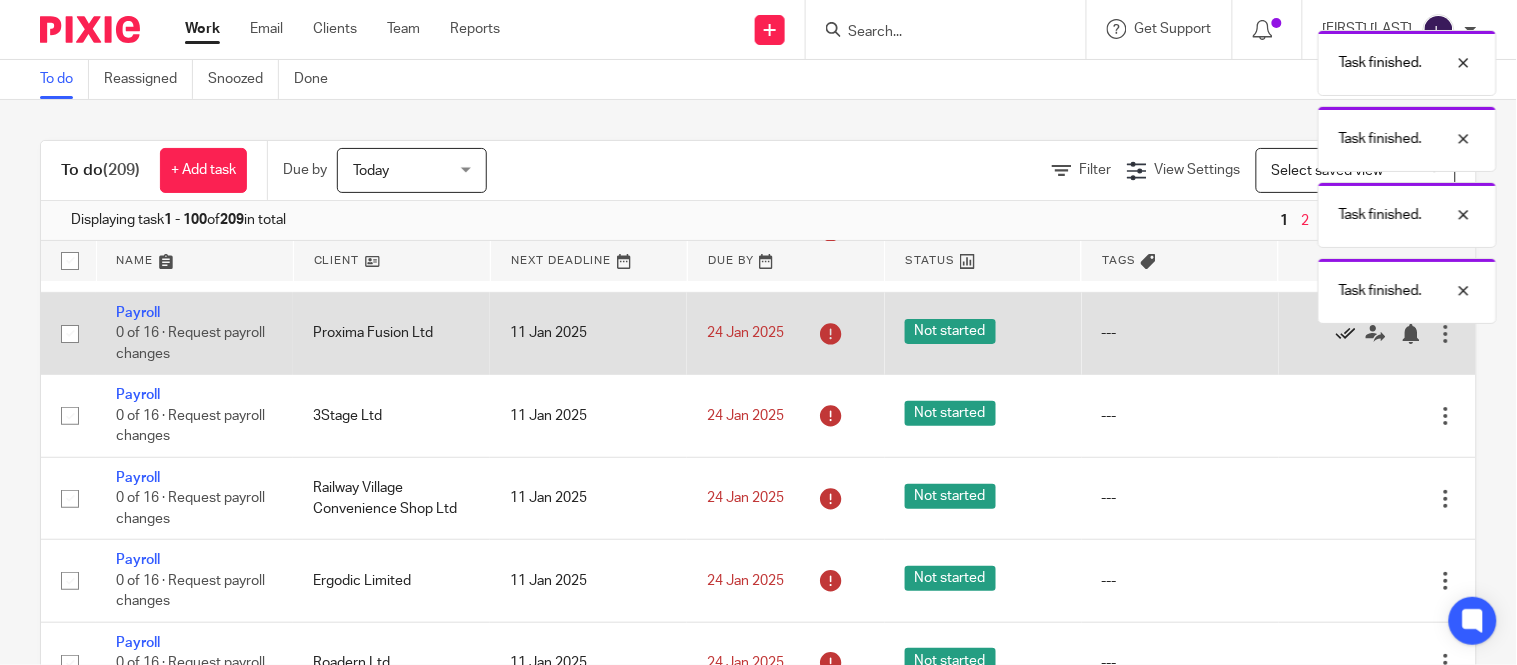 click at bounding box center [1346, 334] 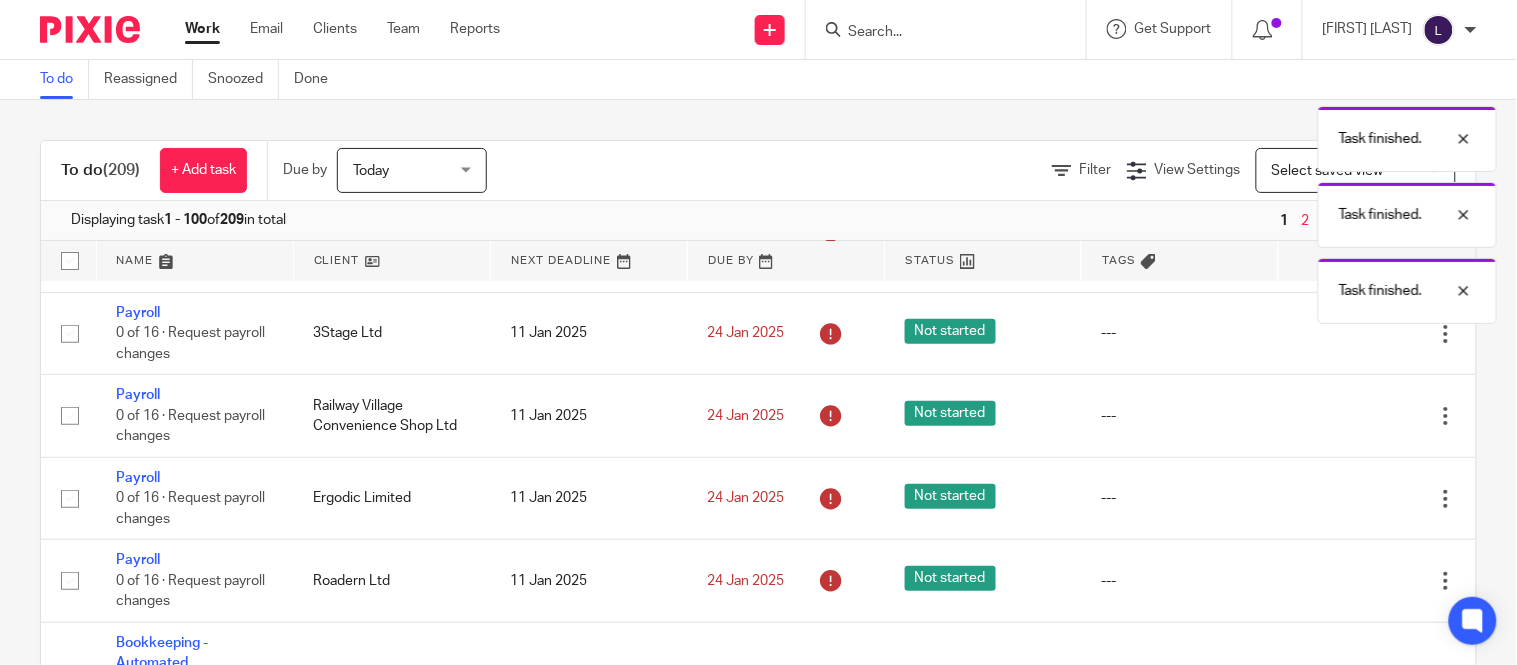 click at bounding box center [1346, 334] 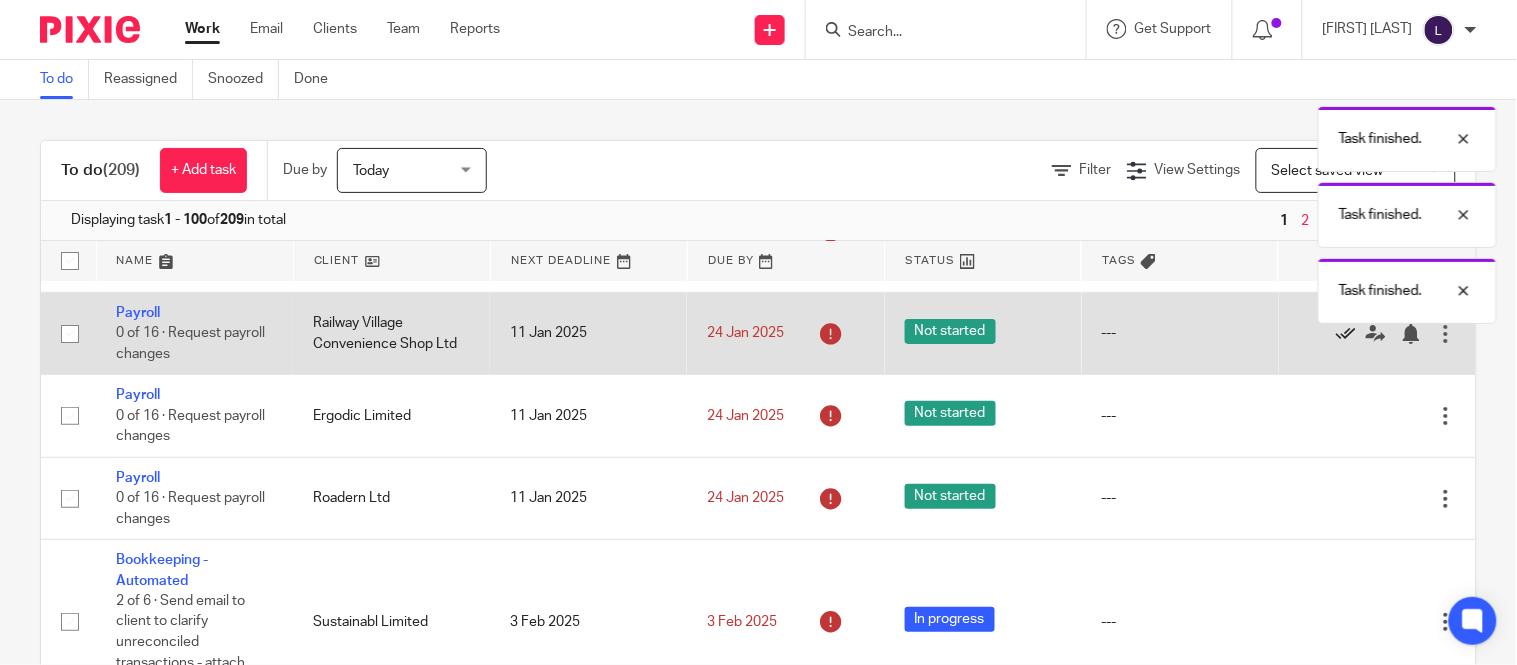 click at bounding box center (1346, 334) 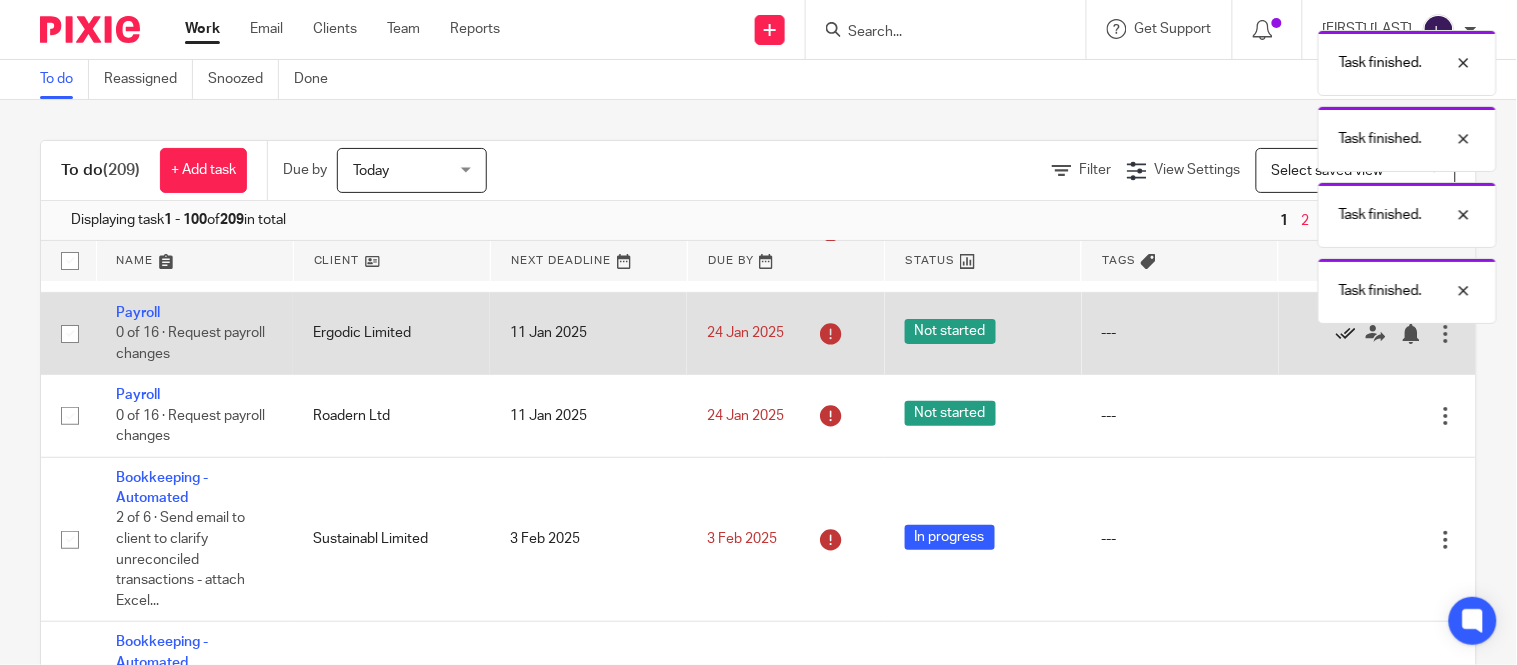 click at bounding box center (1346, 334) 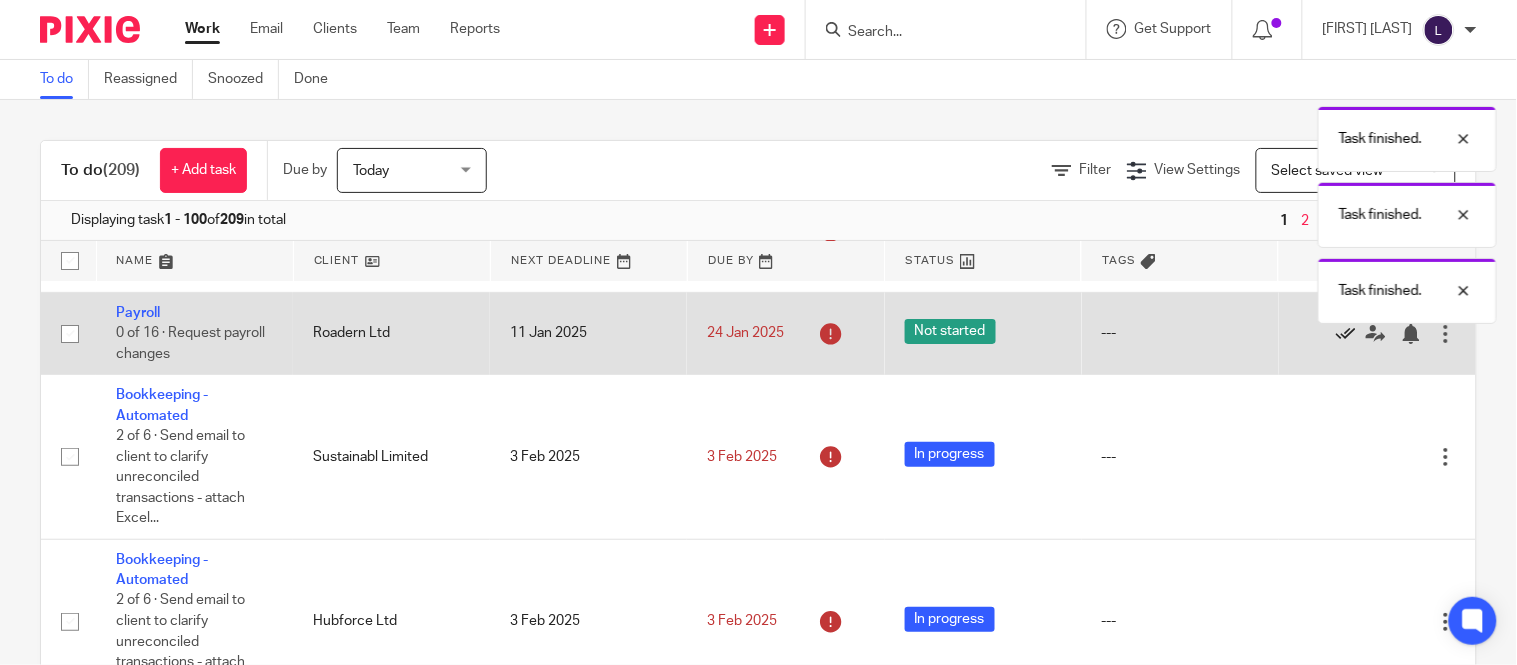 click at bounding box center [1346, 334] 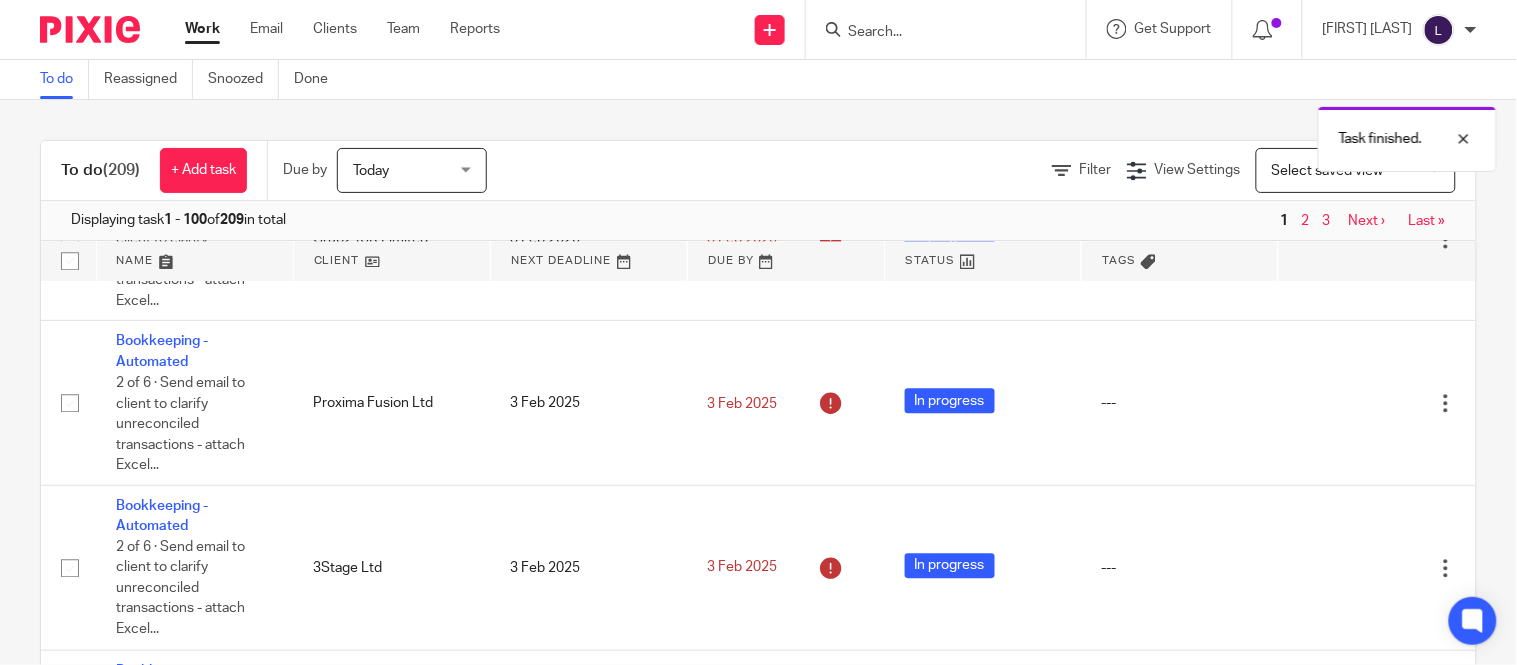 scroll, scrollTop: 1351, scrollLeft: 0, axis: vertical 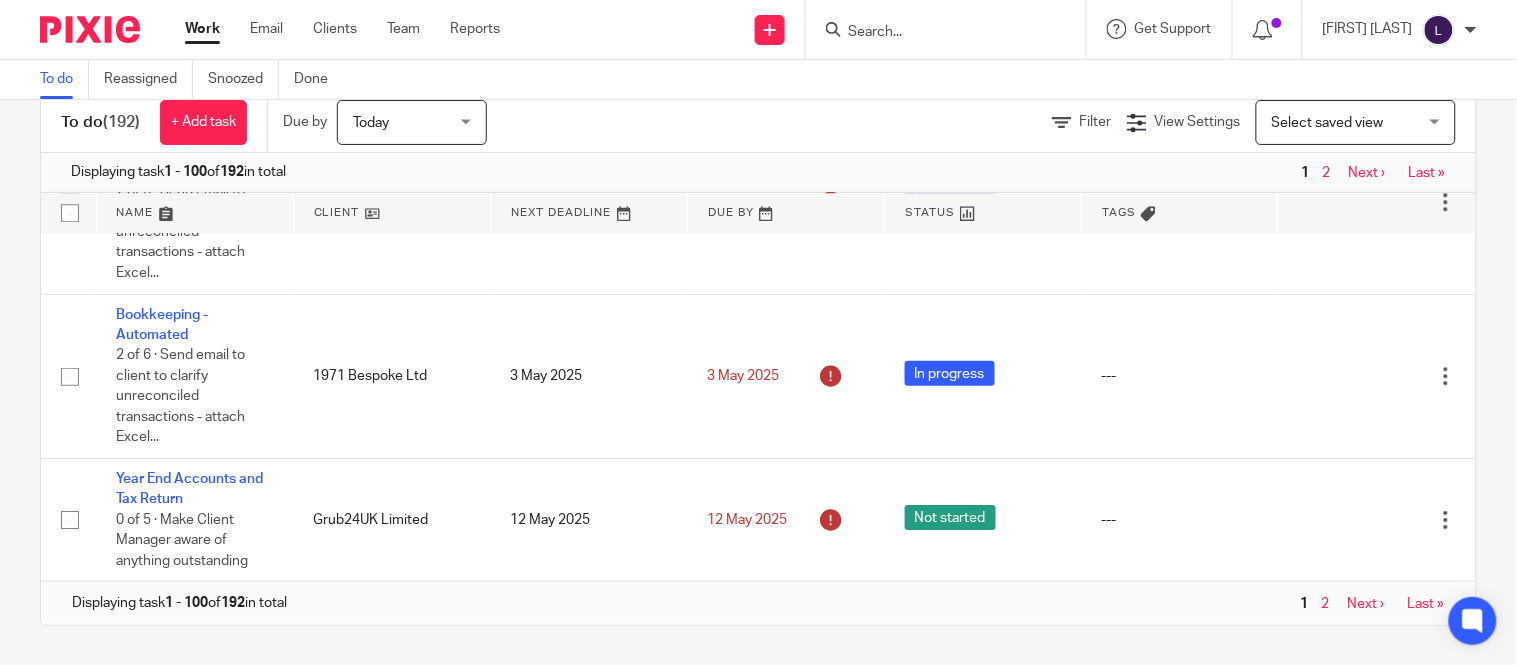 click on "2" at bounding box center (1326, 604) 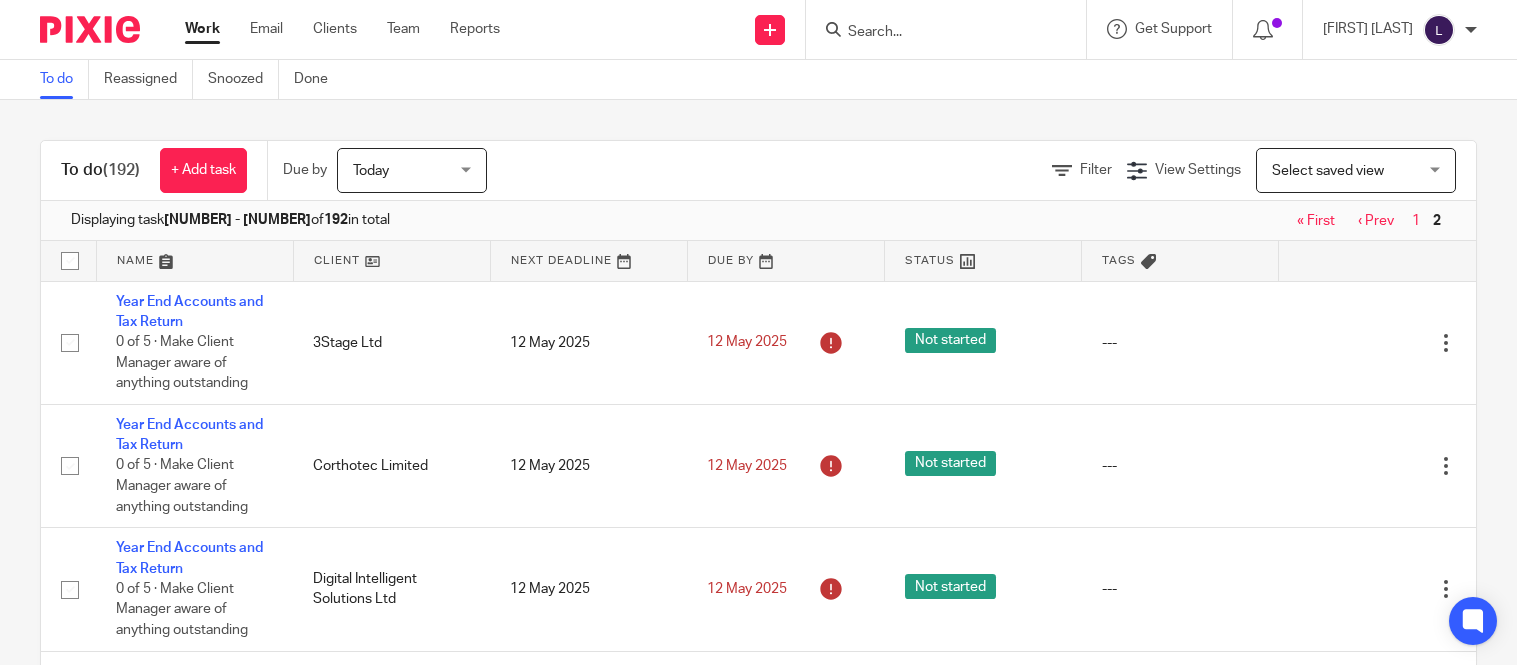 scroll, scrollTop: 0, scrollLeft: 0, axis: both 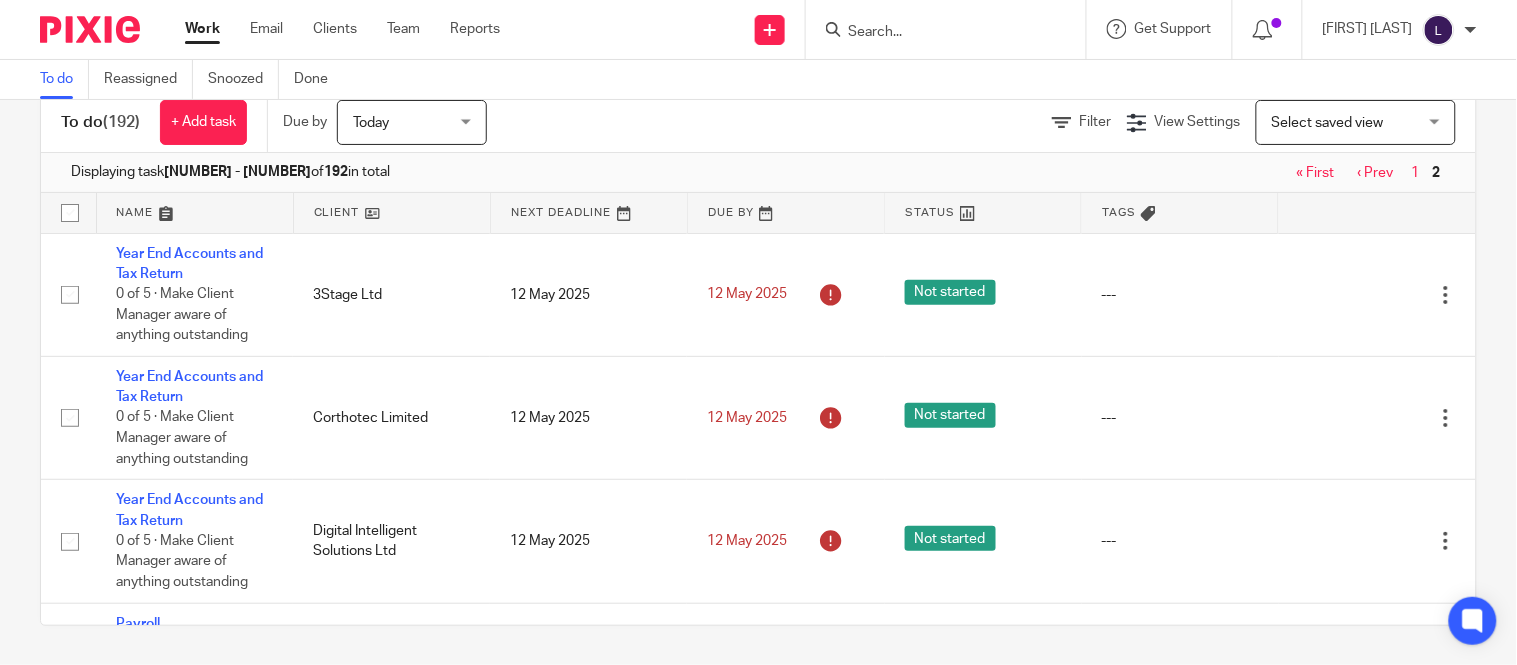 click on "1" at bounding box center [1416, 173] 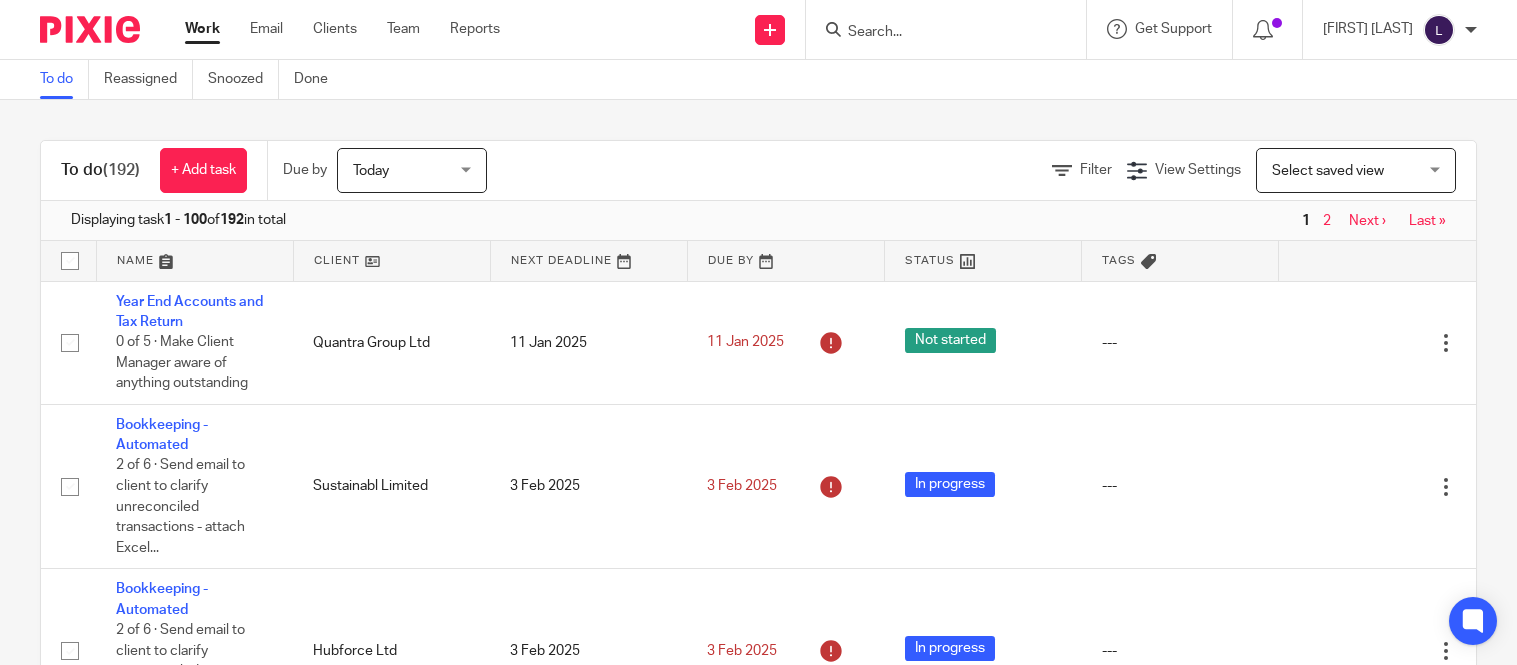 scroll, scrollTop: 0, scrollLeft: 0, axis: both 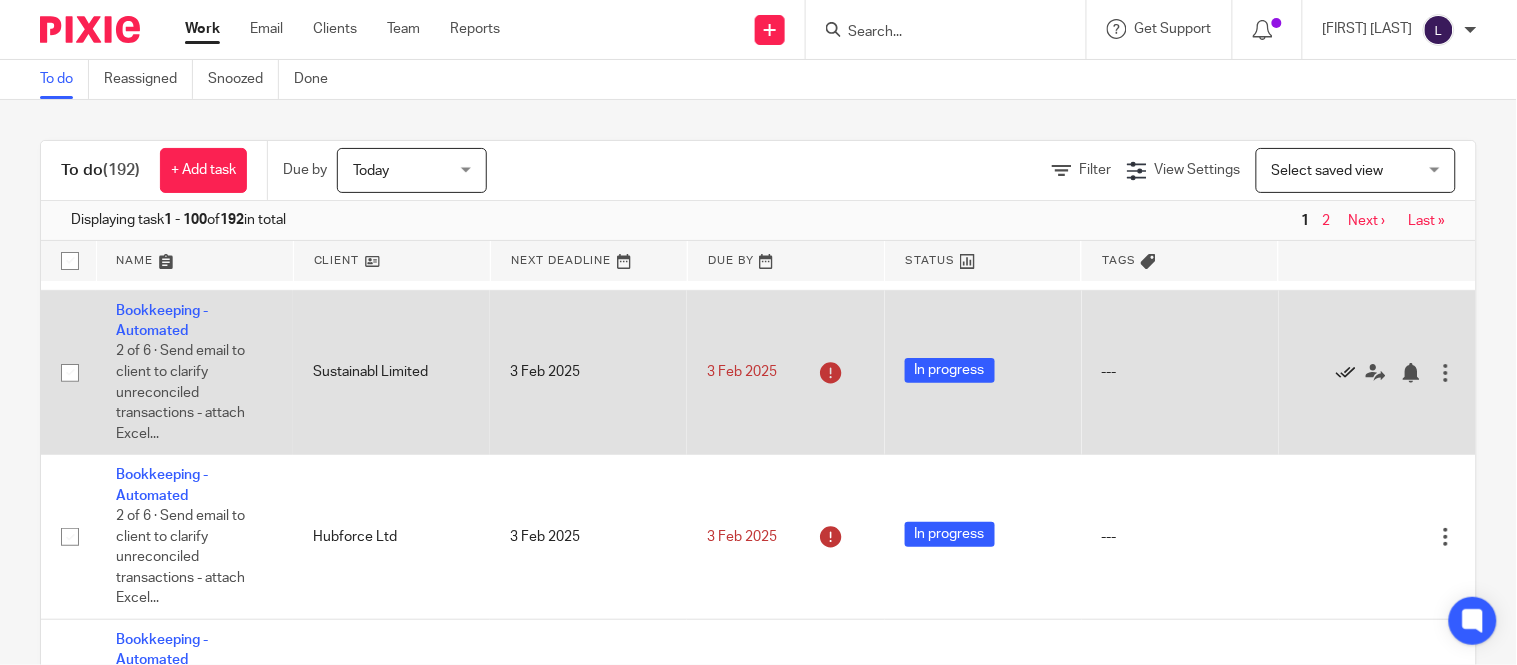 click at bounding box center (1346, 373) 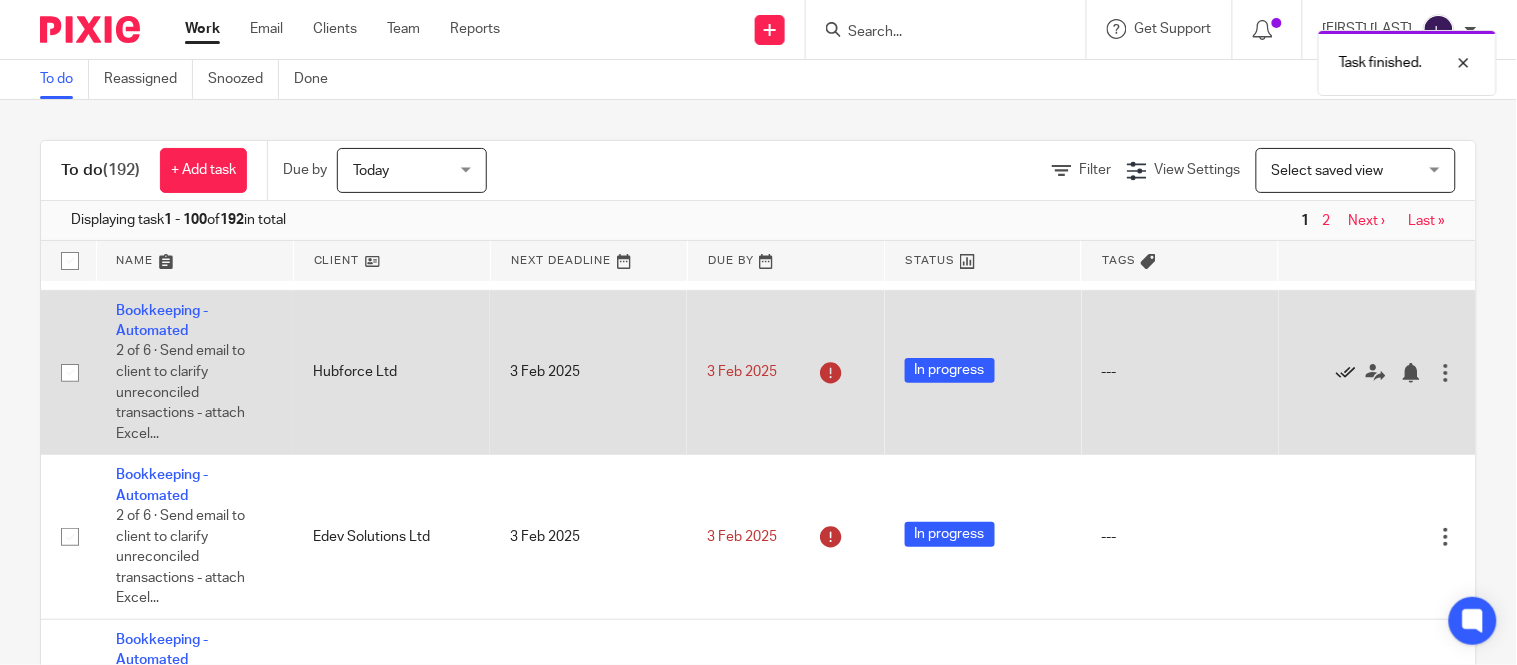 click at bounding box center (1346, 373) 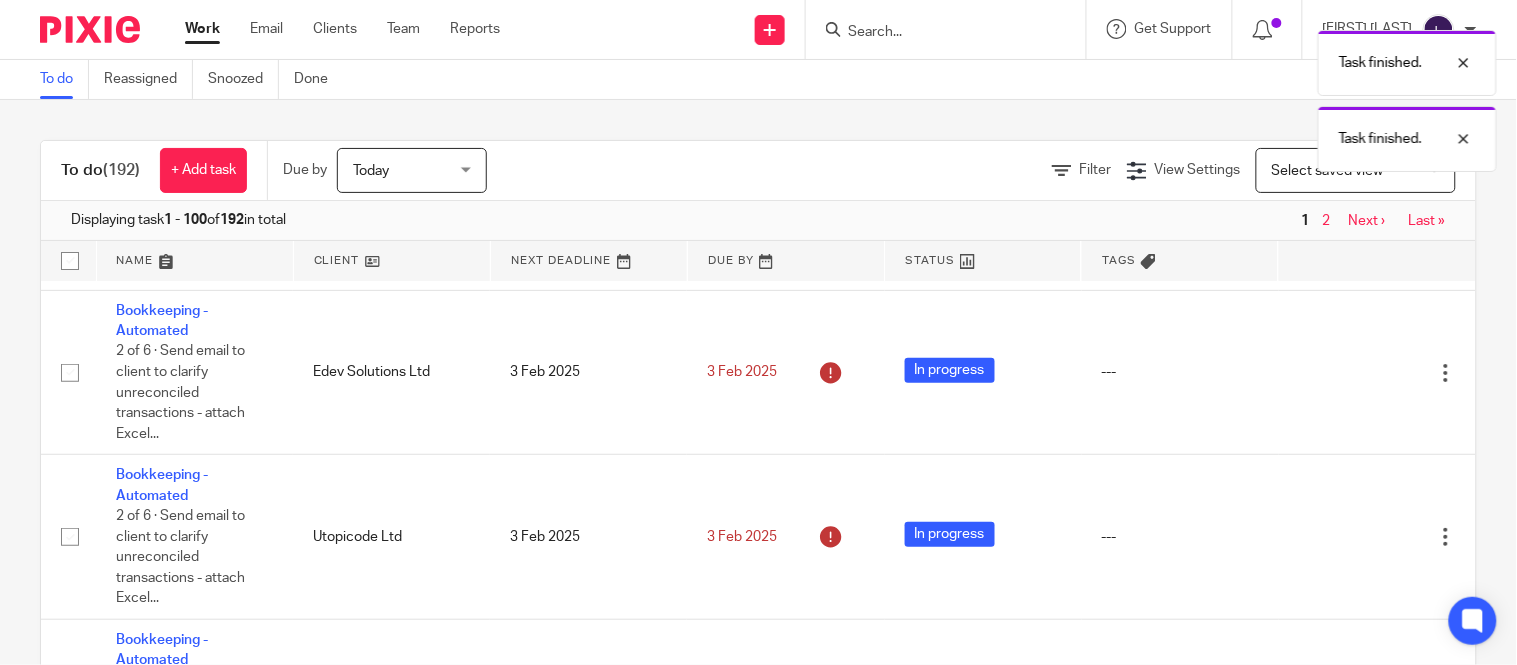 click at bounding box center [1346, 373] 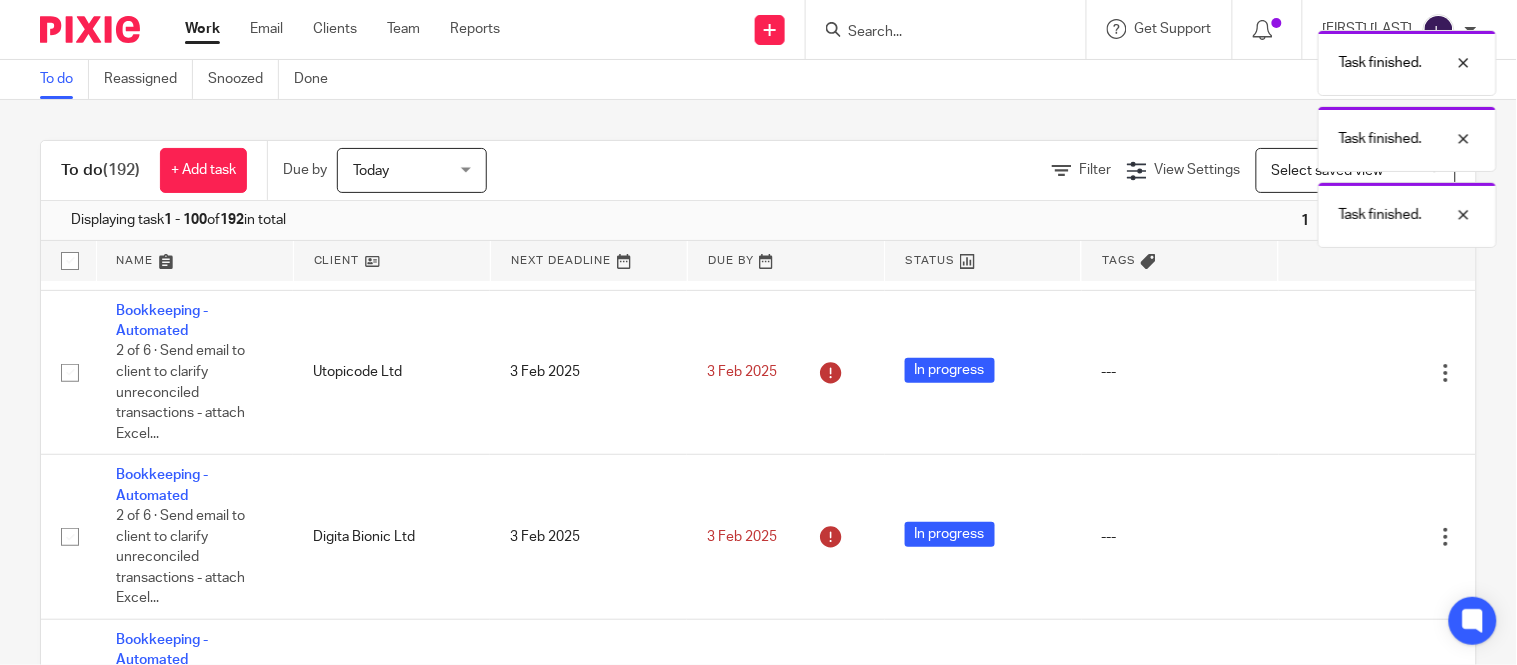 click at bounding box center (1346, 373) 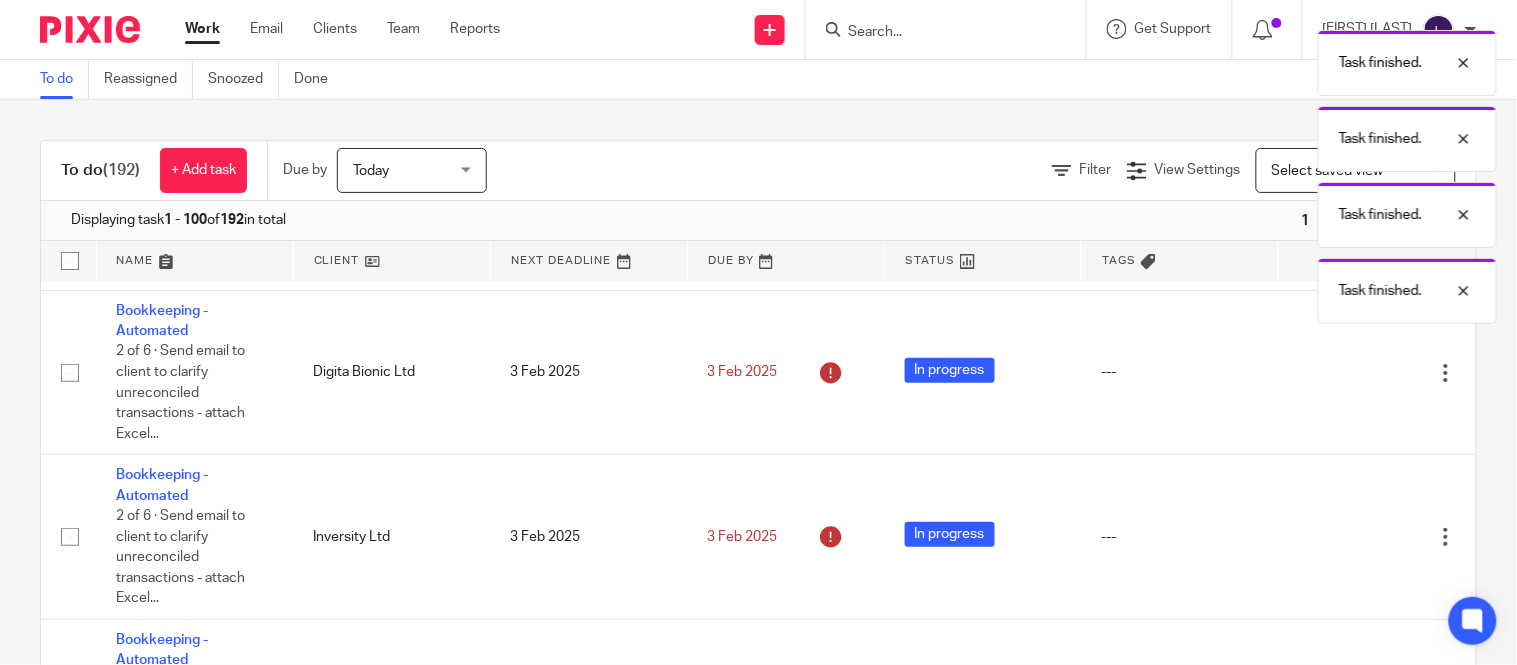 click at bounding box center [1346, 373] 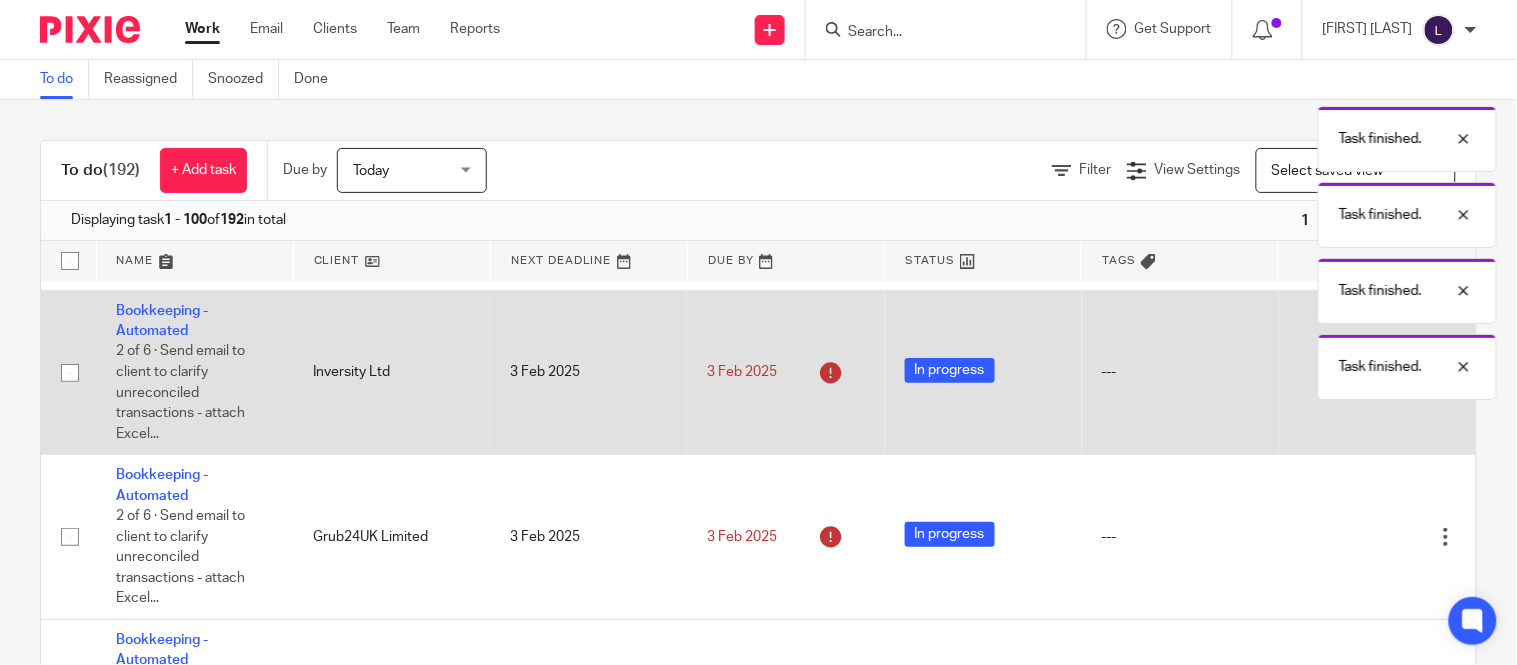 click at bounding box center [1346, 373] 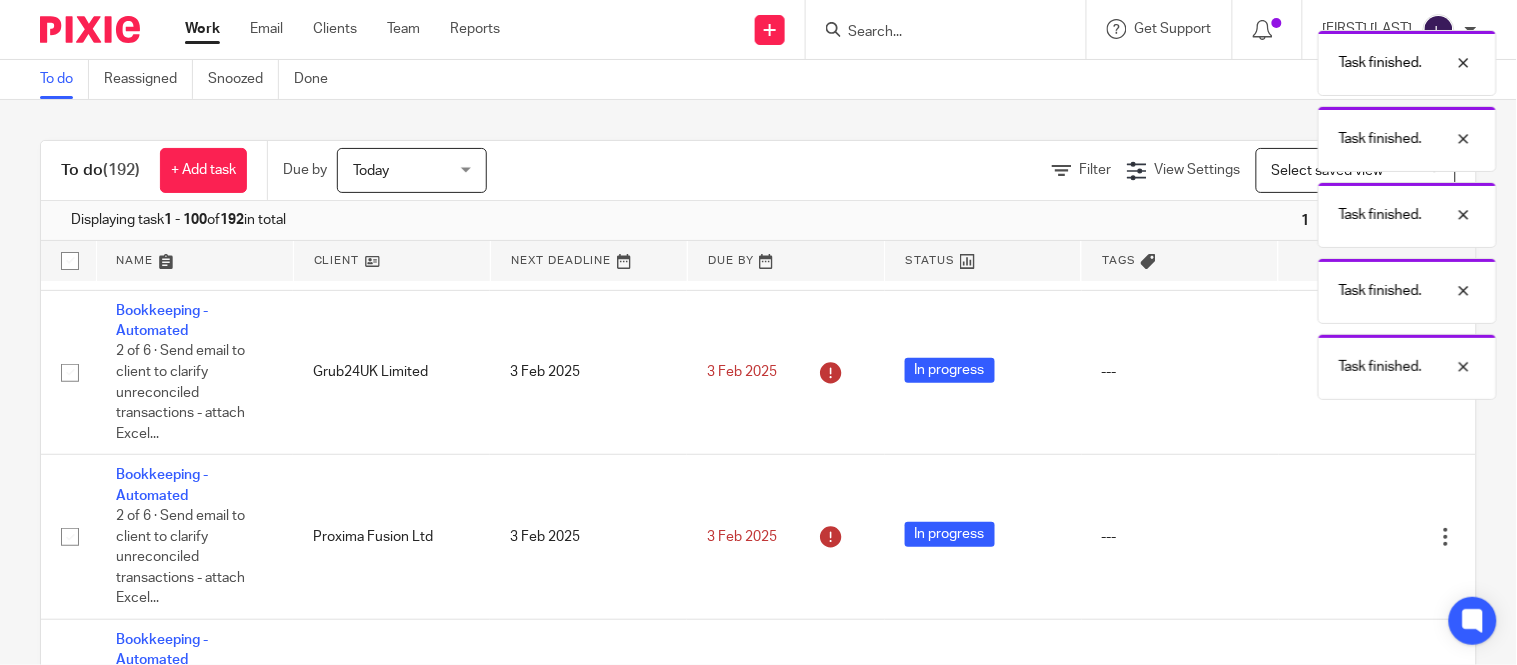 click on "Task finished. Task finished. Task finished. Task finished. Task finished." at bounding box center (1128, 210) 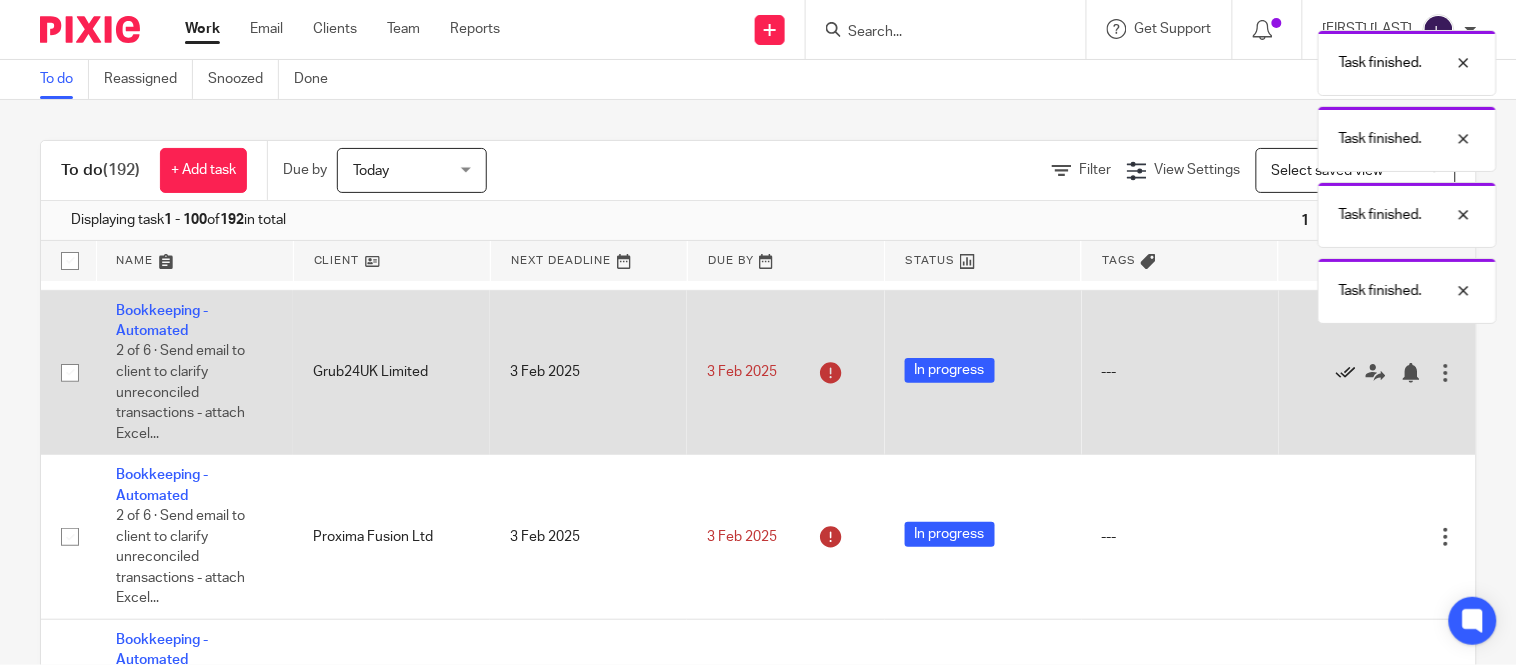 click at bounding box center [1346, 373] 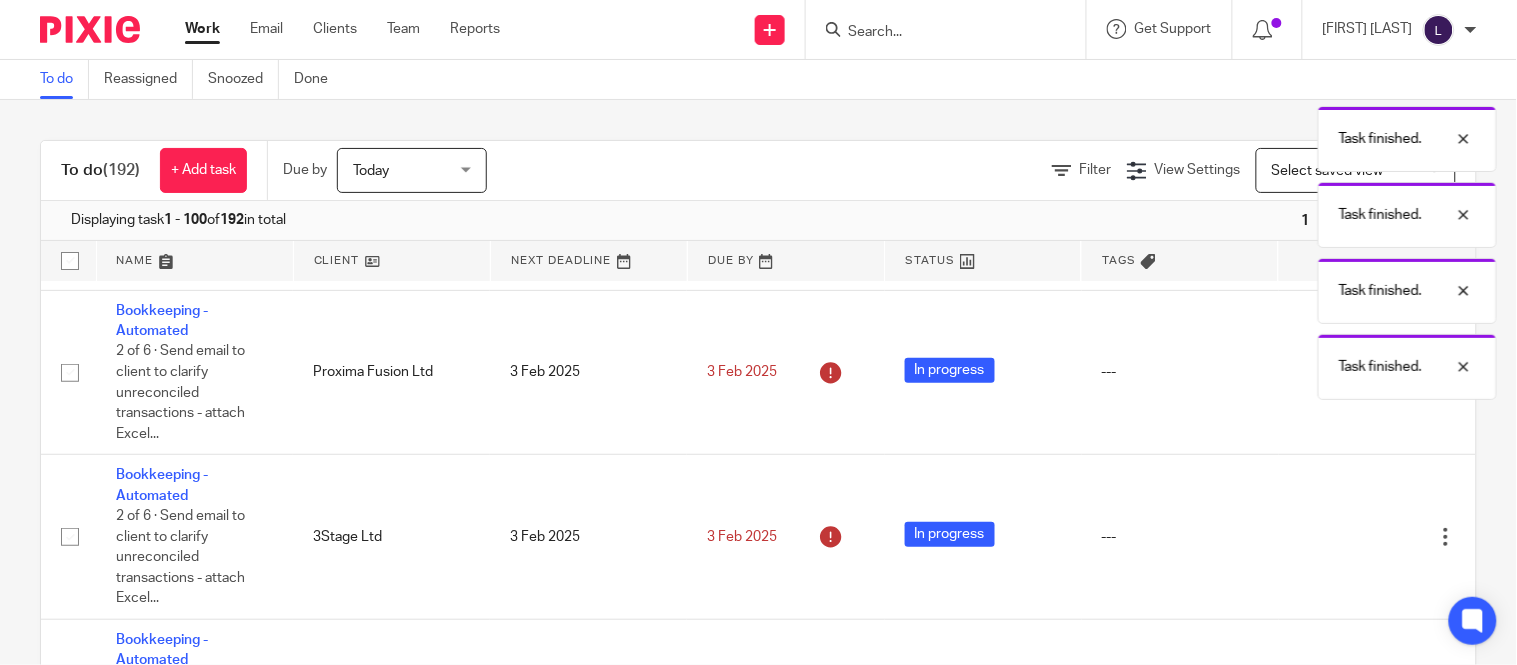 click on "Edit task
Delete" at bounding box center [1377, 372] 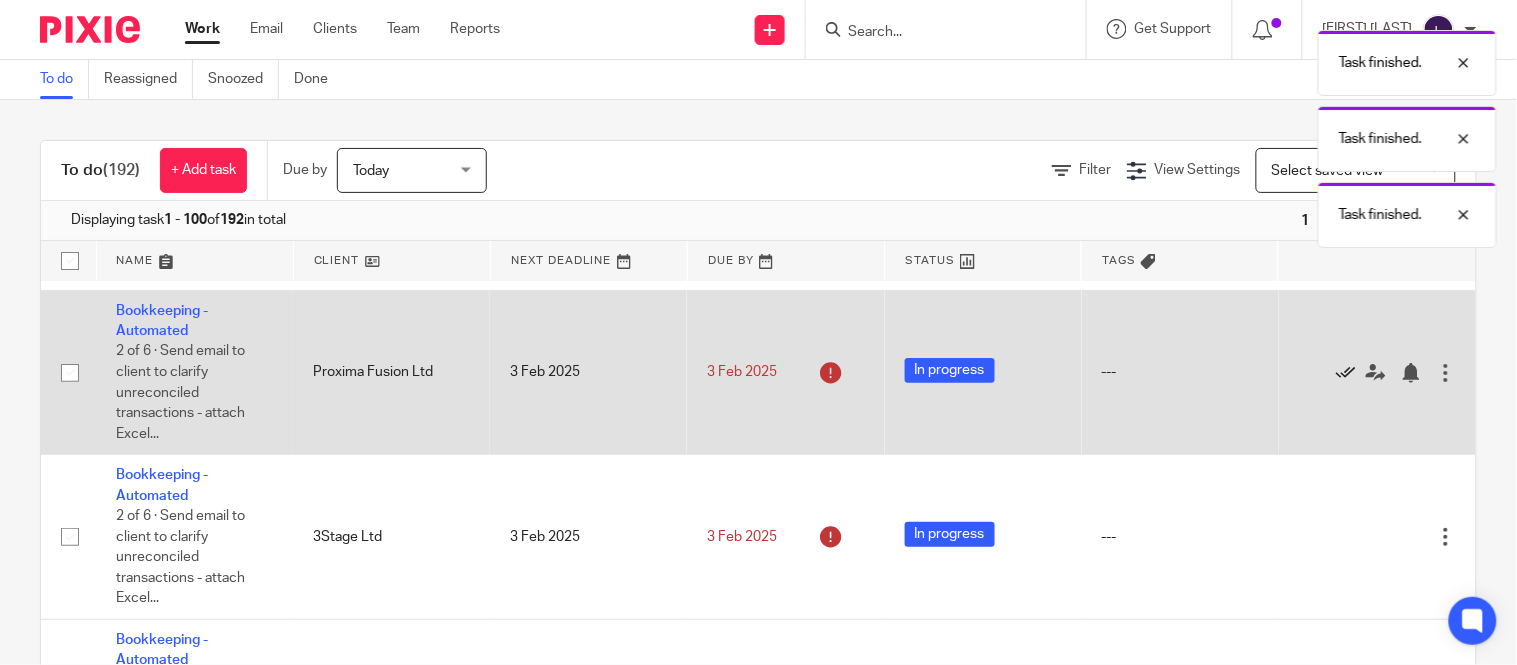 click at bounding box center [1346, 373] 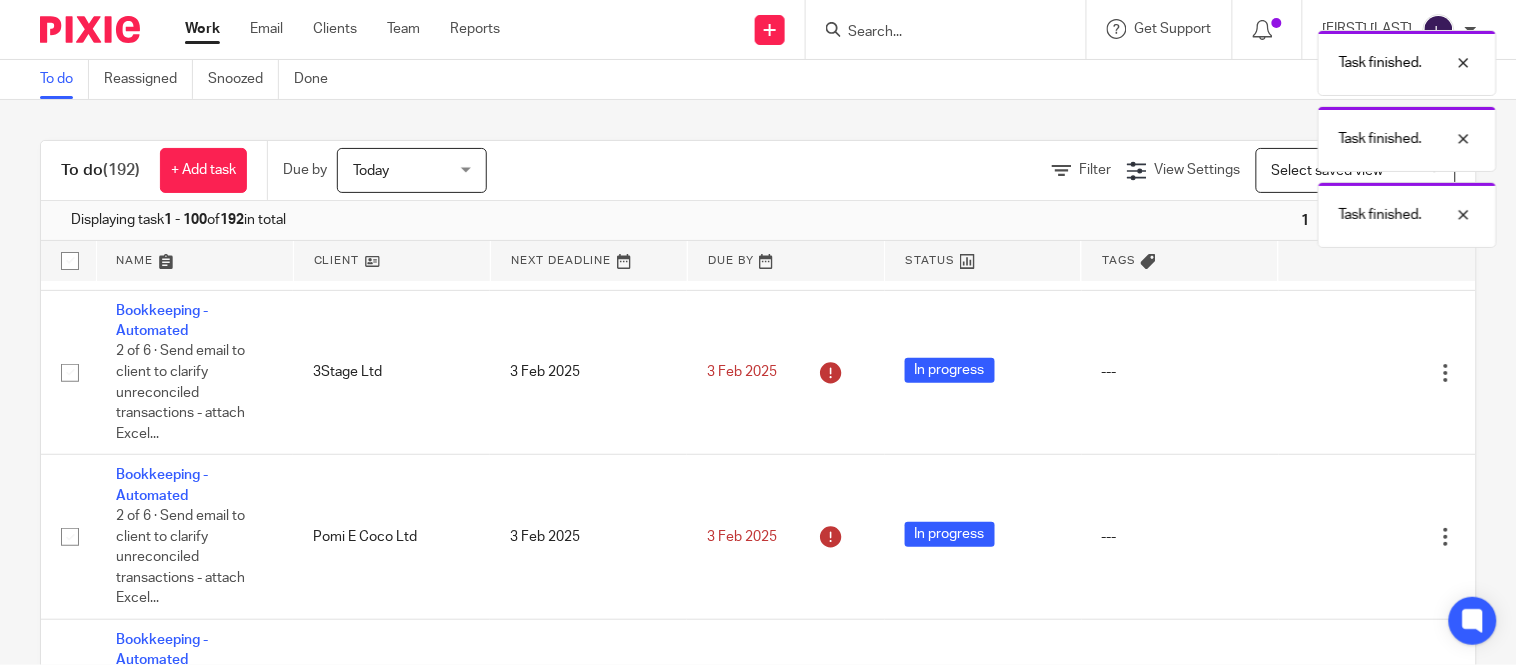click at bounding box center [1346, 373] 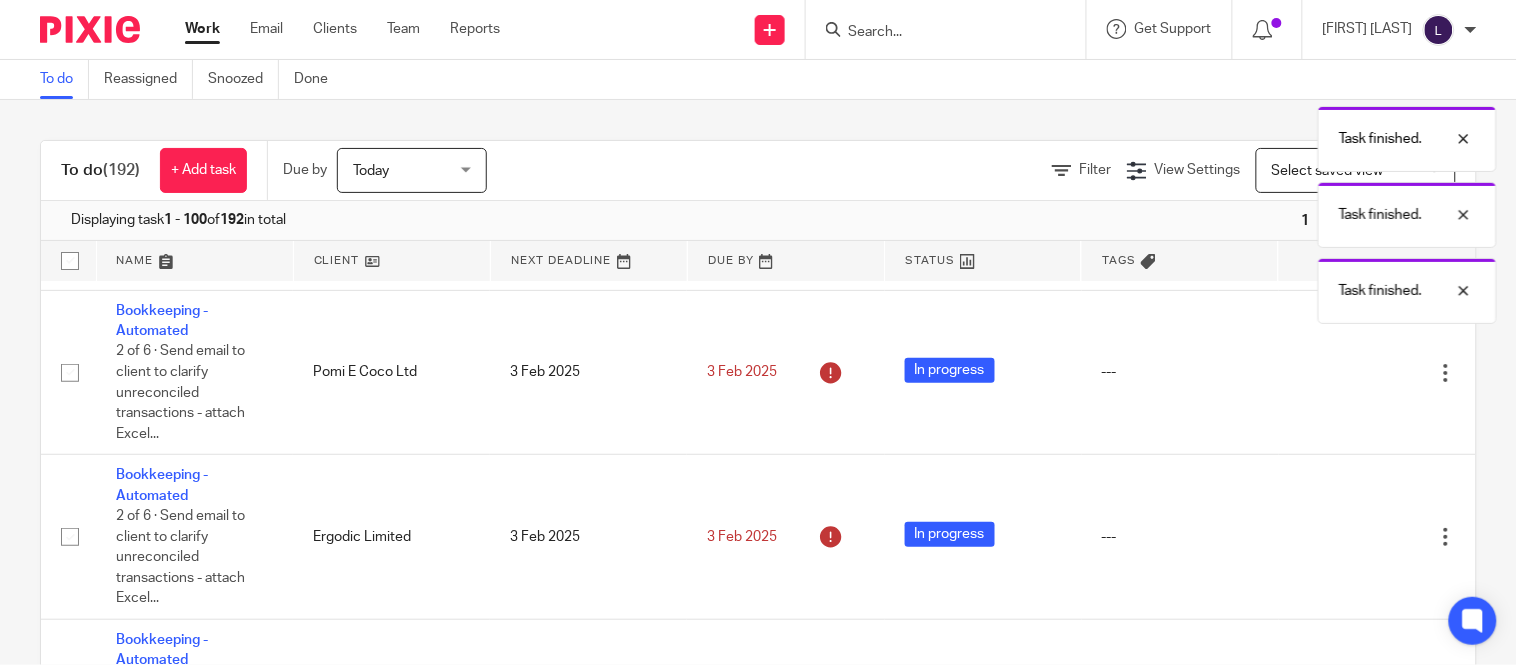 click at bounding box center [1346, 373] 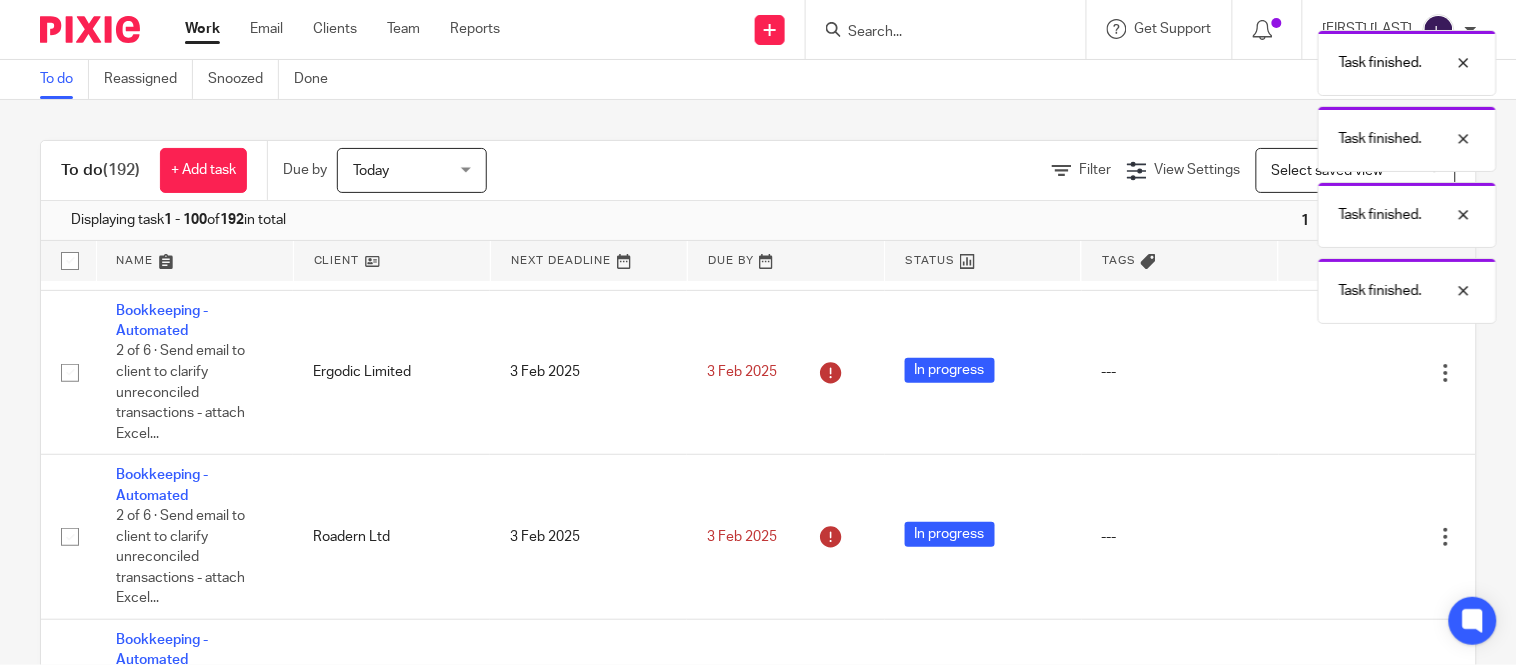 click at bounding box center (1346, 373) 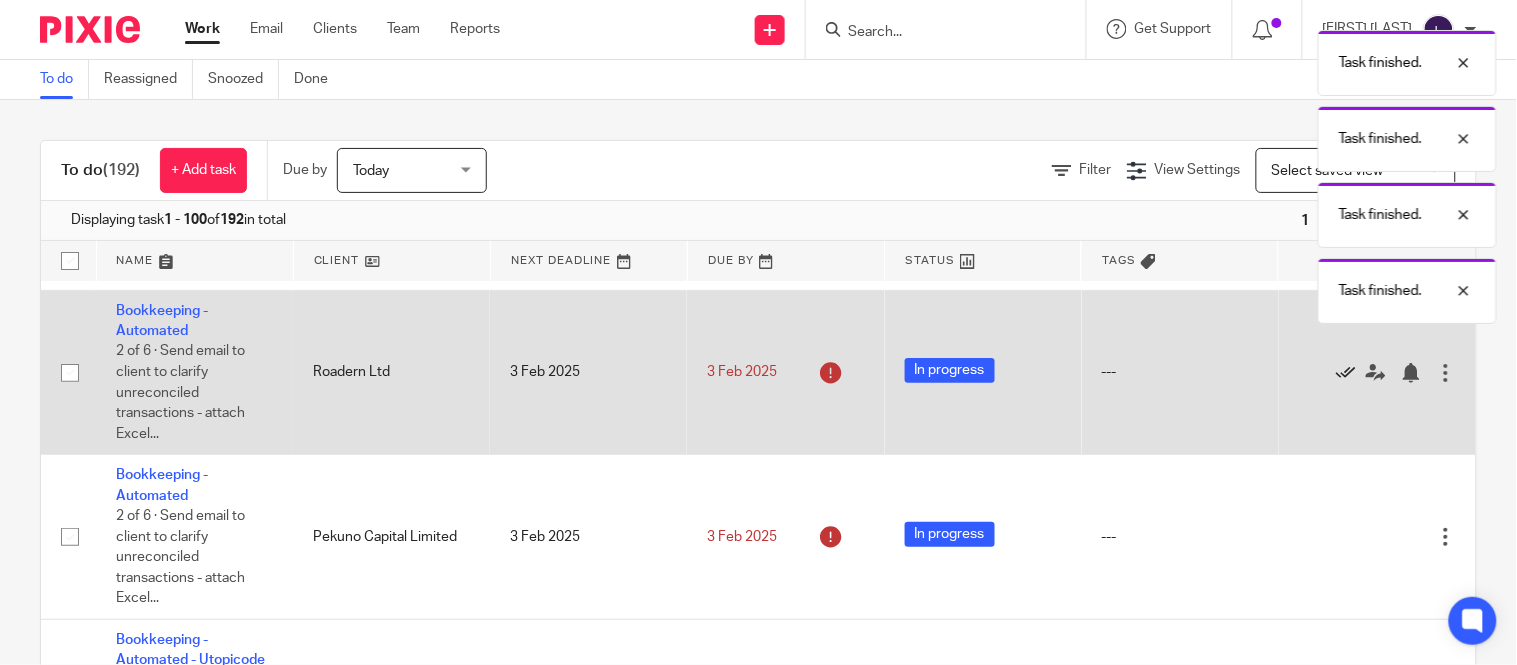 click at bounding box center [1346, 373] 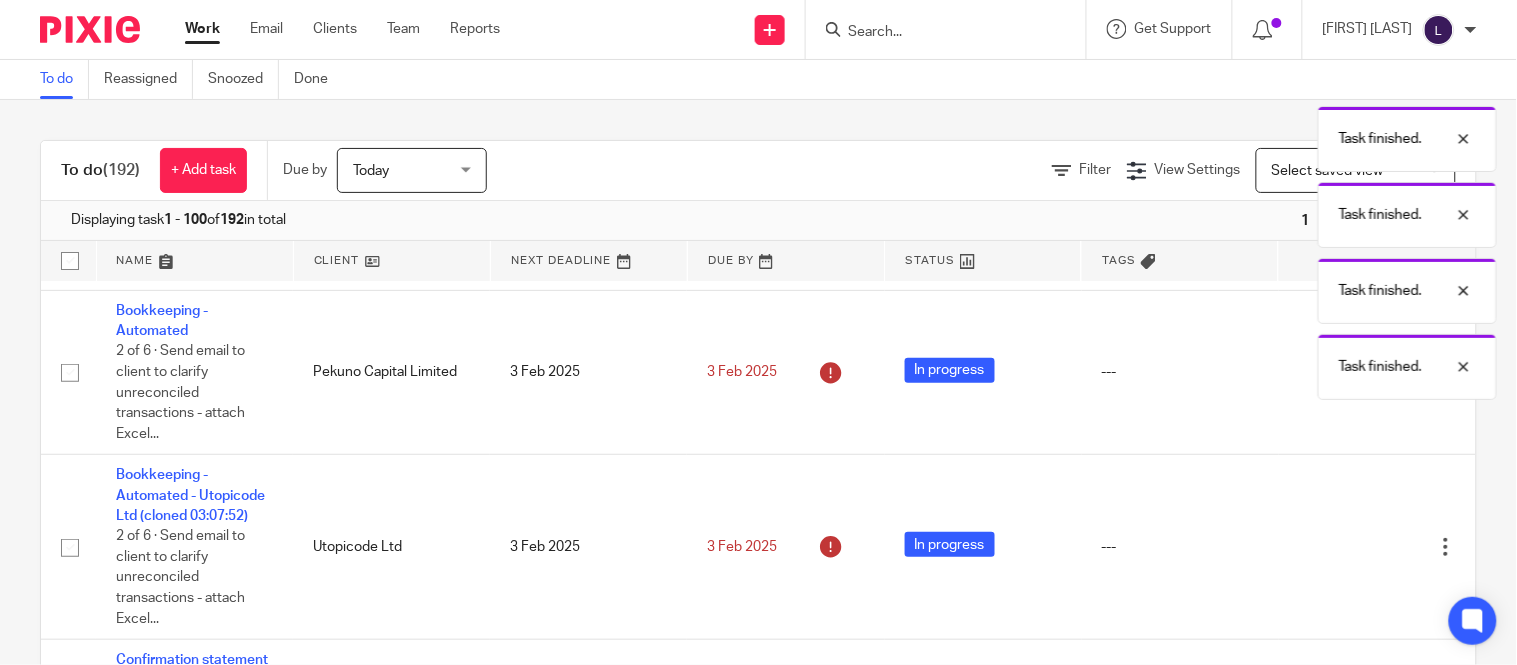 click on "Task finished. Task finished. Task finished. Task finished. Task finished." at bounding box center (1128, 210) 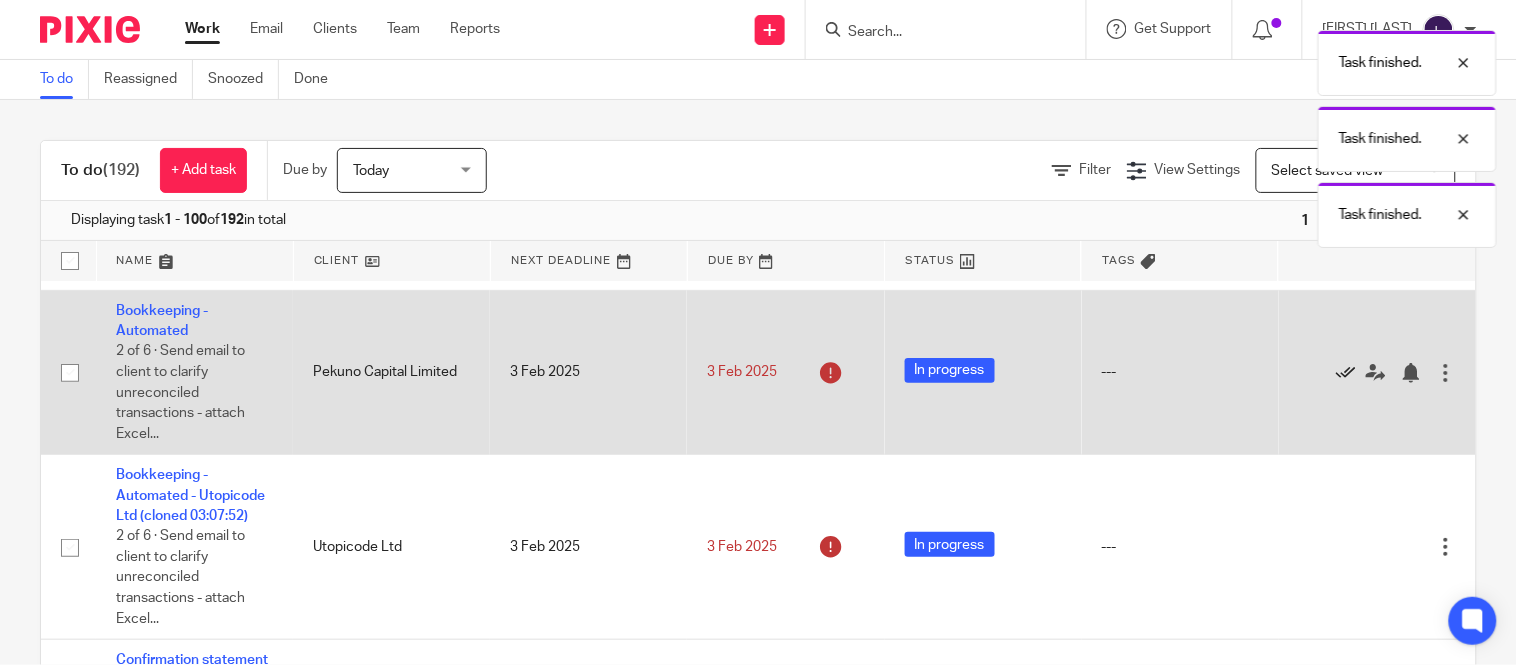 click at bounding box center (1346, 373) 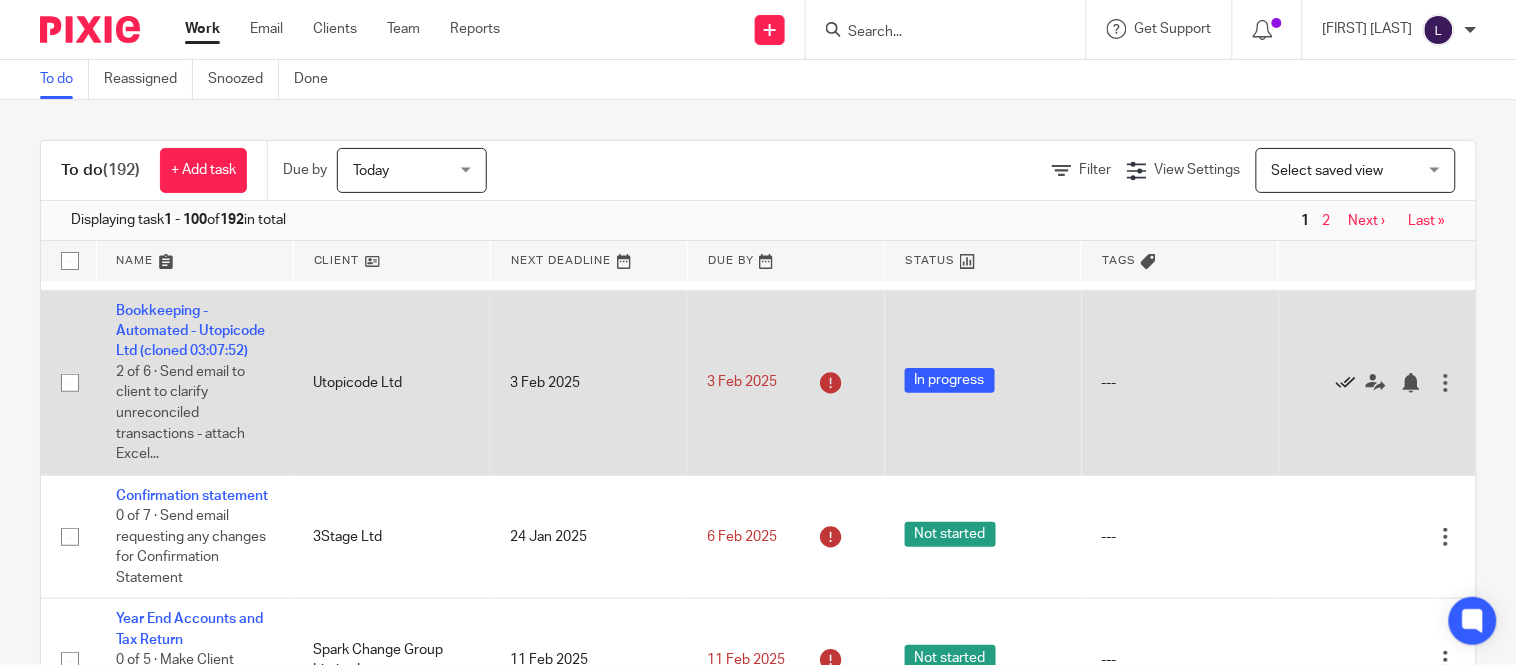 click at bounding box center [1346, 383] 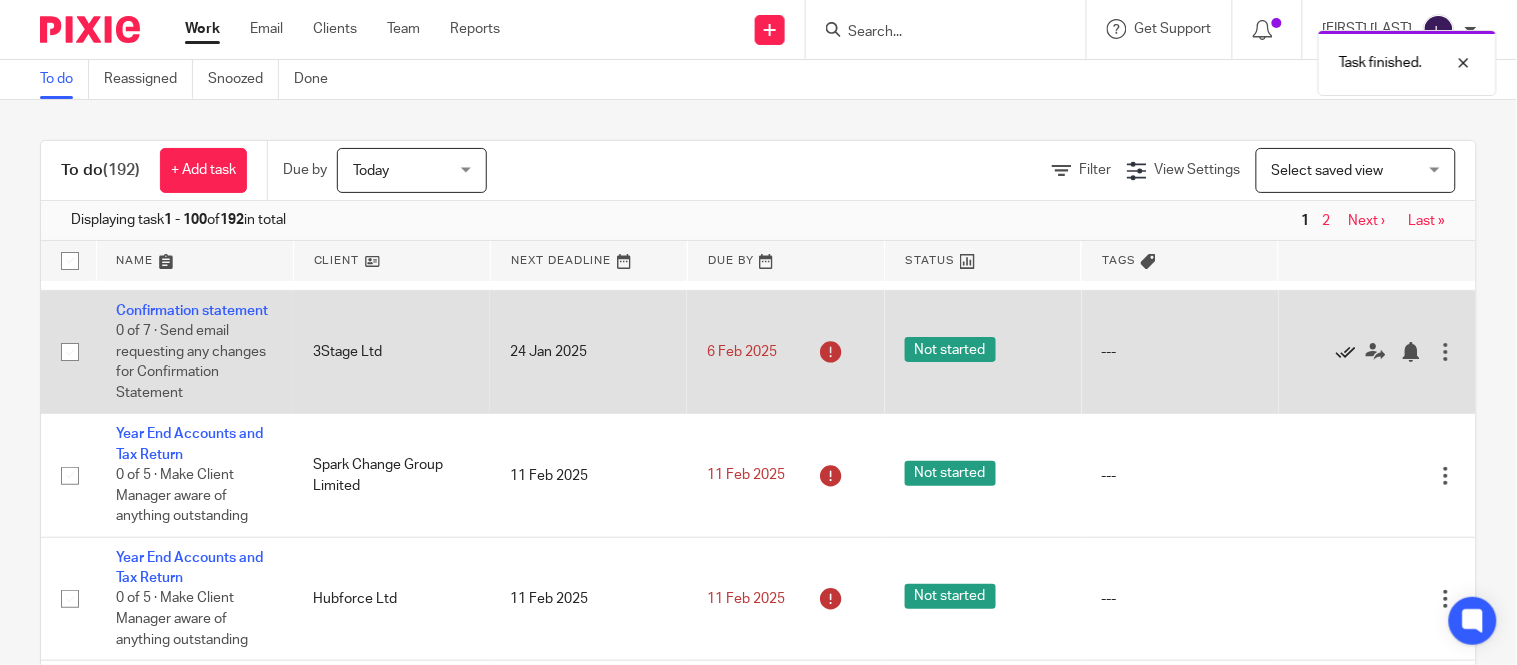 click at bounding box center [1346, 352] 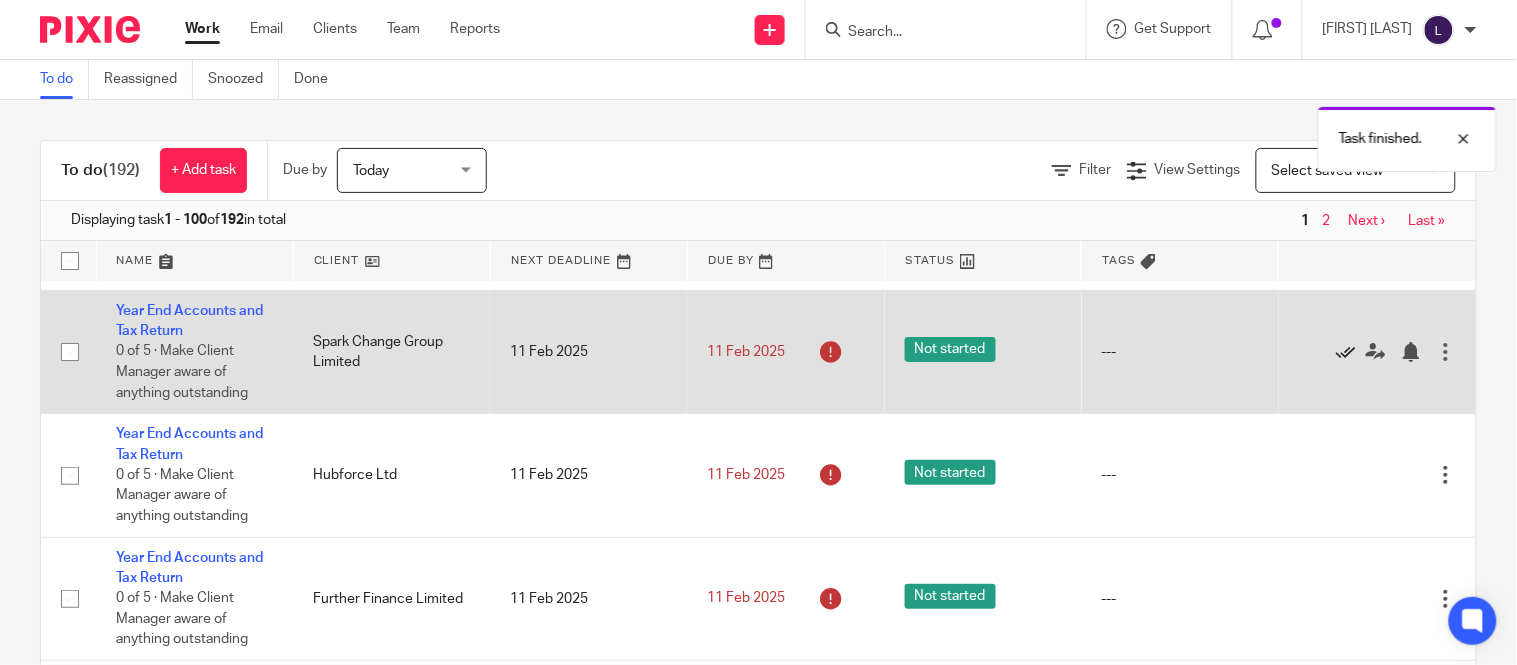 click at bounding box center (1346, 352) 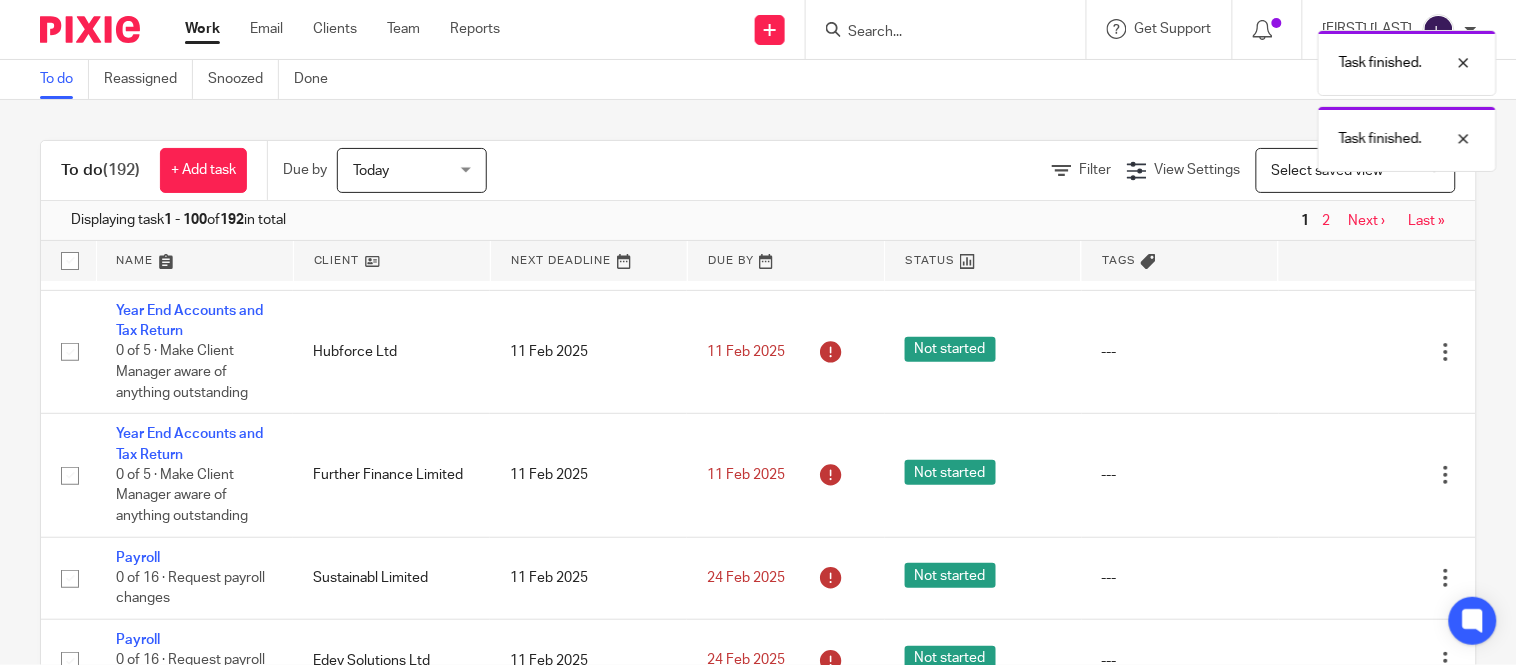click at bounding box center (1346, 352) 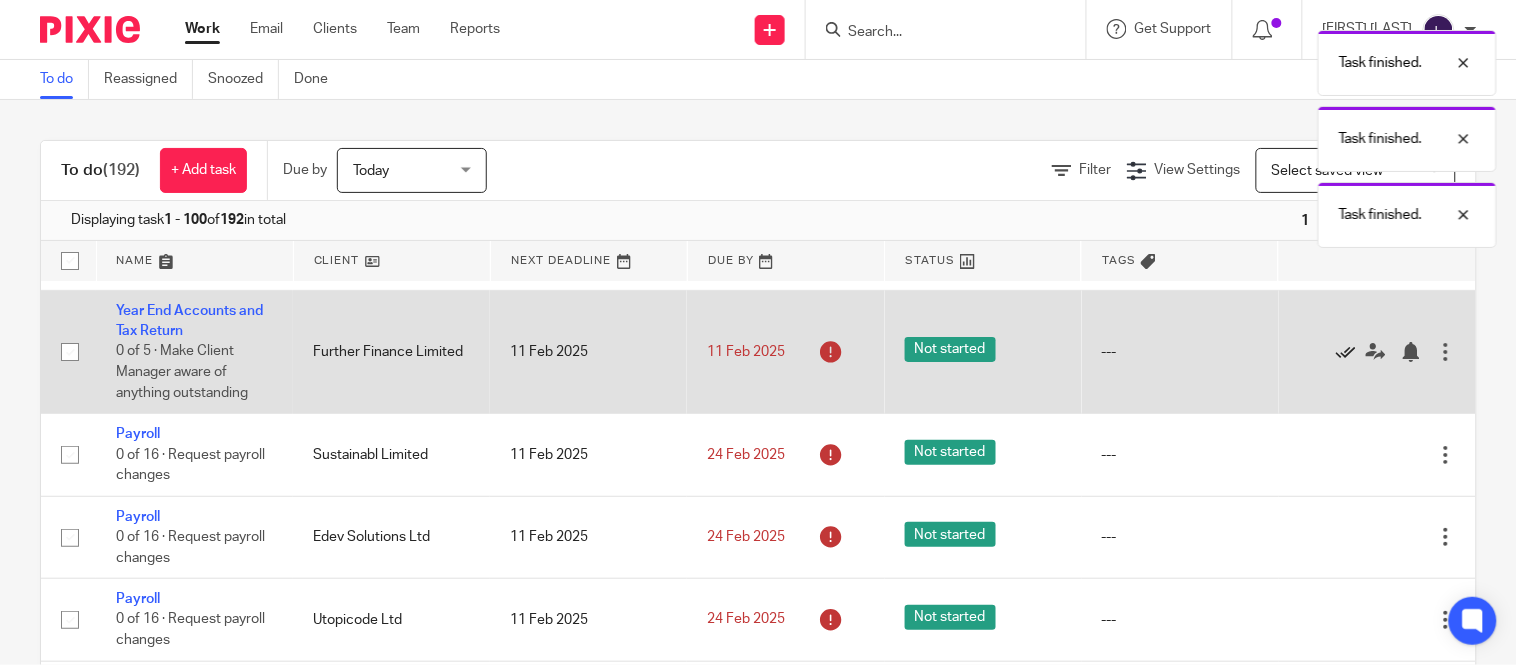 click at bounding box center [1346, 352] 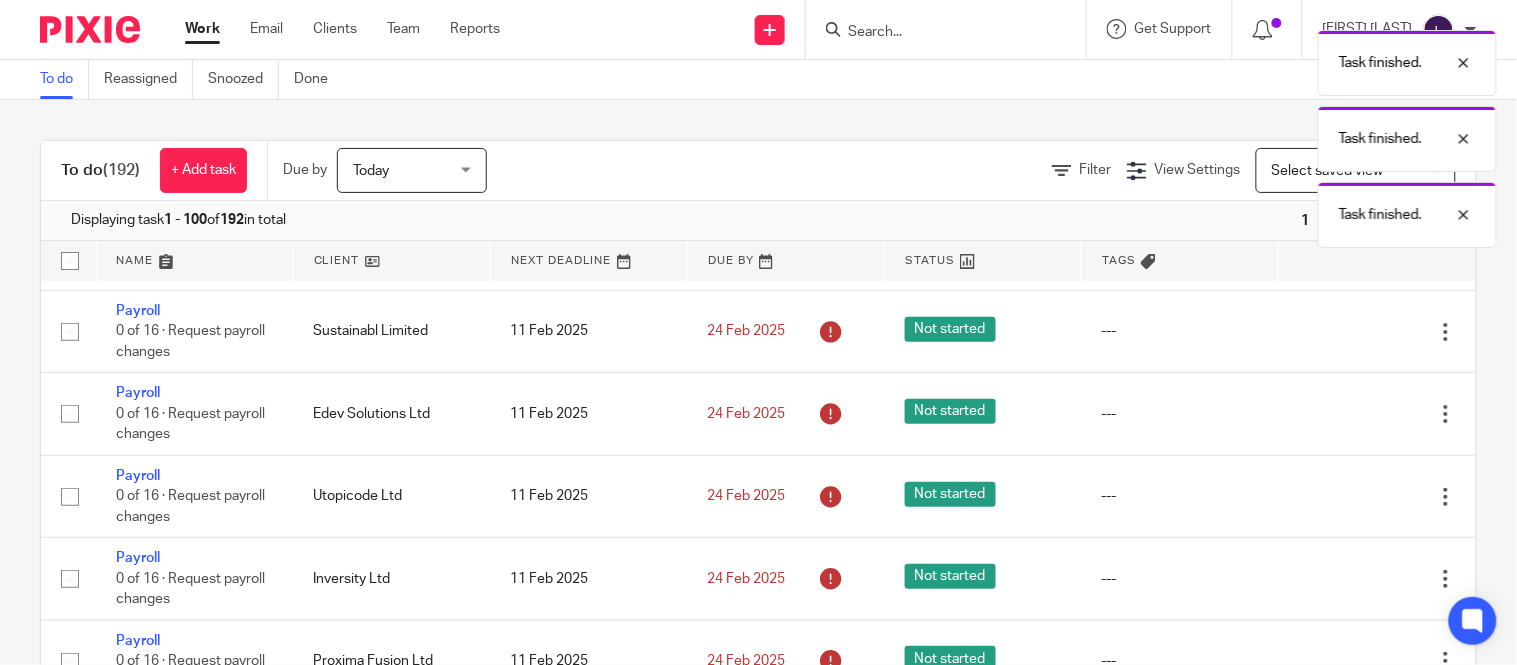 click on "Edit task
Delete" at bounding box center (1377, 331) 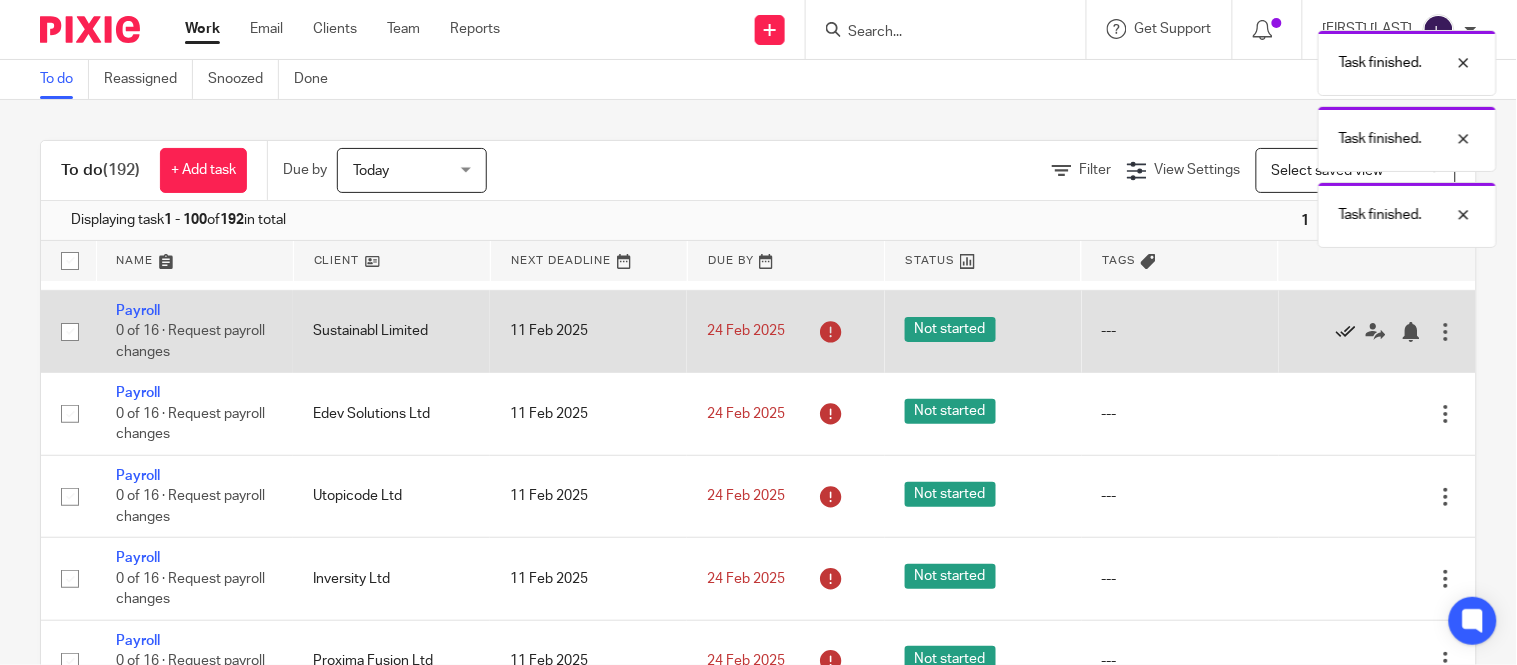 click at bounding box center (1346, 332) 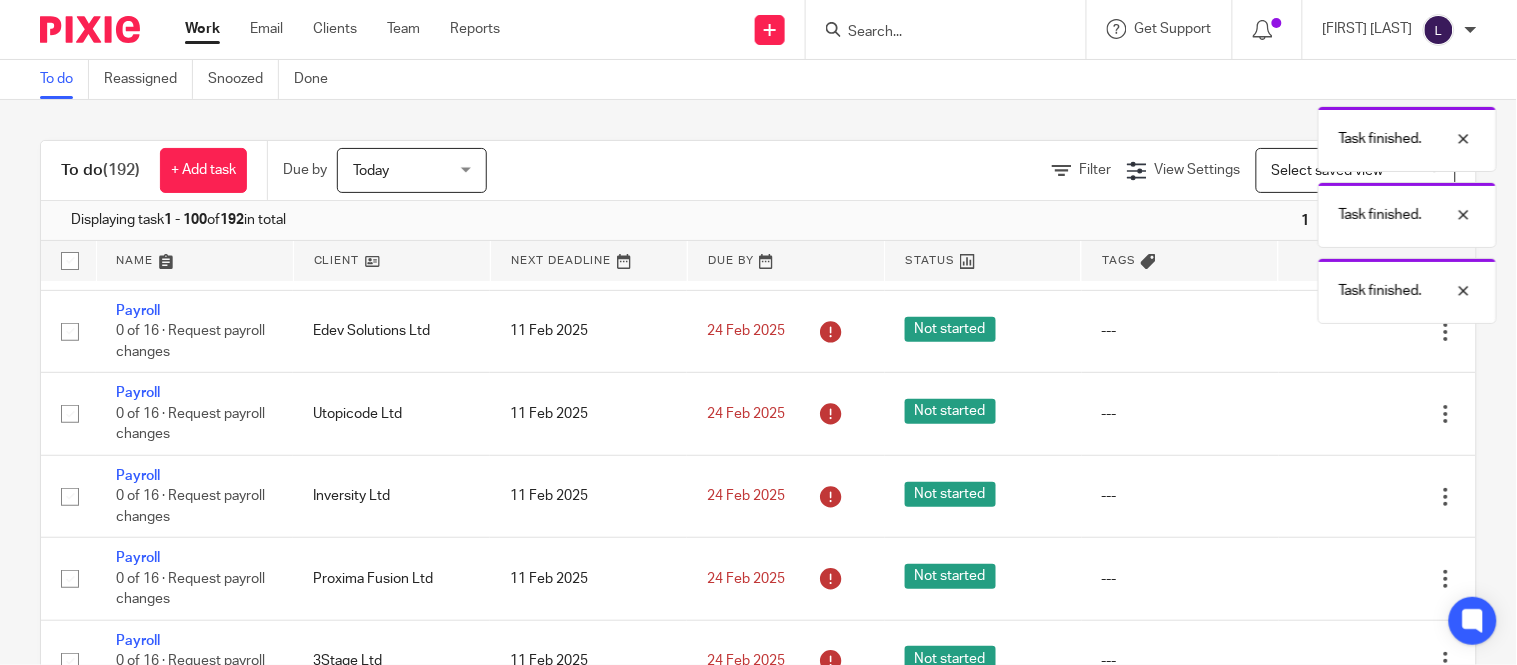 click at bounding box center [1346, 332] 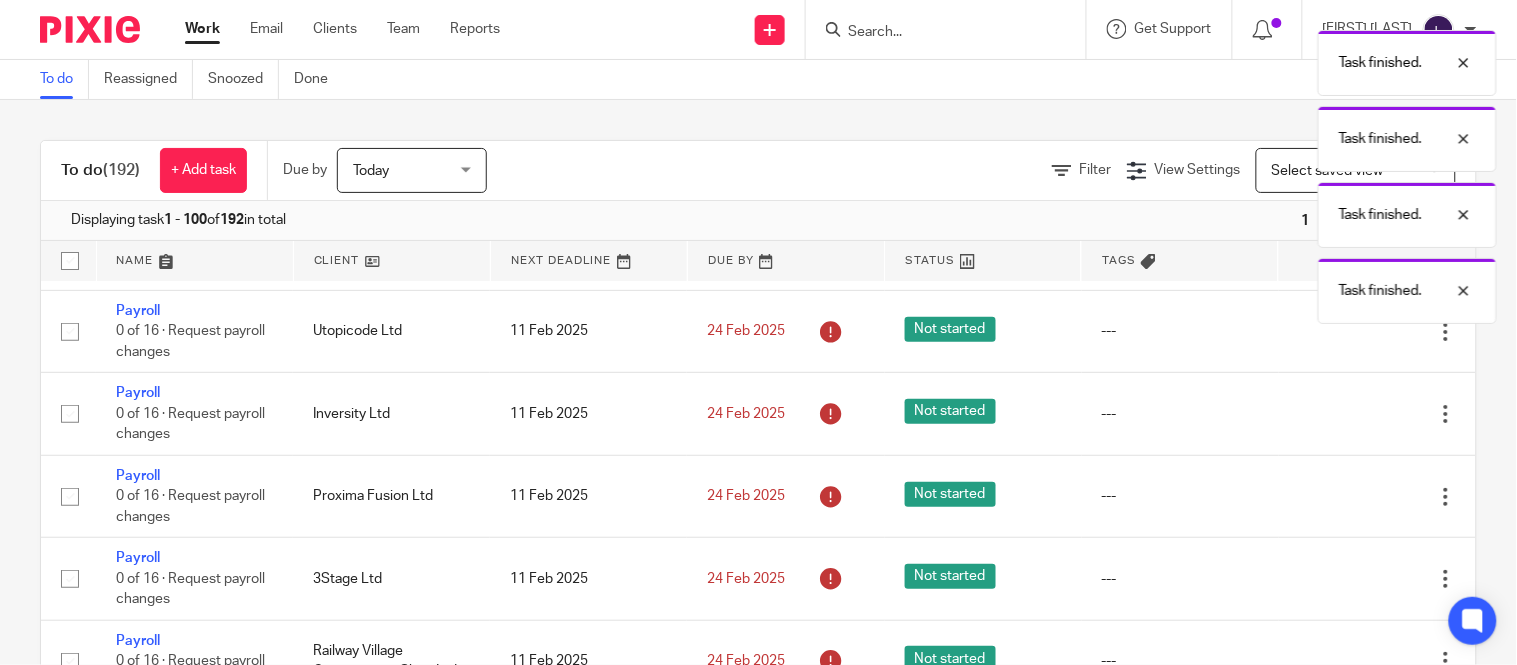 click at bounding box center (1346, 332) 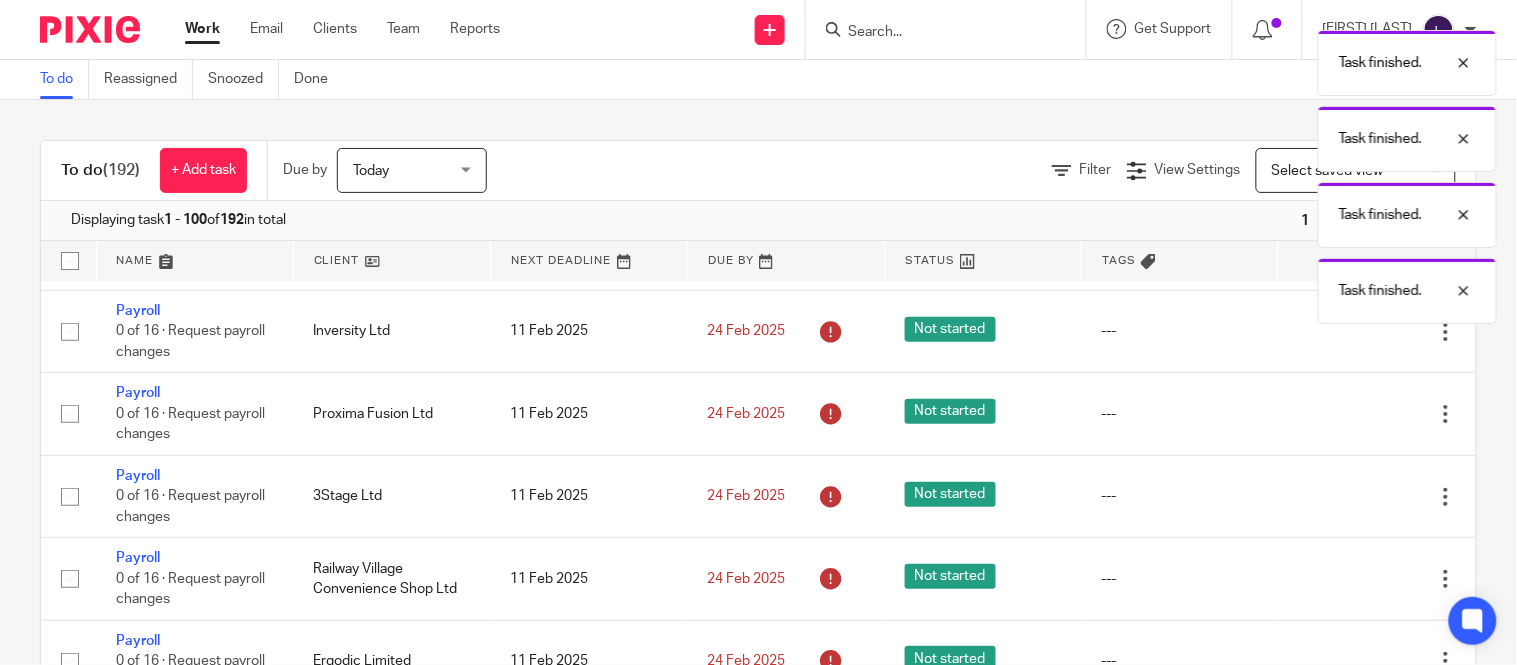 click at bounding box center [1346, 332] 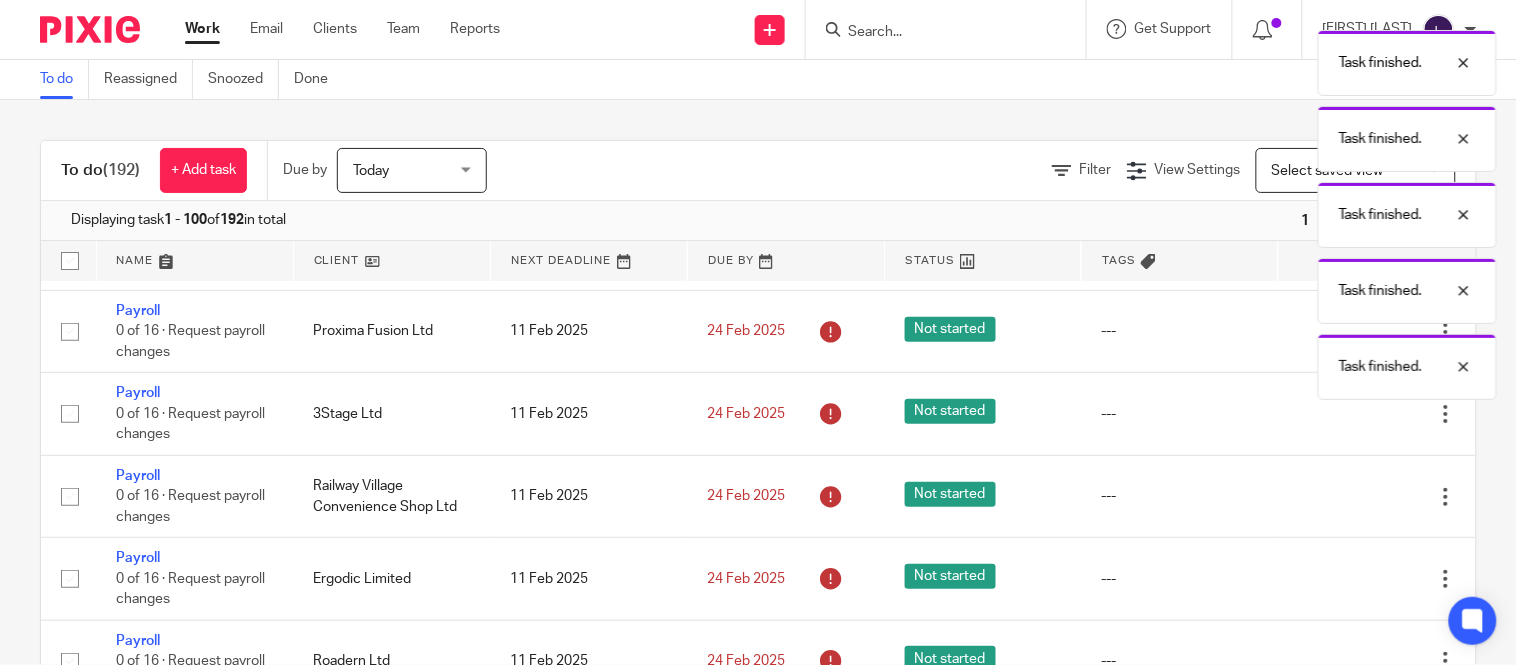 click on "Task finished. Task finished. Task finished. Task finished. Task finished." at bounding box center (1128, 210) 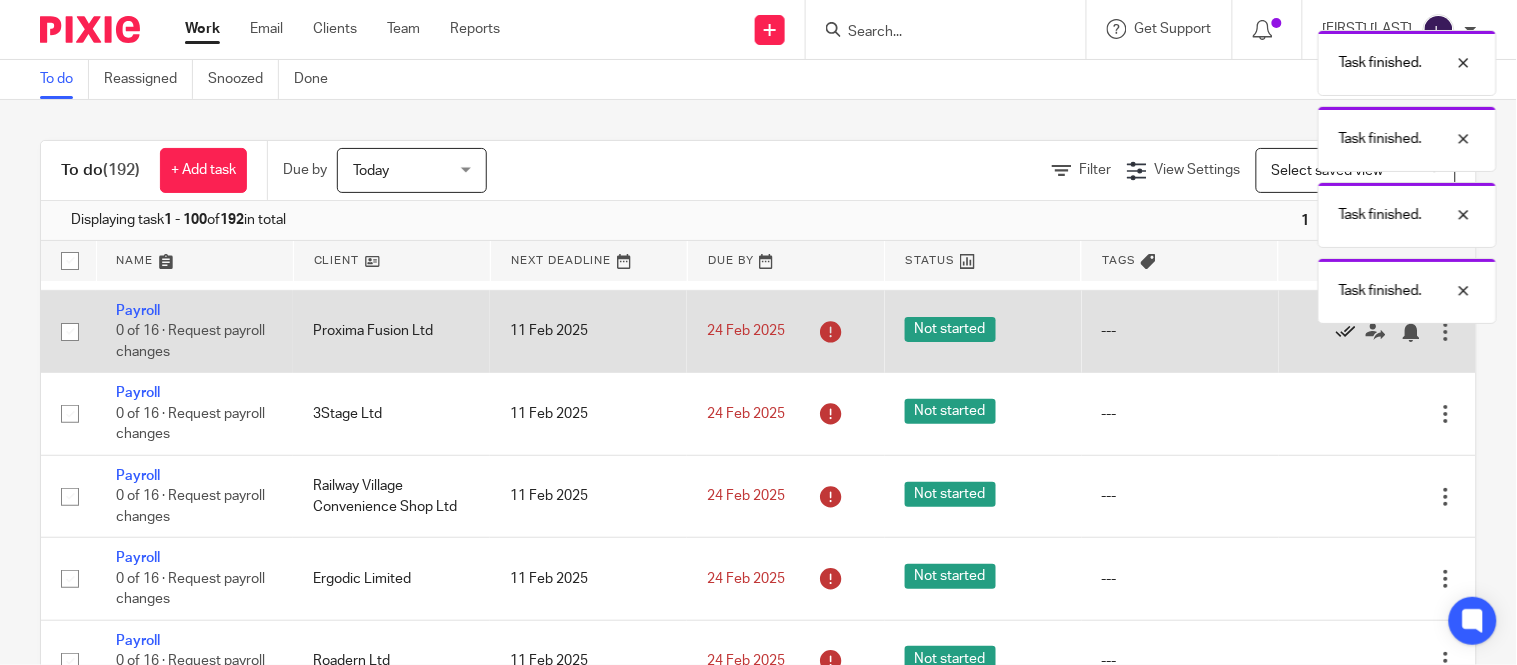 click at bounding box center [1346, 332] 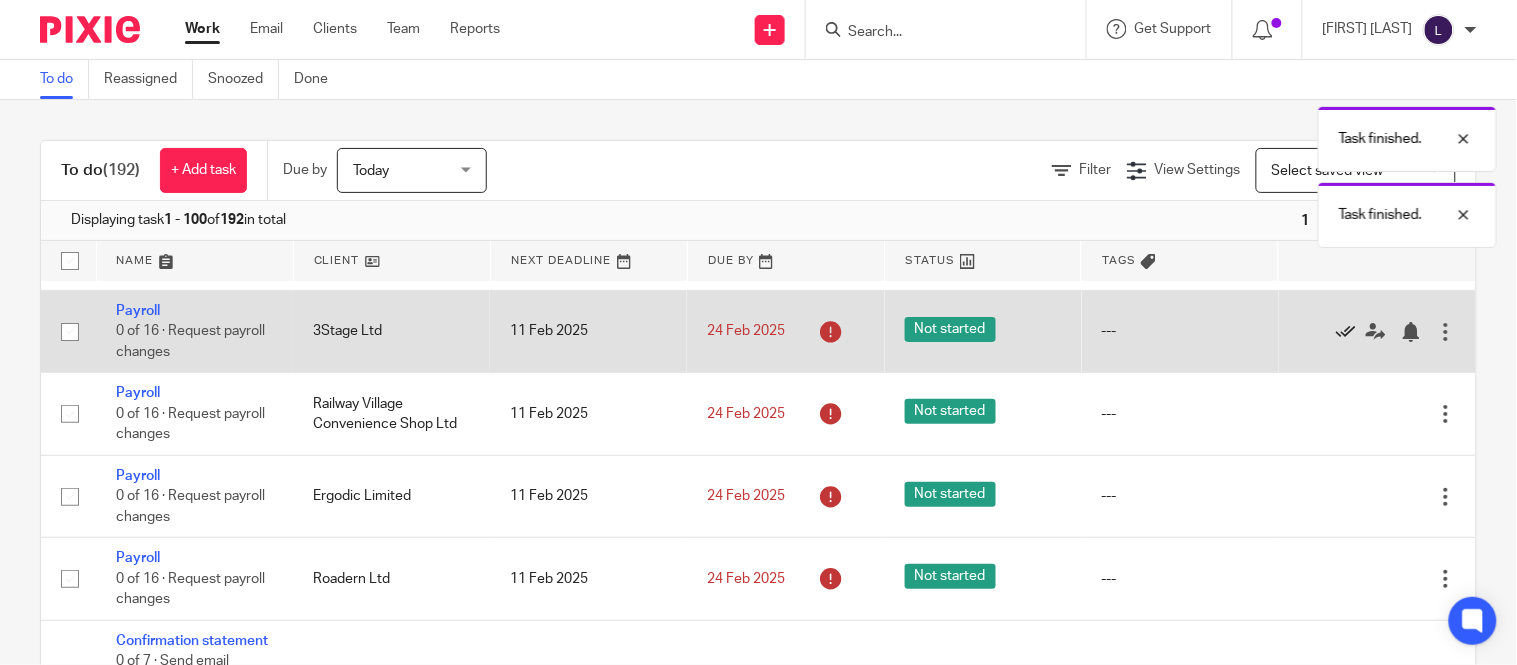 click at bounding box center [1346, 332] 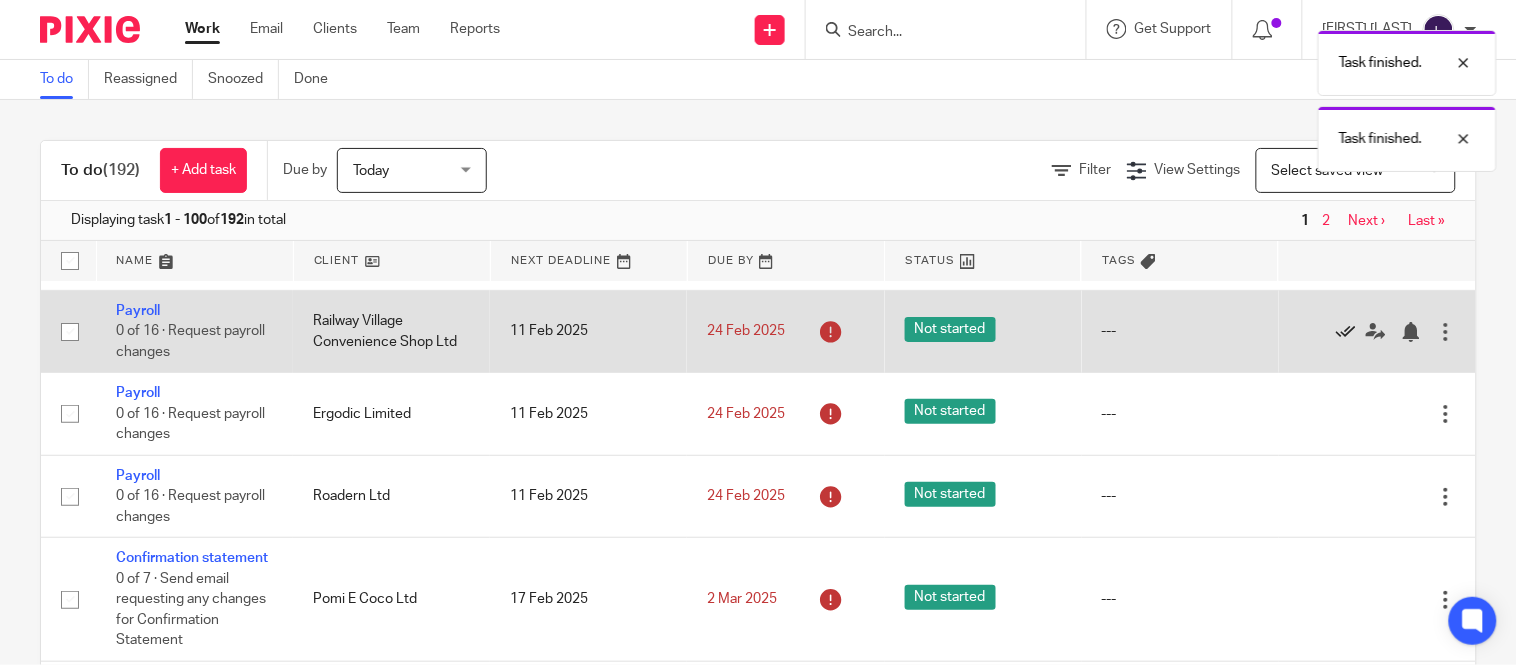 click at bounding box center [1346, 332] 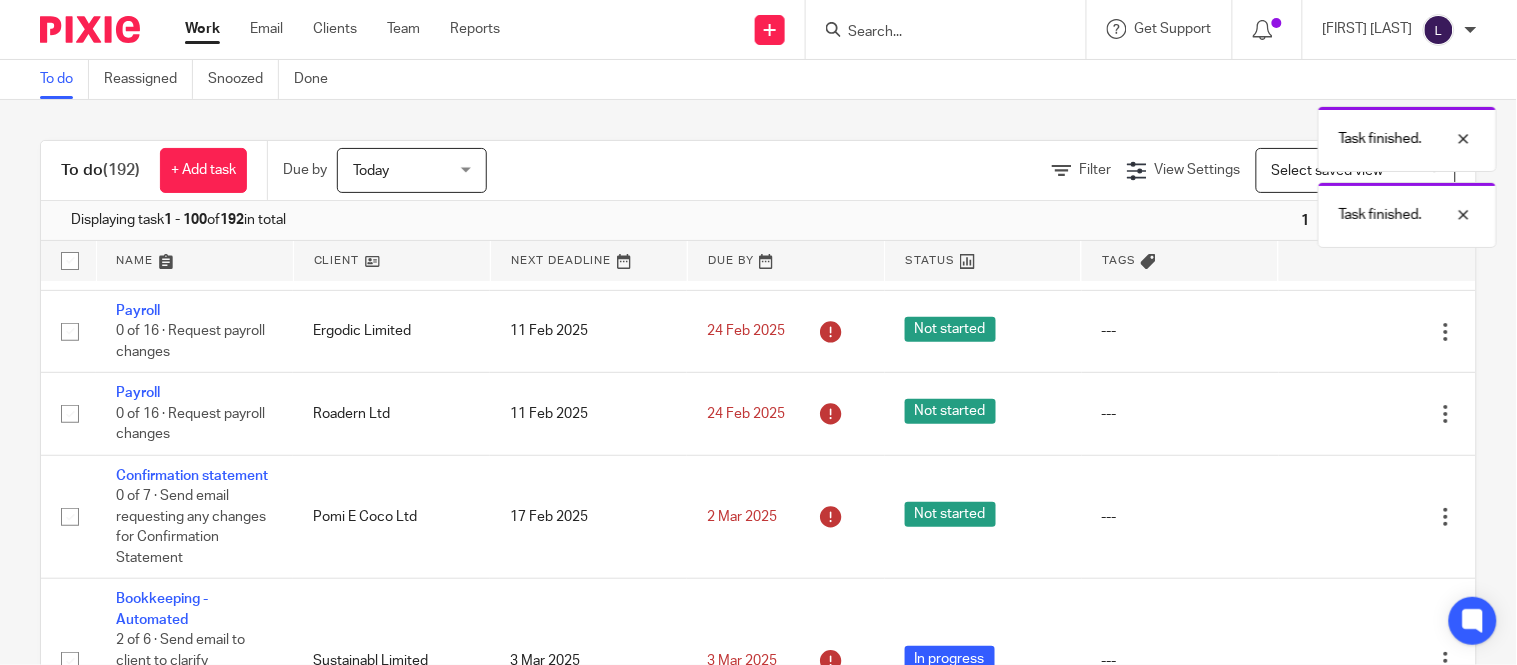 click at bounding box center (1346, 332) 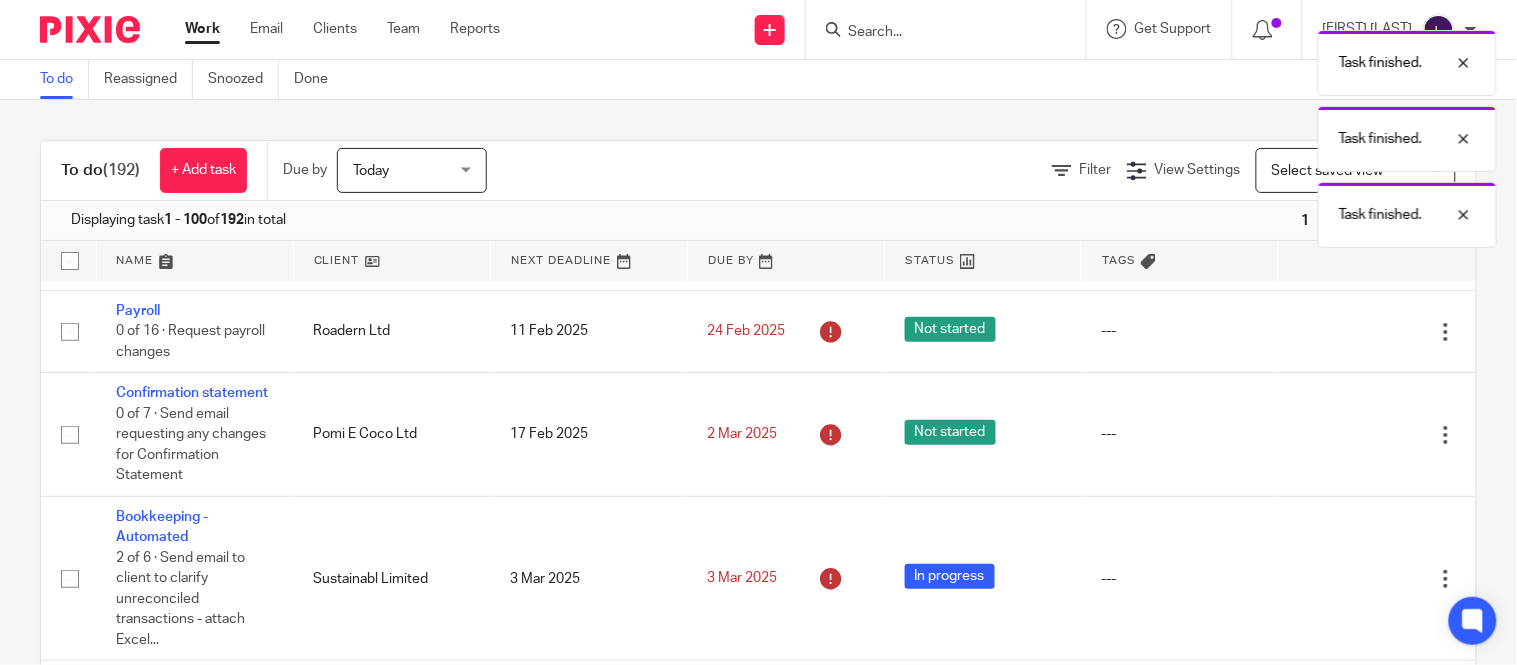 click at bounding box center [1346, 332] 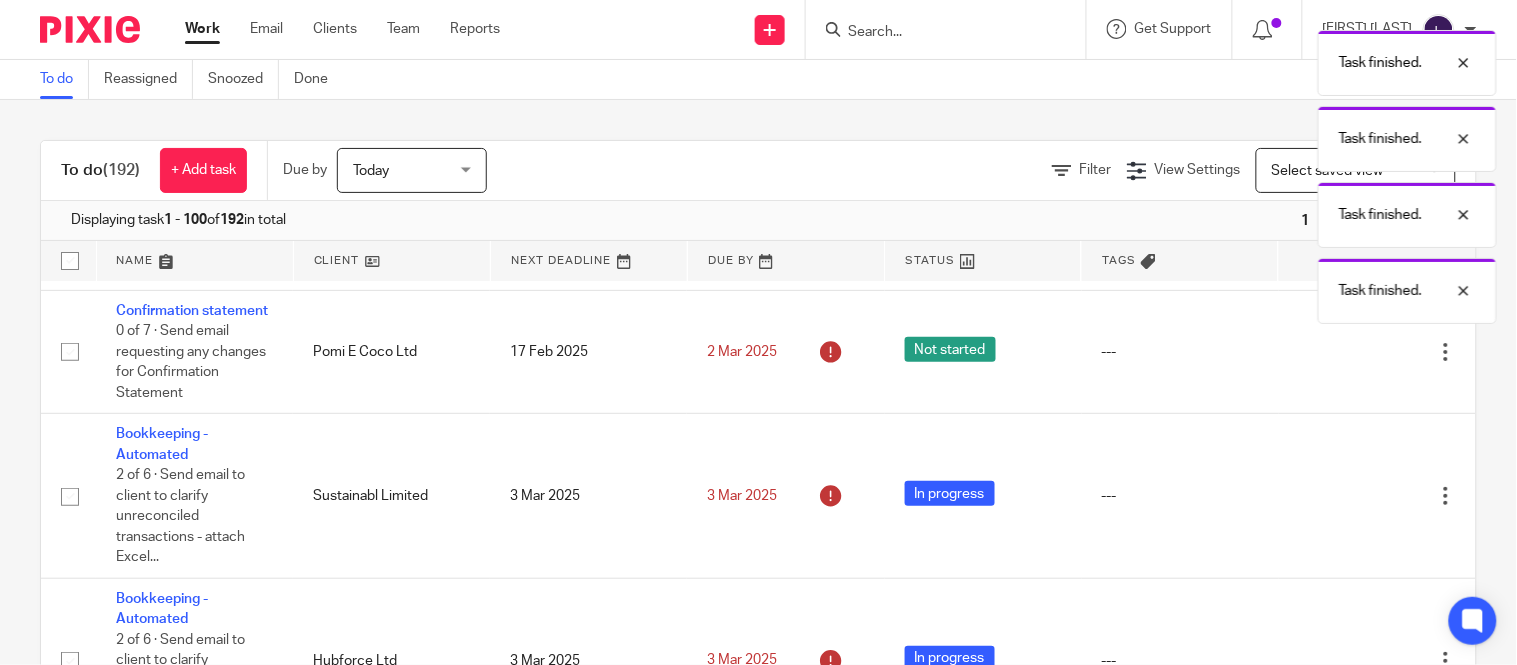 click on "Edit task
Delete" at bounding box center [1377, 352] 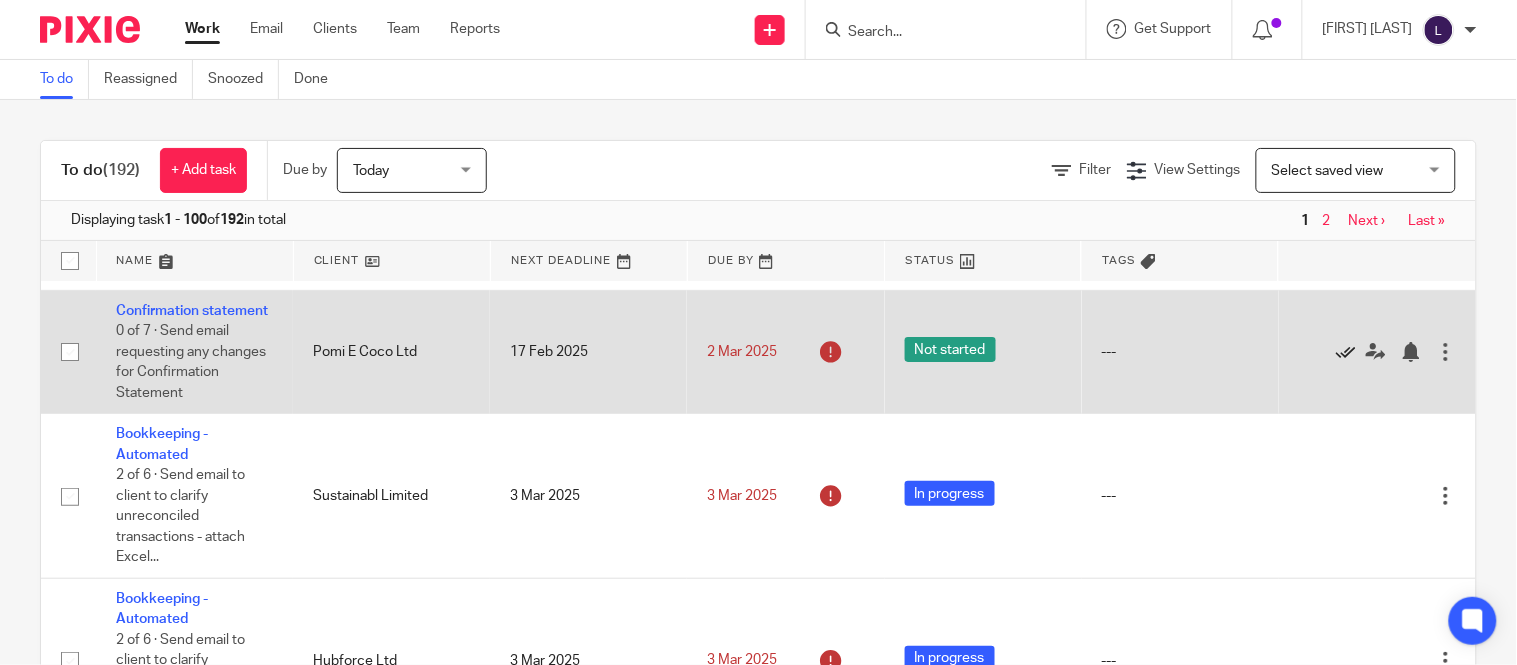 click at bounding box center [1346, 352] 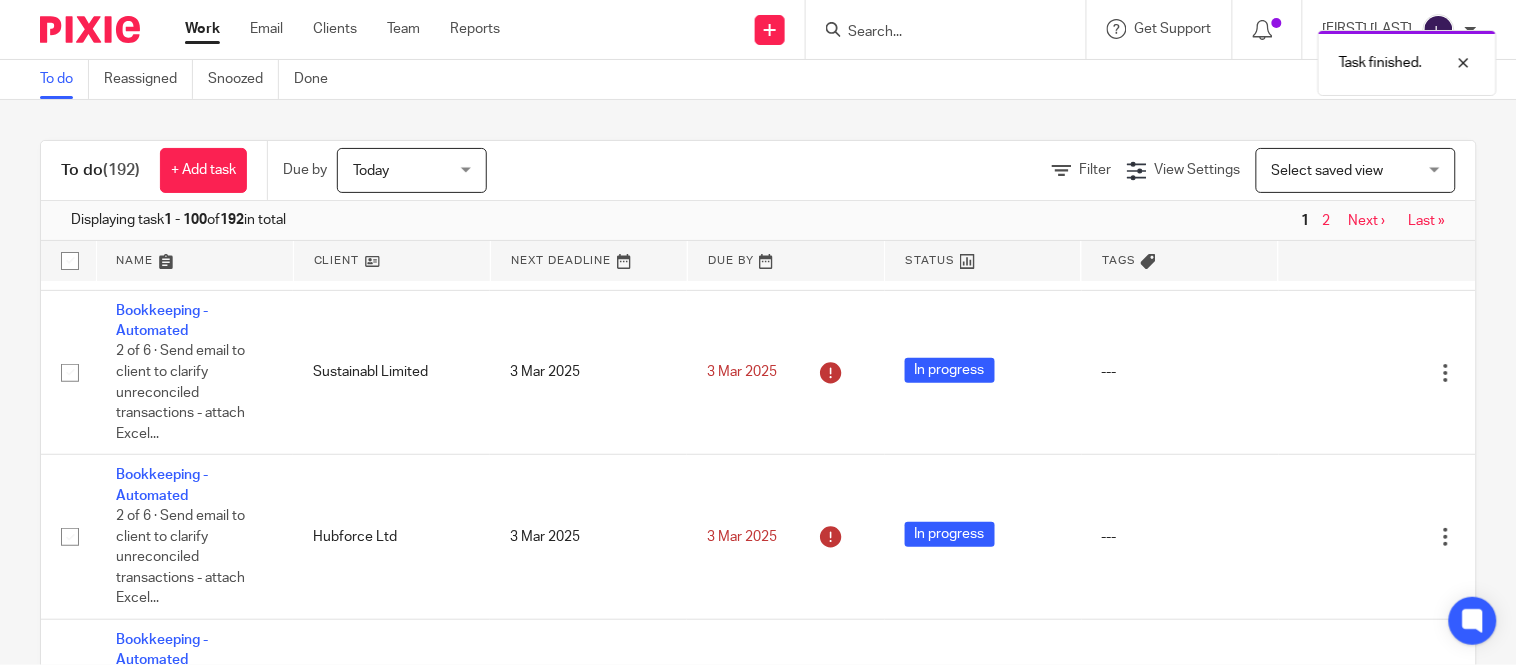 click at bounding box center [1346, 373] 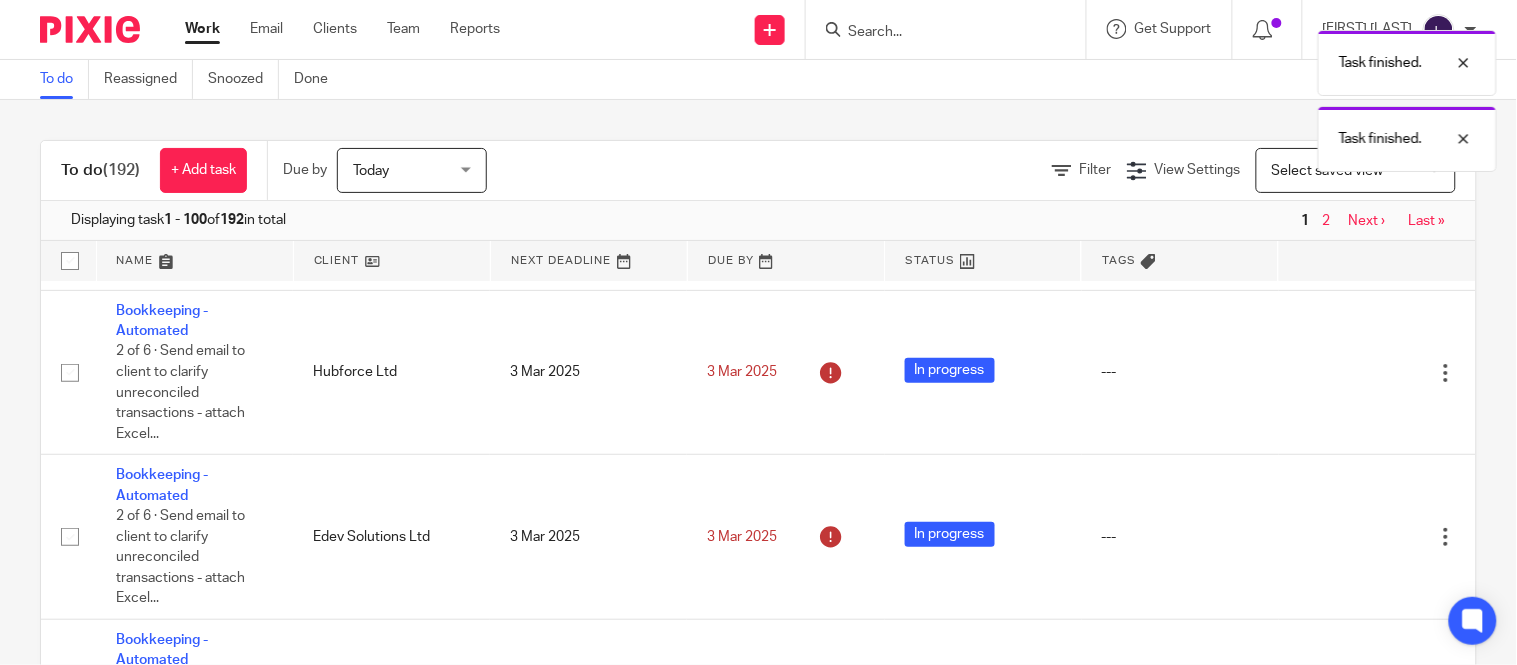 click at bounding box center (1346, 373) 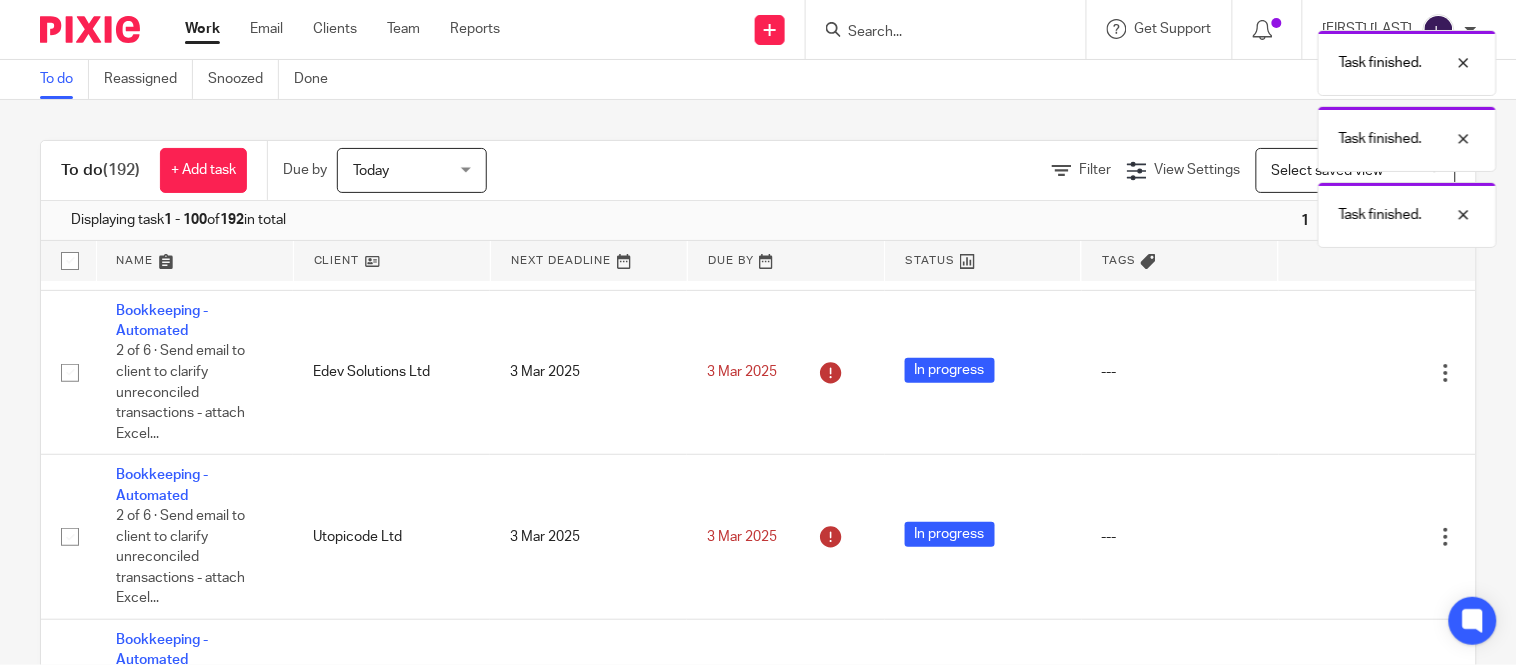 click at bounding box center (1346, 373) 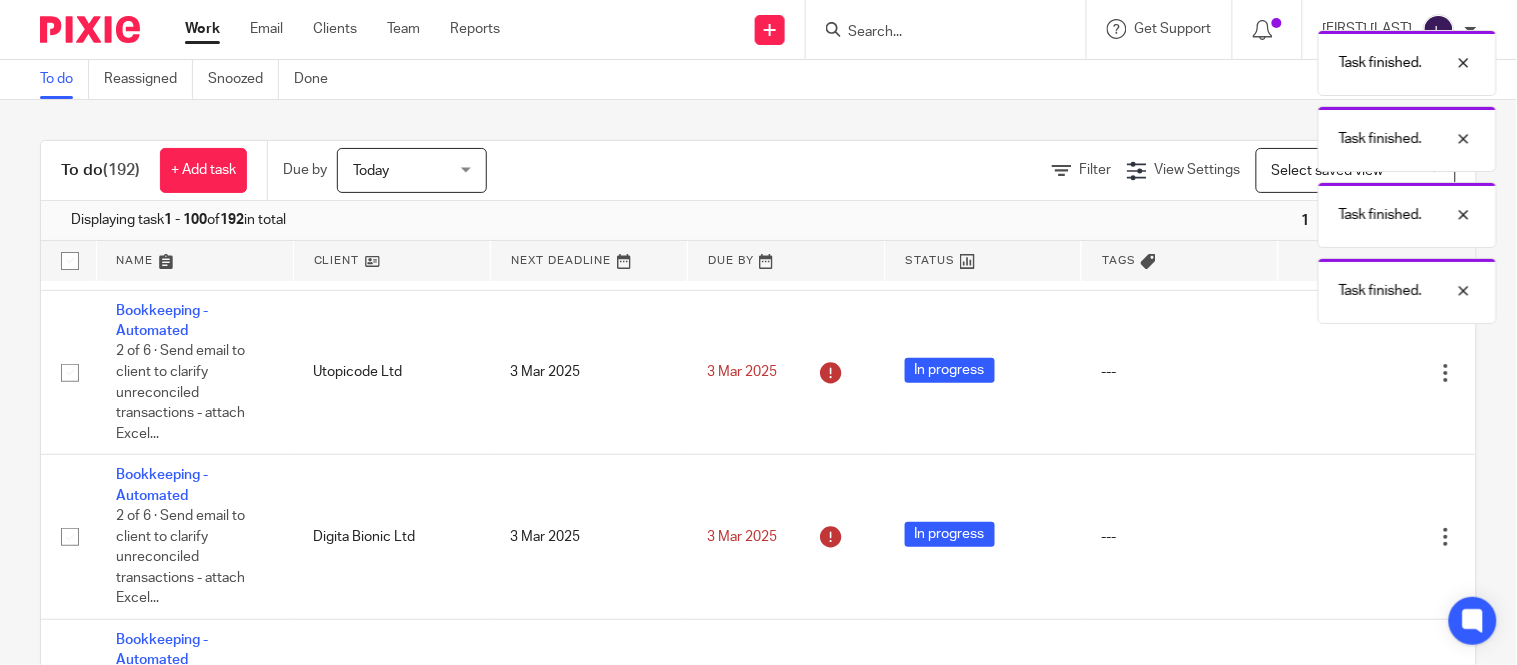 click at bounding box center [1346, 373] 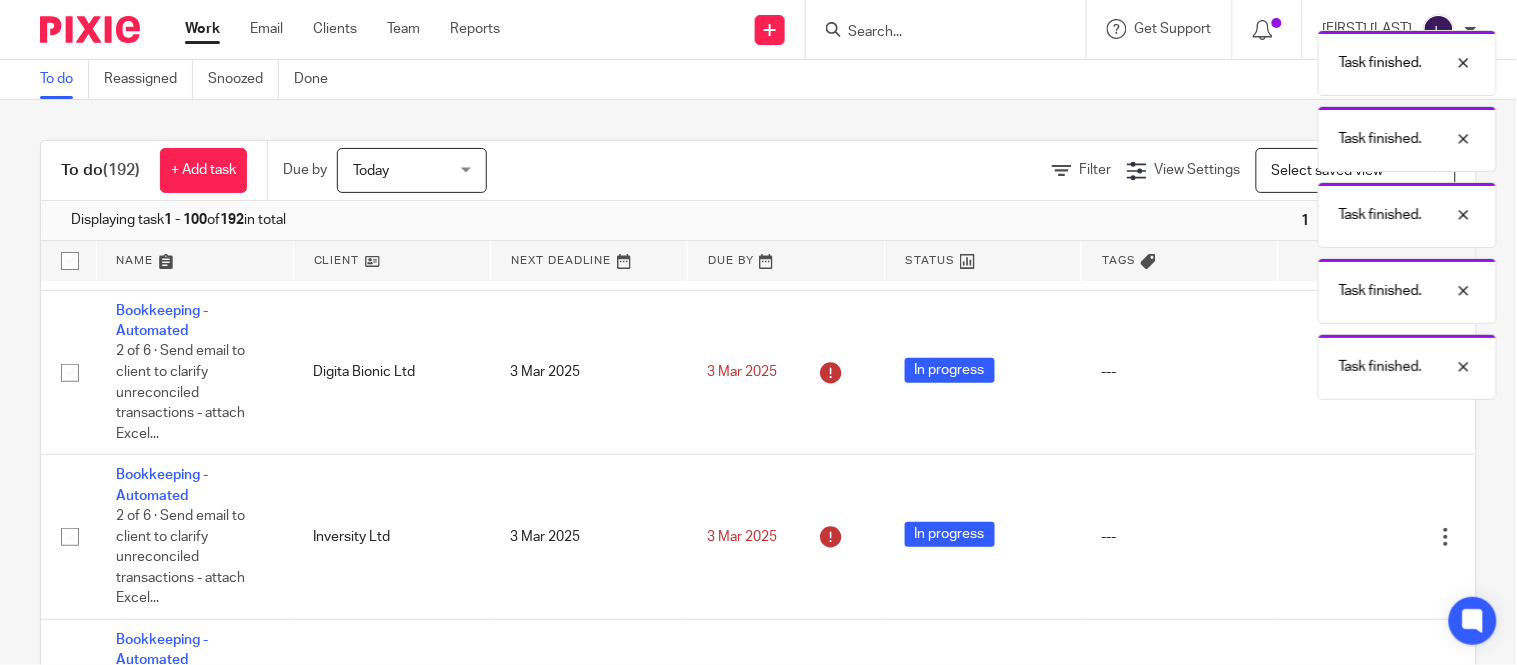 click on "Task finished. Task finished. Task finished. Task finished. Task finished." at bounding box center [1128, 210] 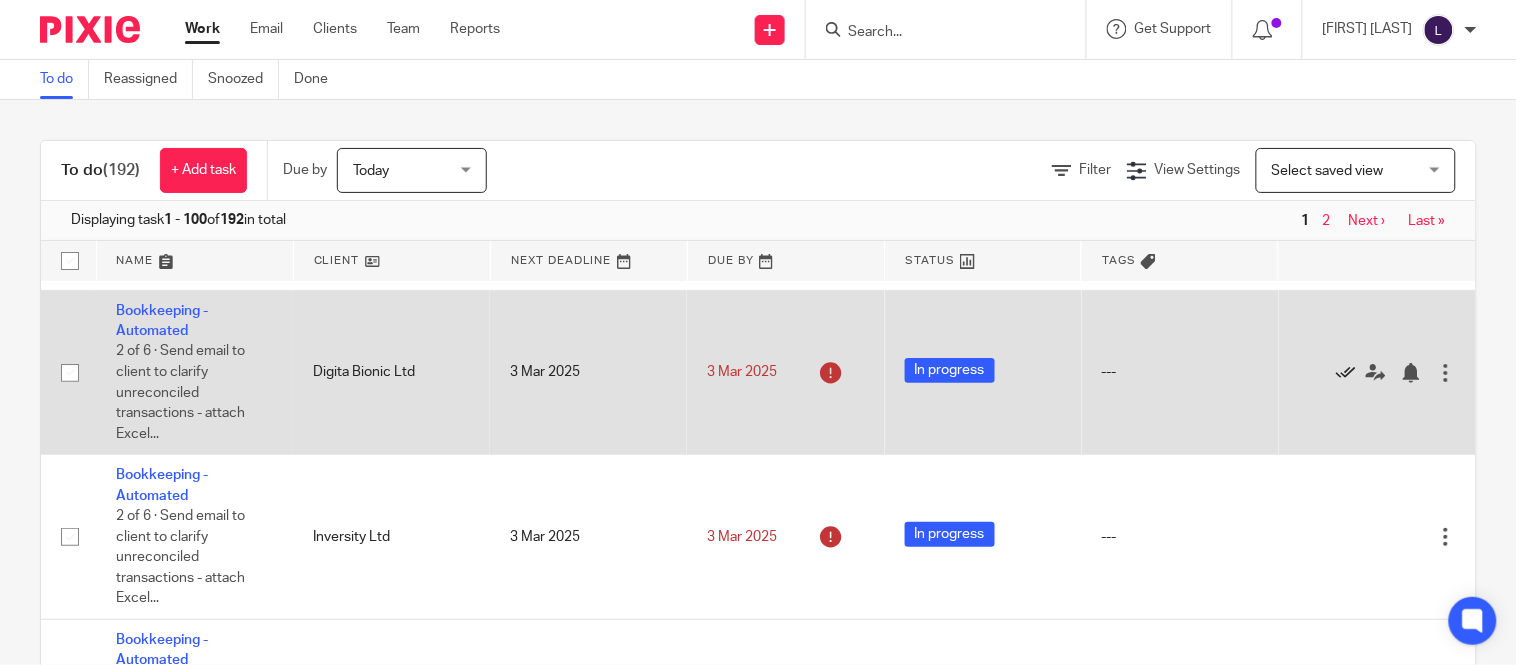 click at bounding box center (1346, 373) 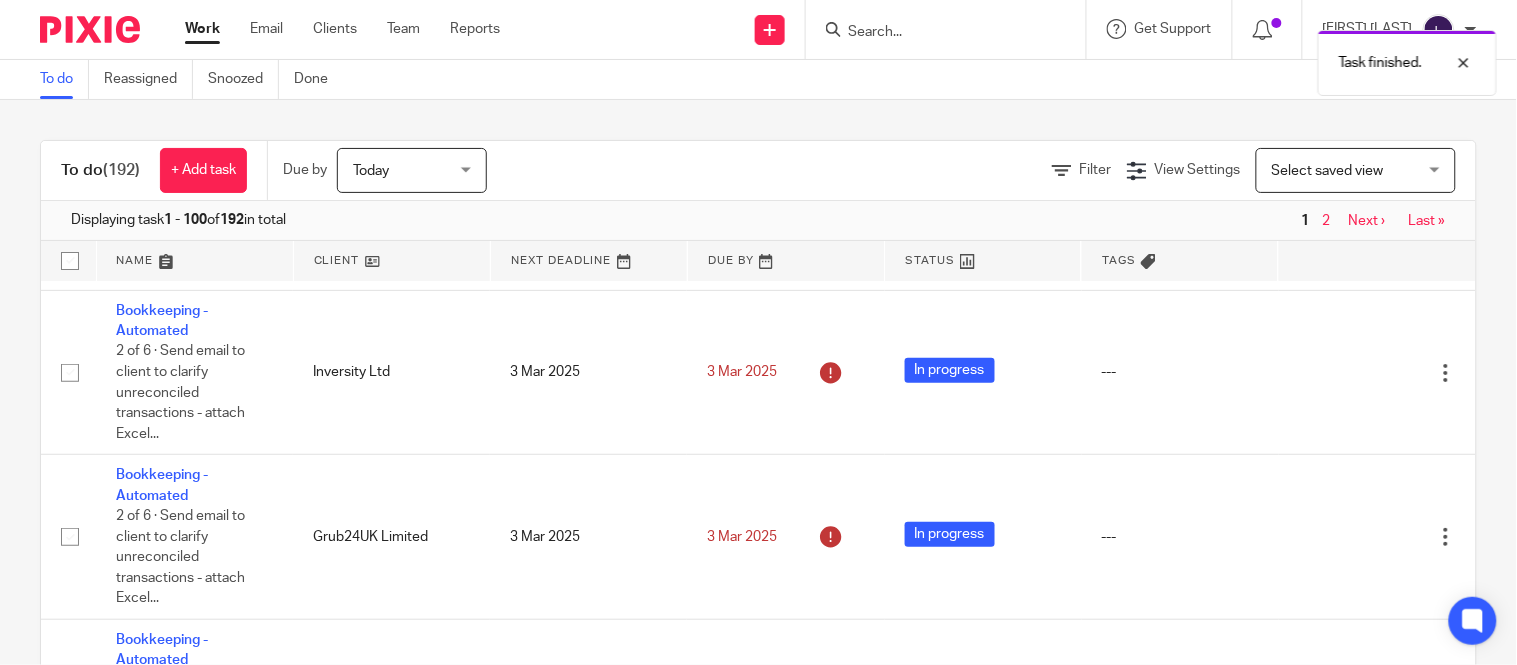 click at bounding box center (1346, 373) 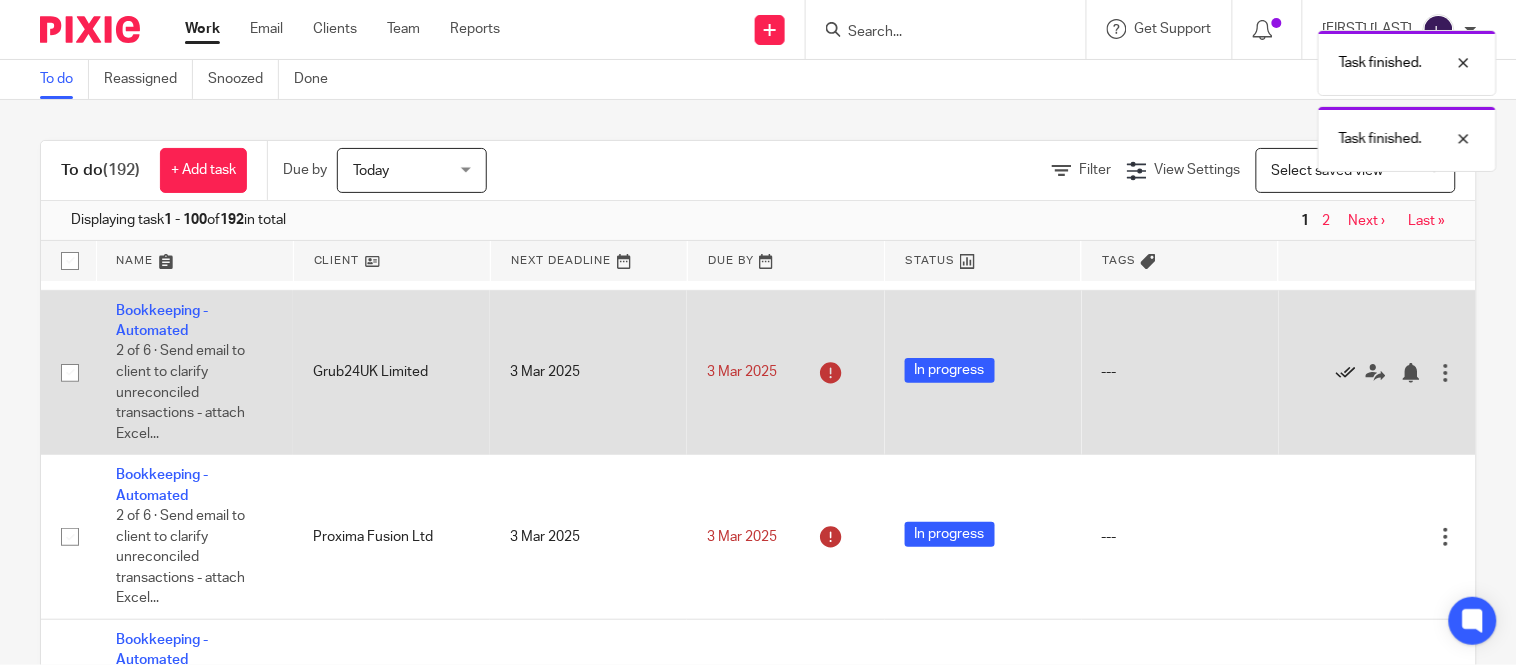 click at bounding box center [1346, 373] 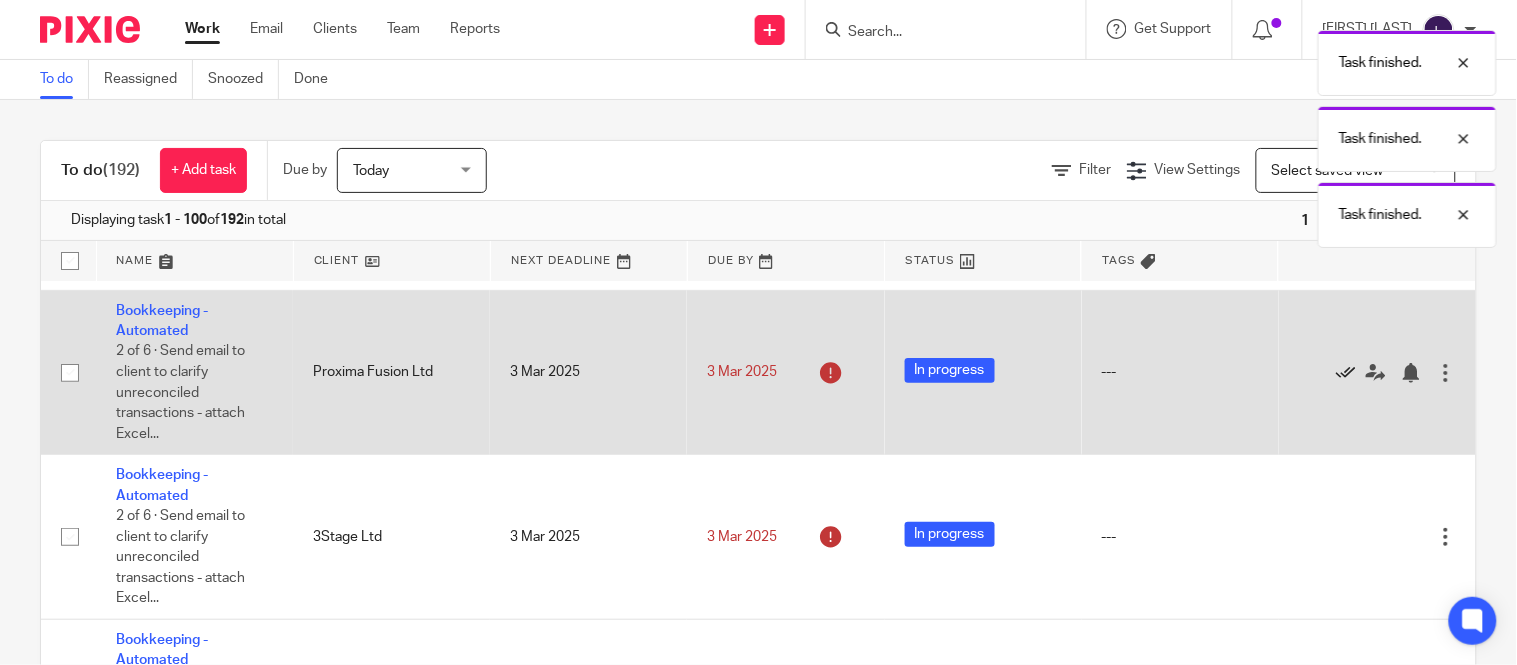 click at bounding box center (1346, 373) 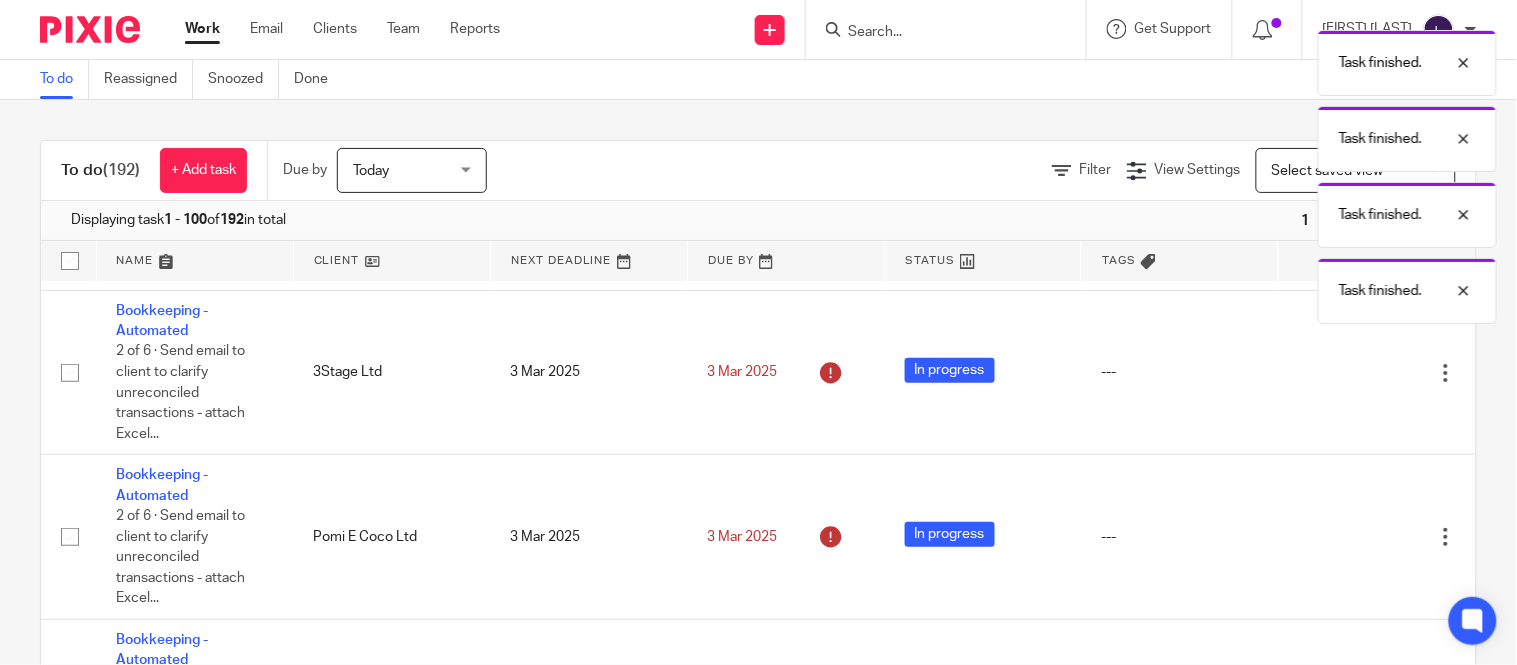 click at bounding box center [1346, 373] 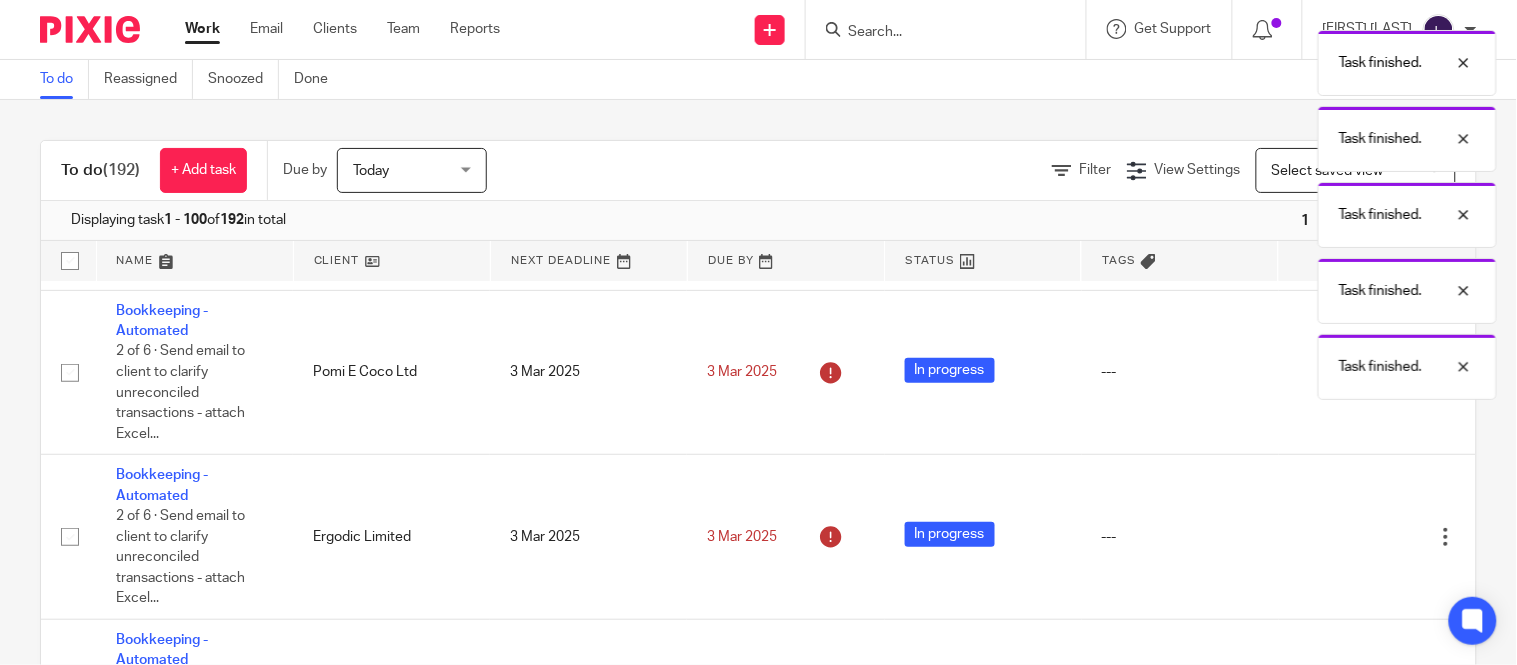 click on "Task finished. Task finished. Task finished. Task finished. Task finished." at bounding box center (1128, 210) 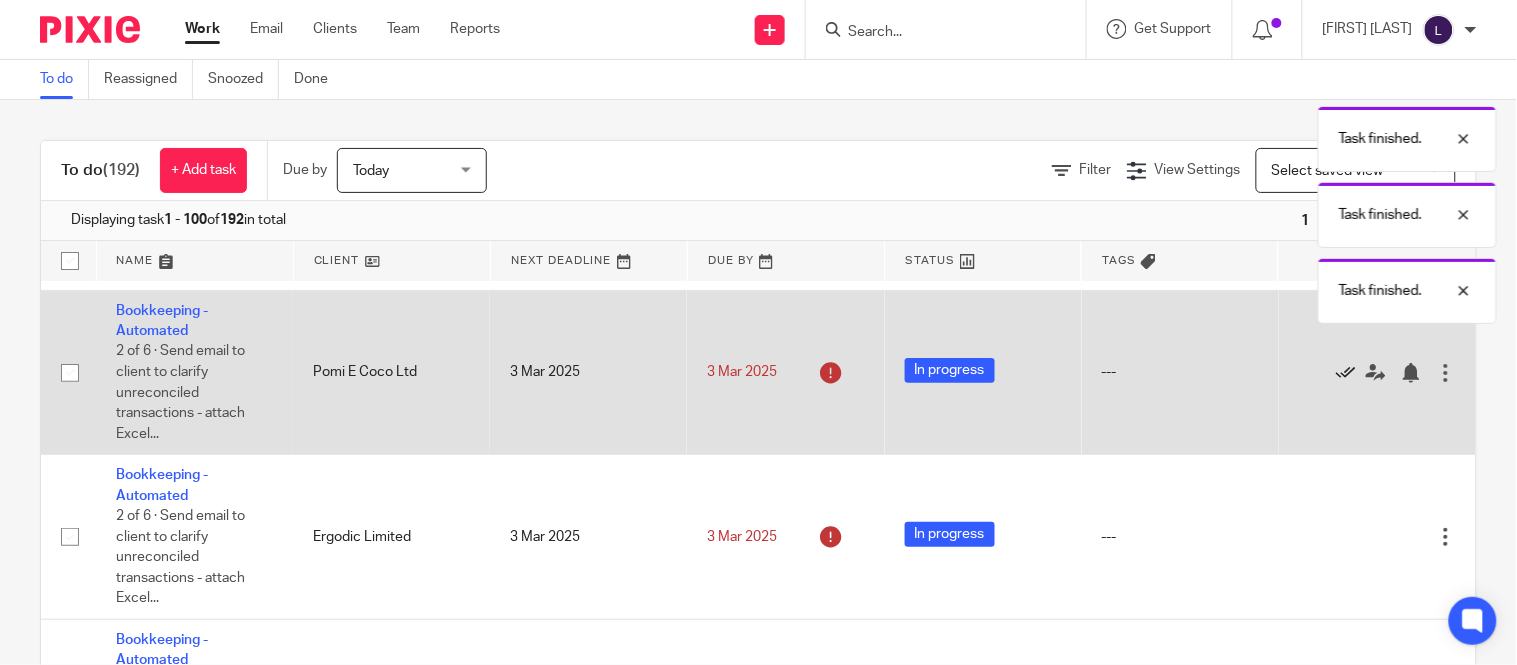 click at bounding box center [1346, 373] 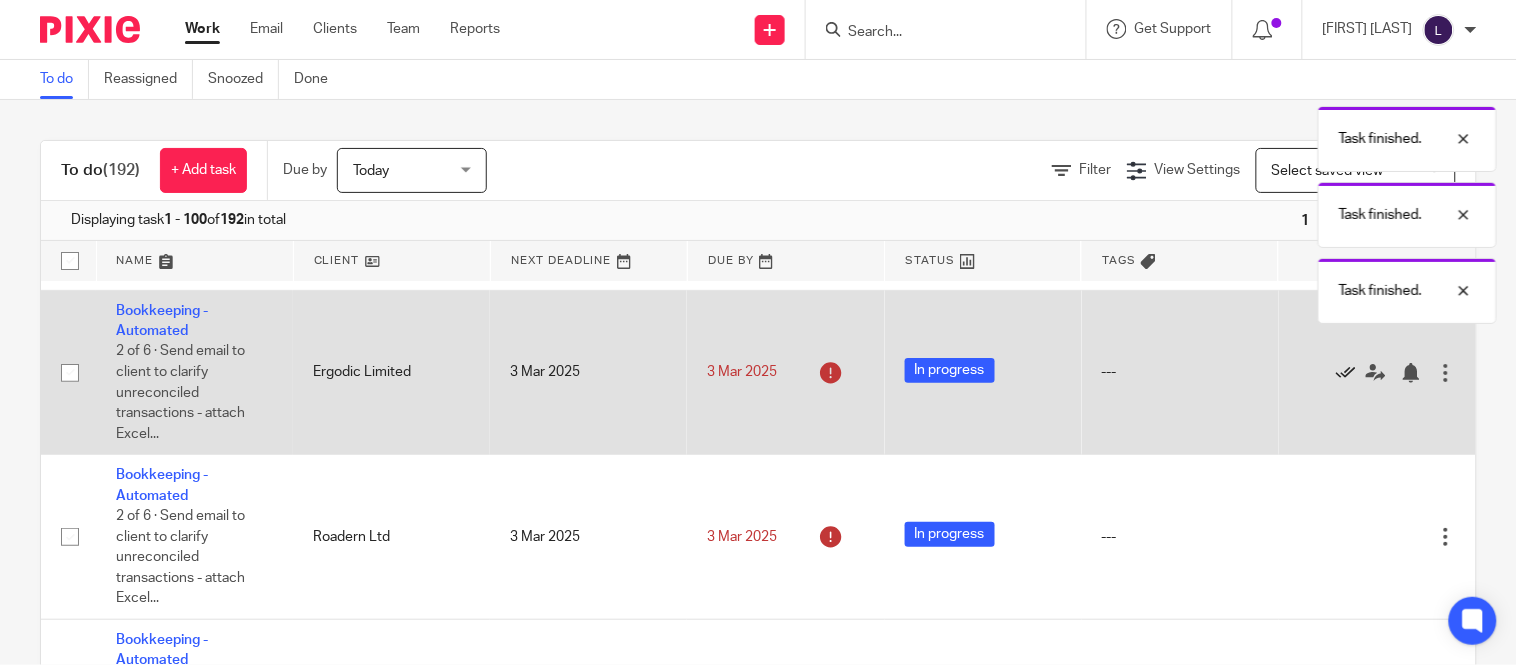 click at bounding box center [1346, 373] 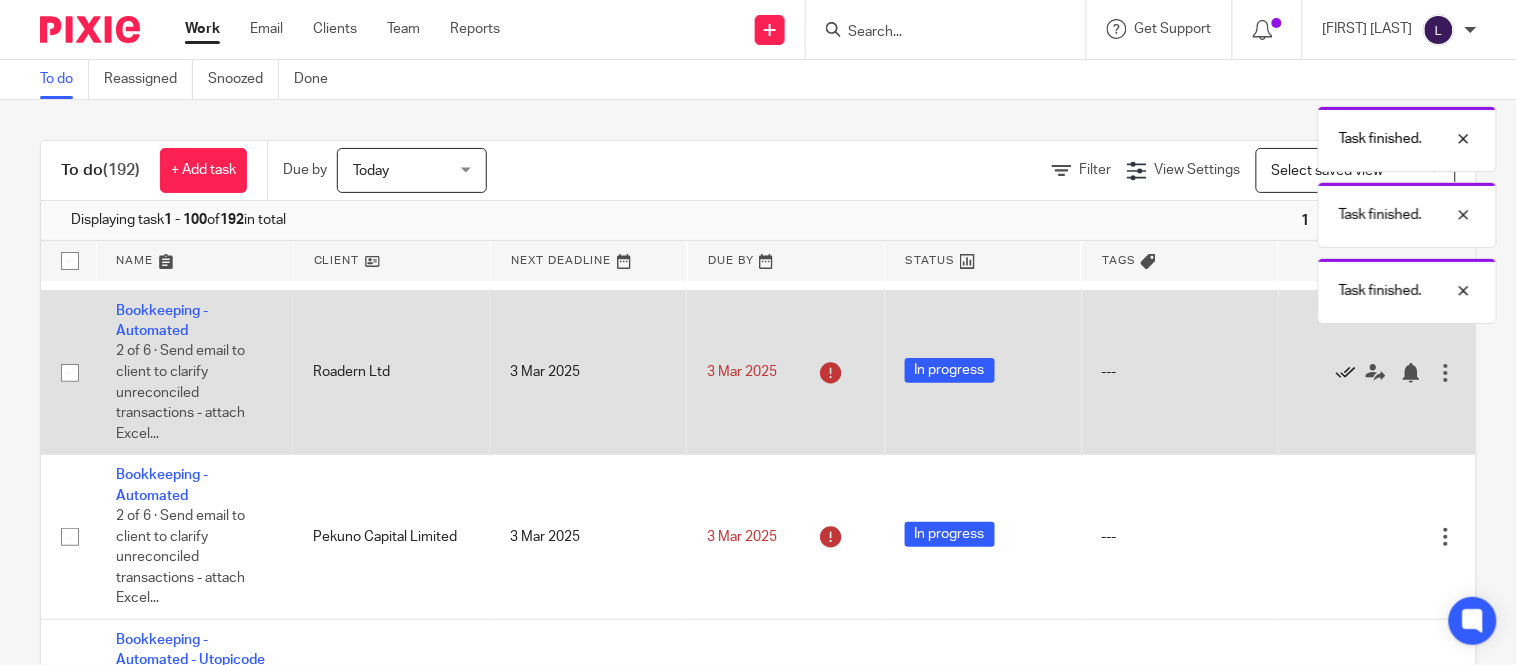 click at bounding box center [1346, 373] 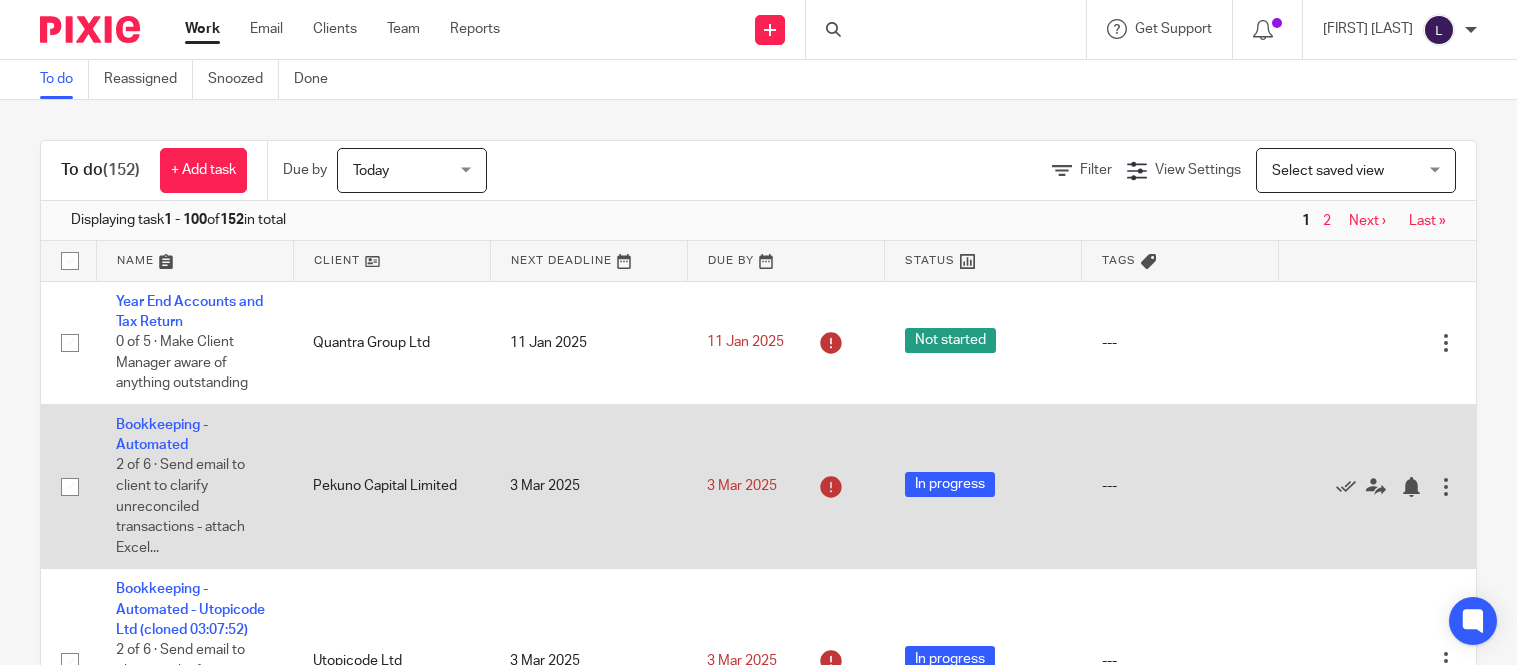 scroll, scrollTop: 0, scrollLeft: 0, axis: both 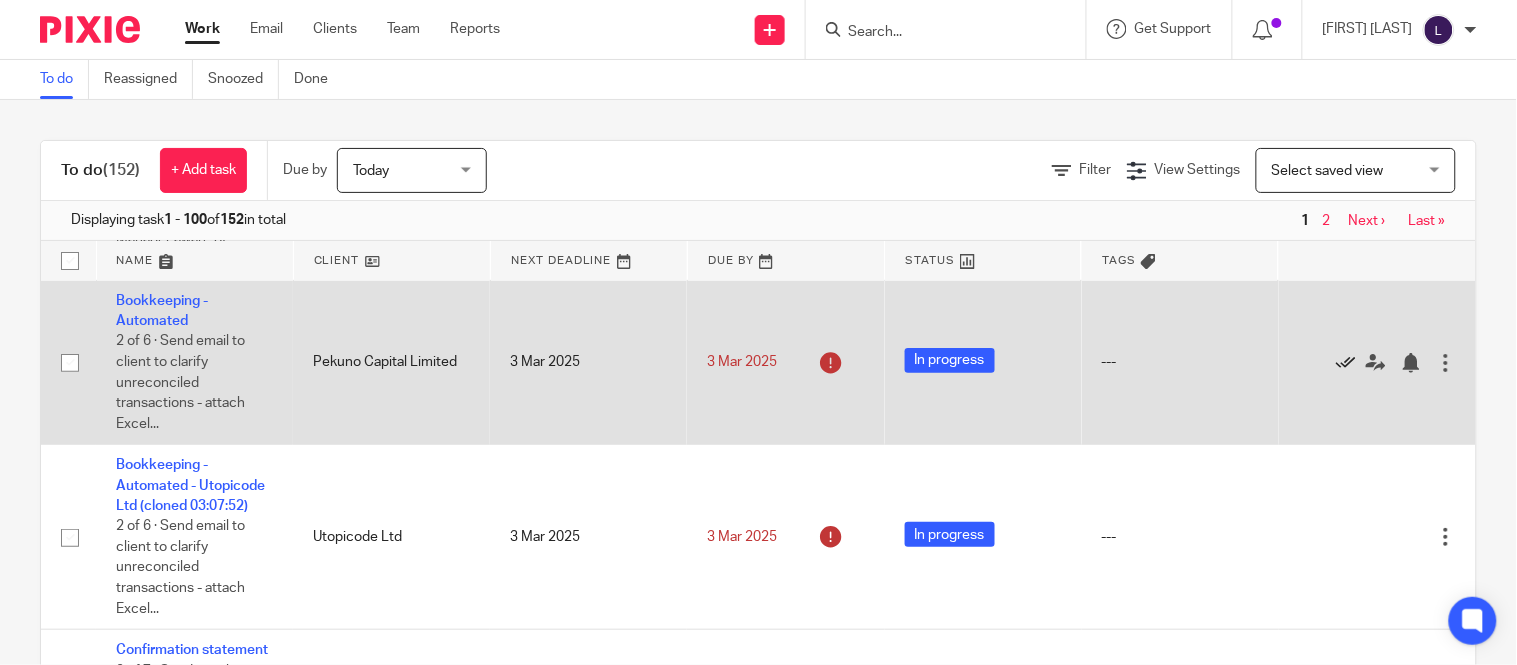 click at bounding box center [1346, 363] 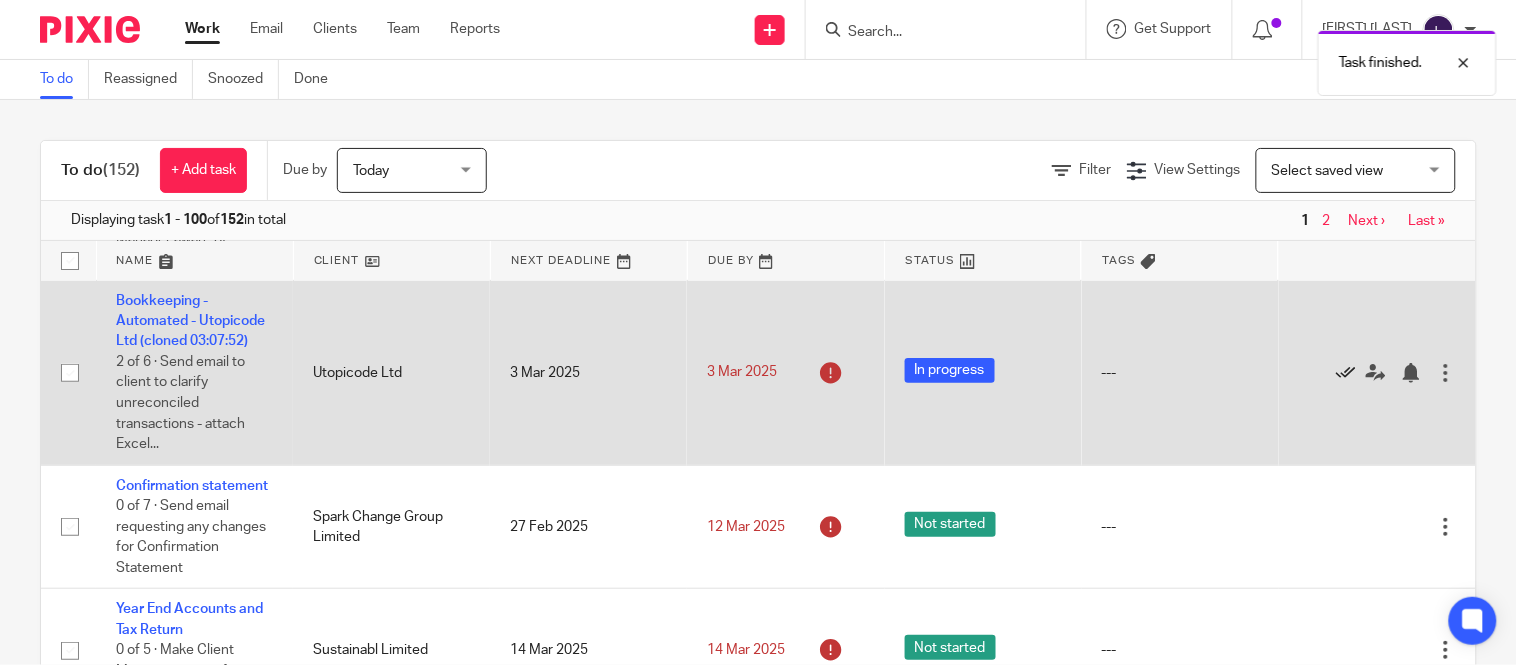 click at bounding box center (1346, 373) 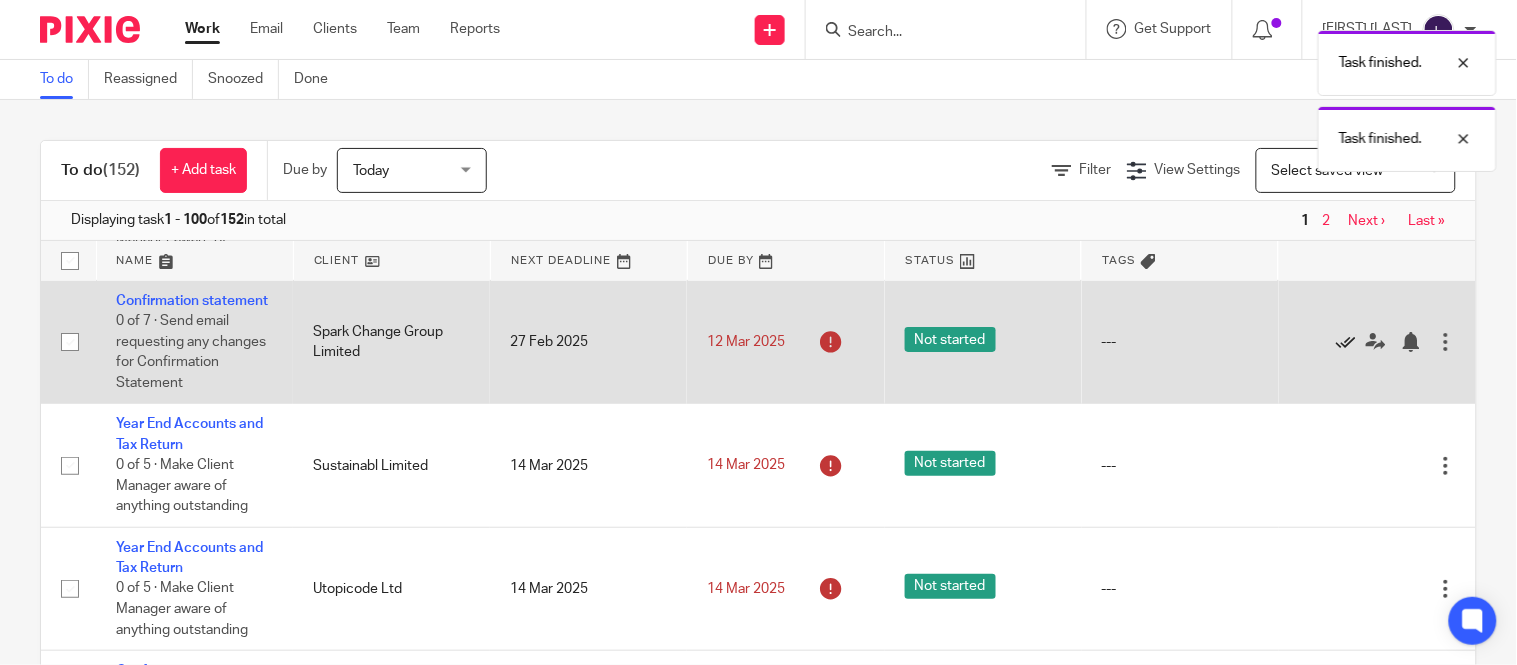 click at bounding box center (1346, 342) 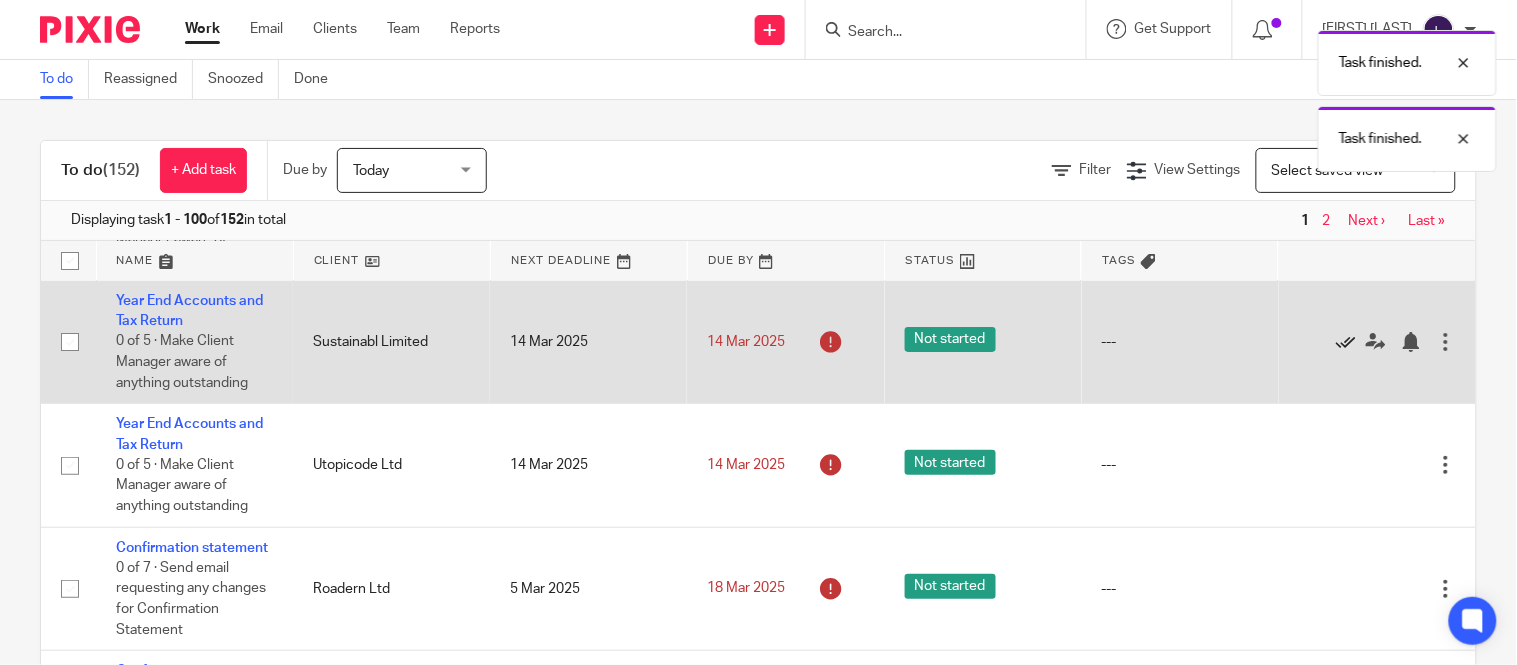 click at bounding box center (1346, 342) 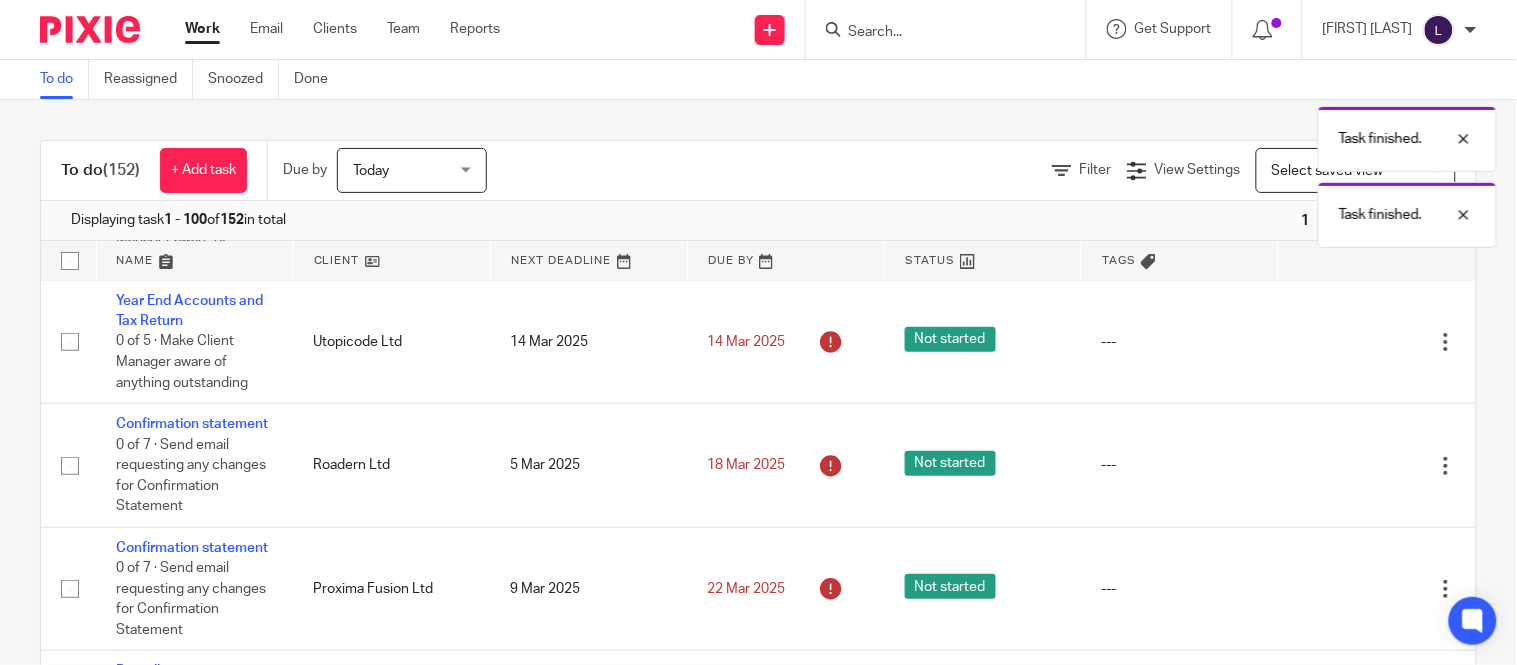 click at bounding box center [1346, 342] 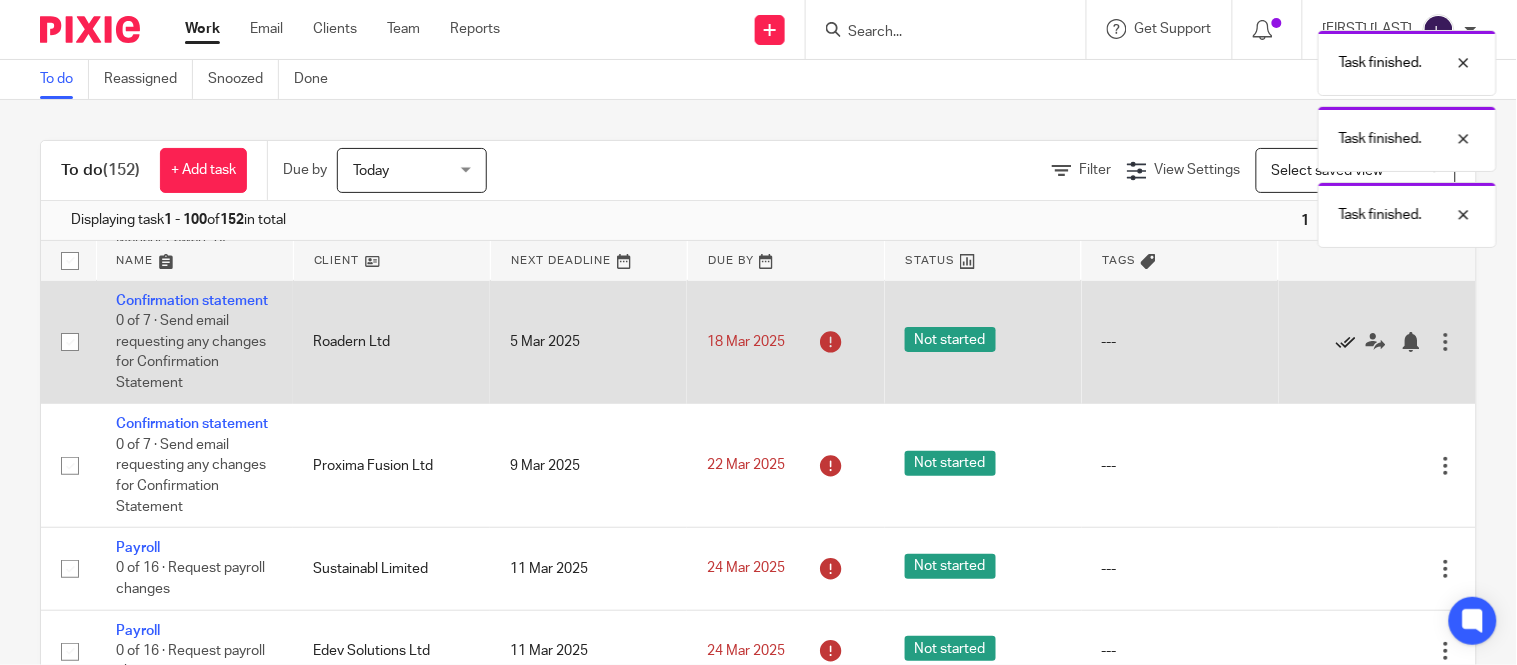 click at bounding box center [1346, 342] 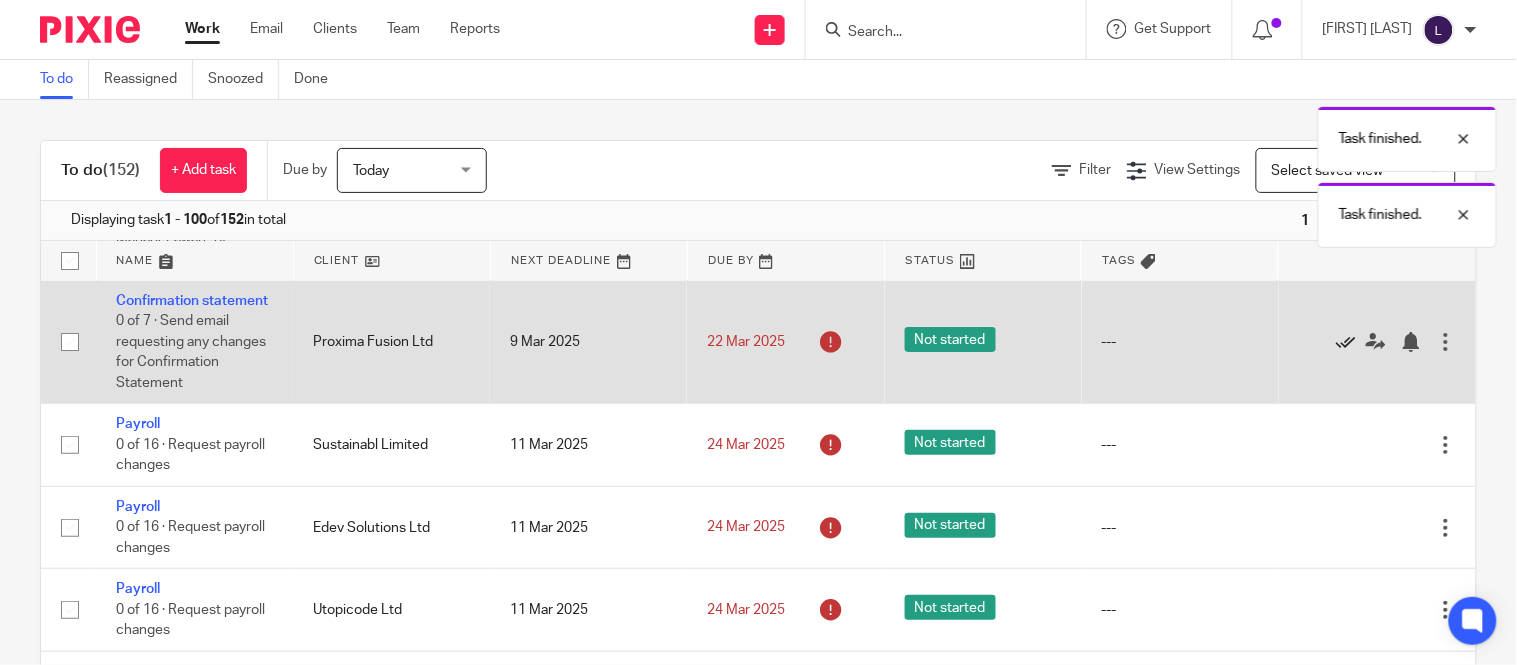 click at bounding box center [1346, 342] 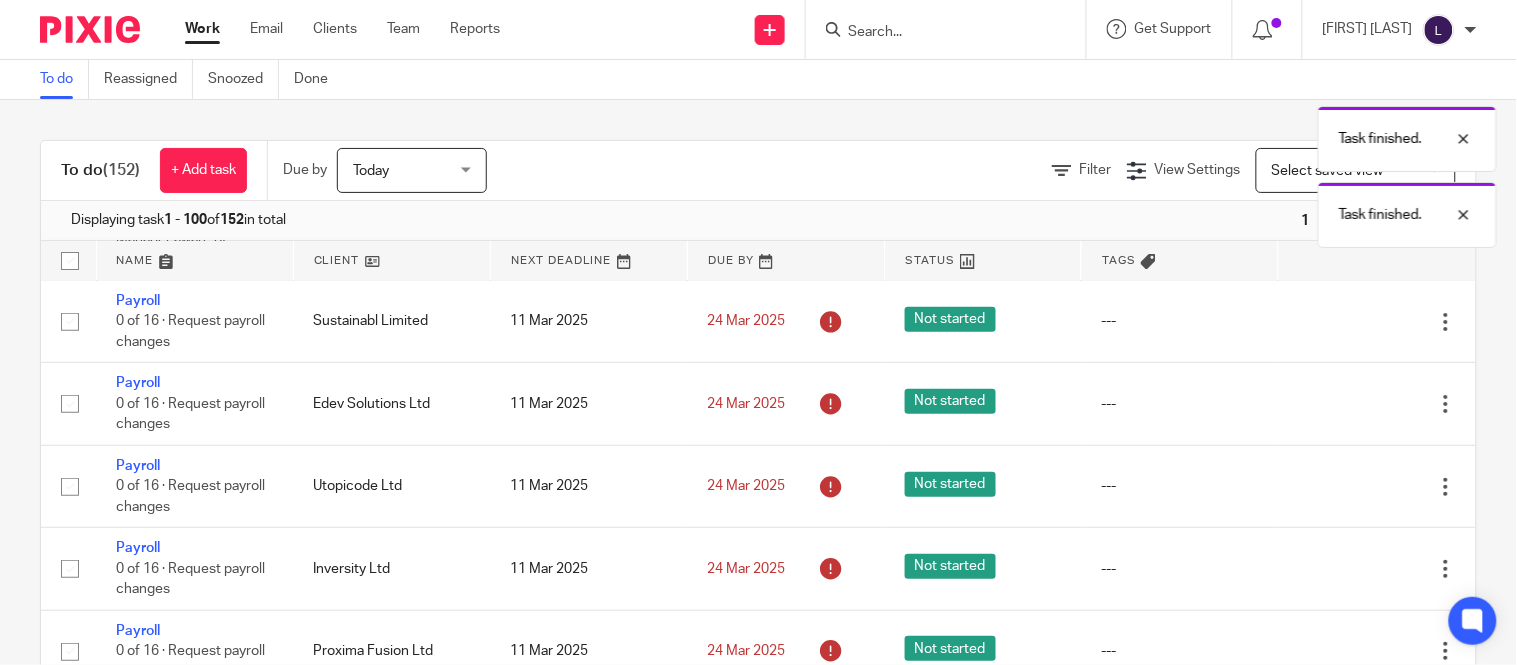 click on "Edit task
Delete" at bounding box center (1377, 321) 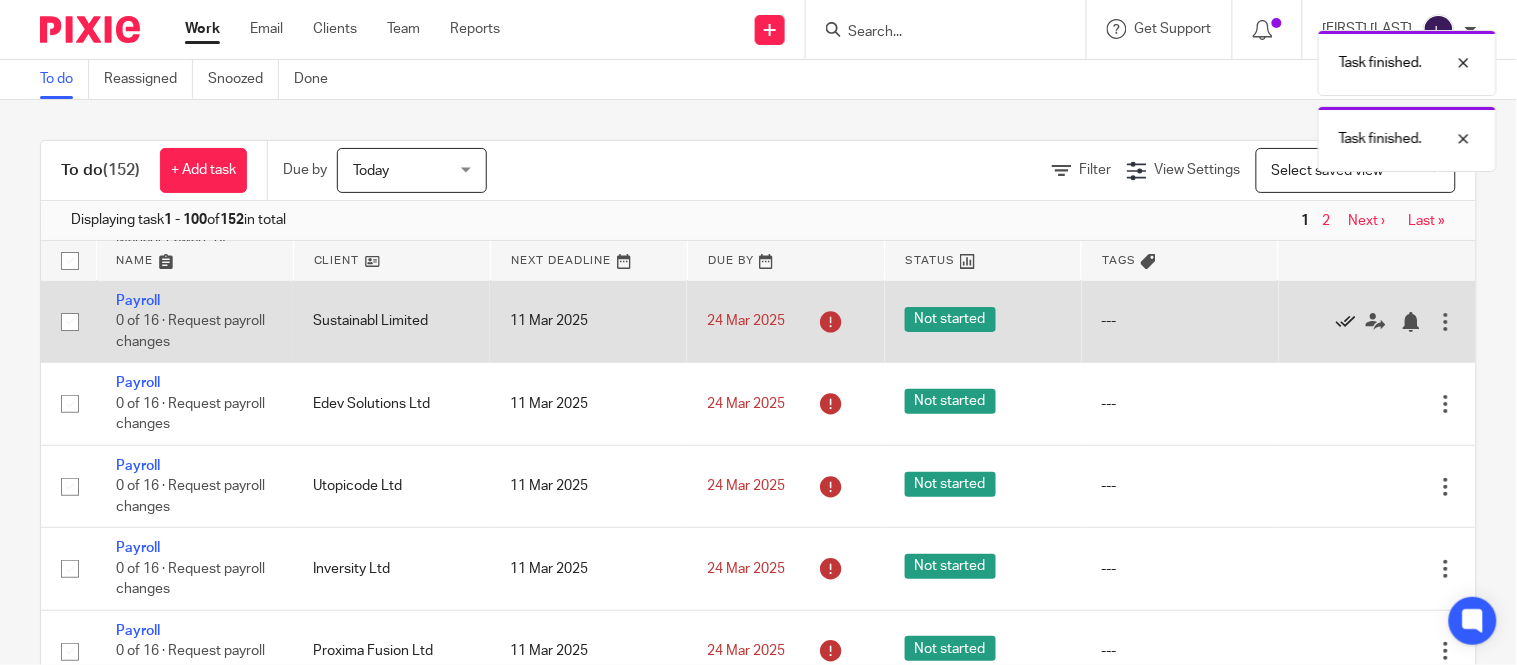 click at bounding box center (1346, 322) 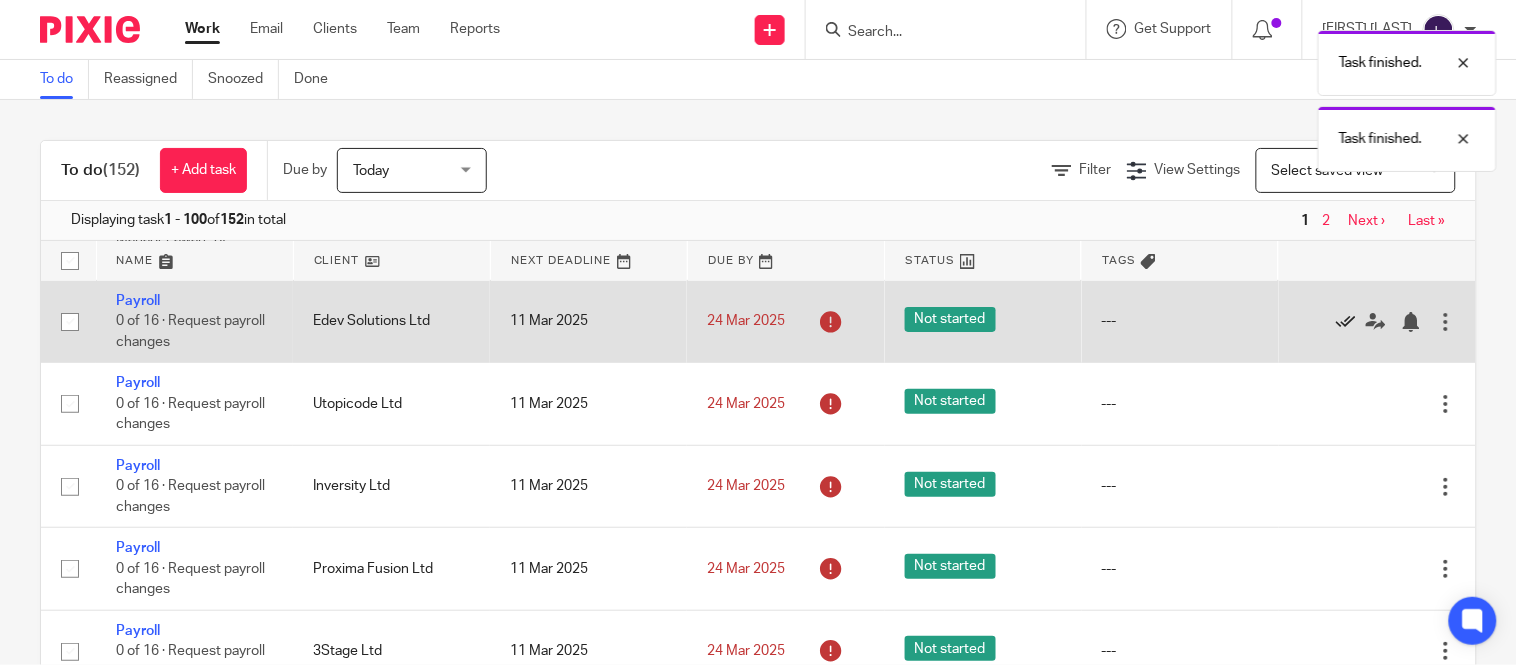 click at bounding box center [1346, 322] 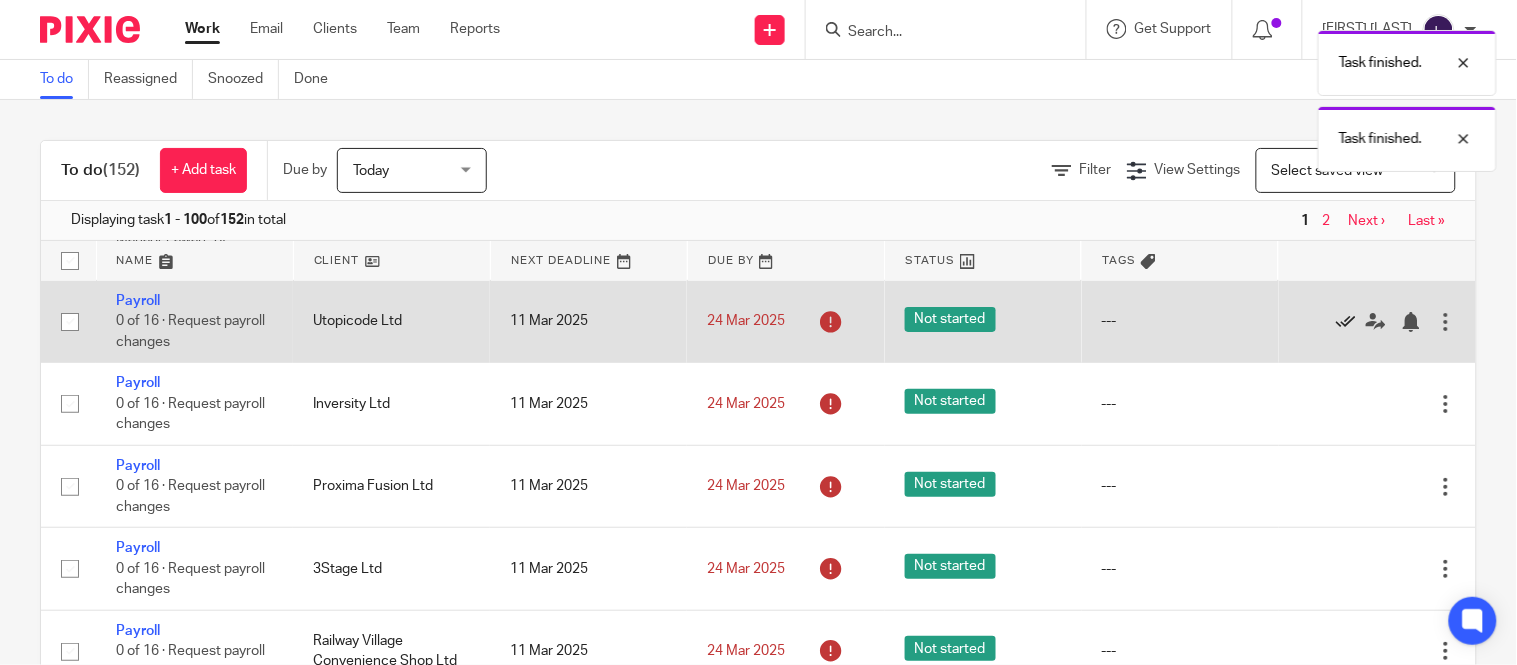 click at bounding box center [1346, 322] 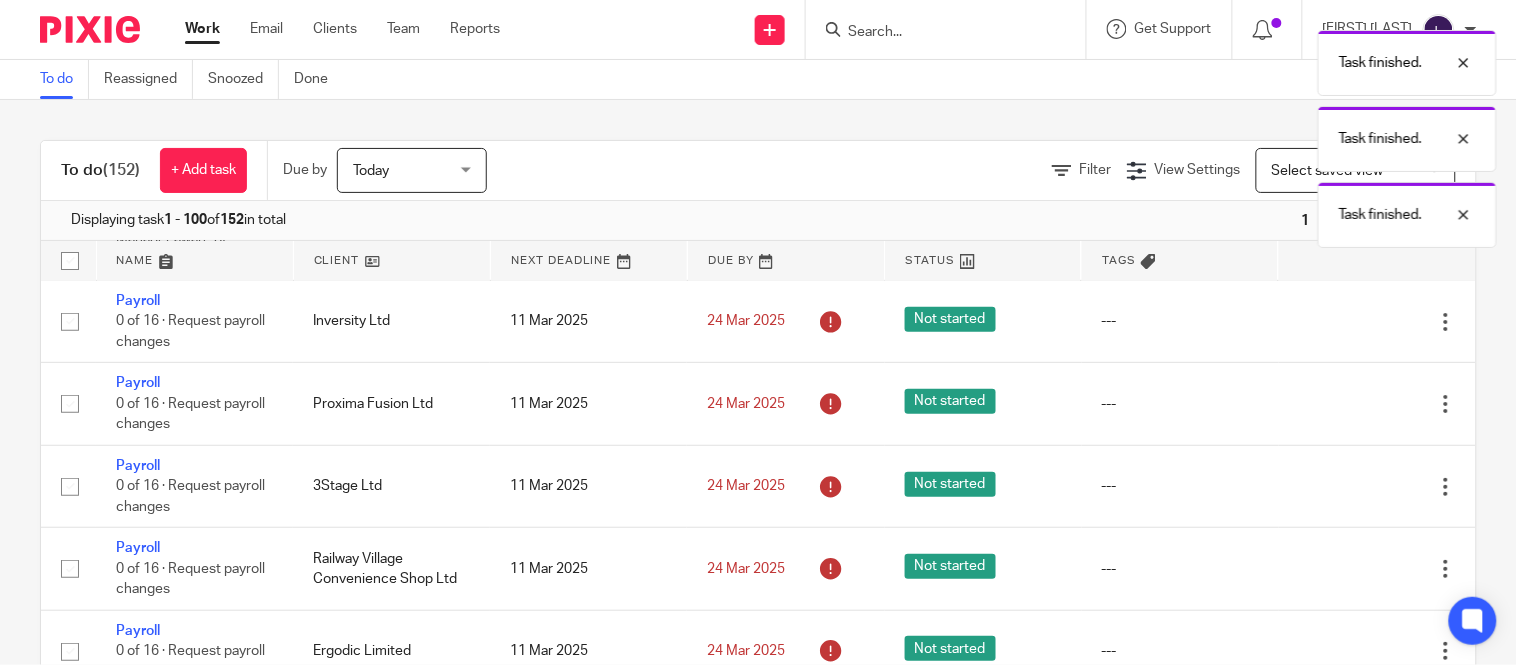 click at bounding box center [1346, 322] 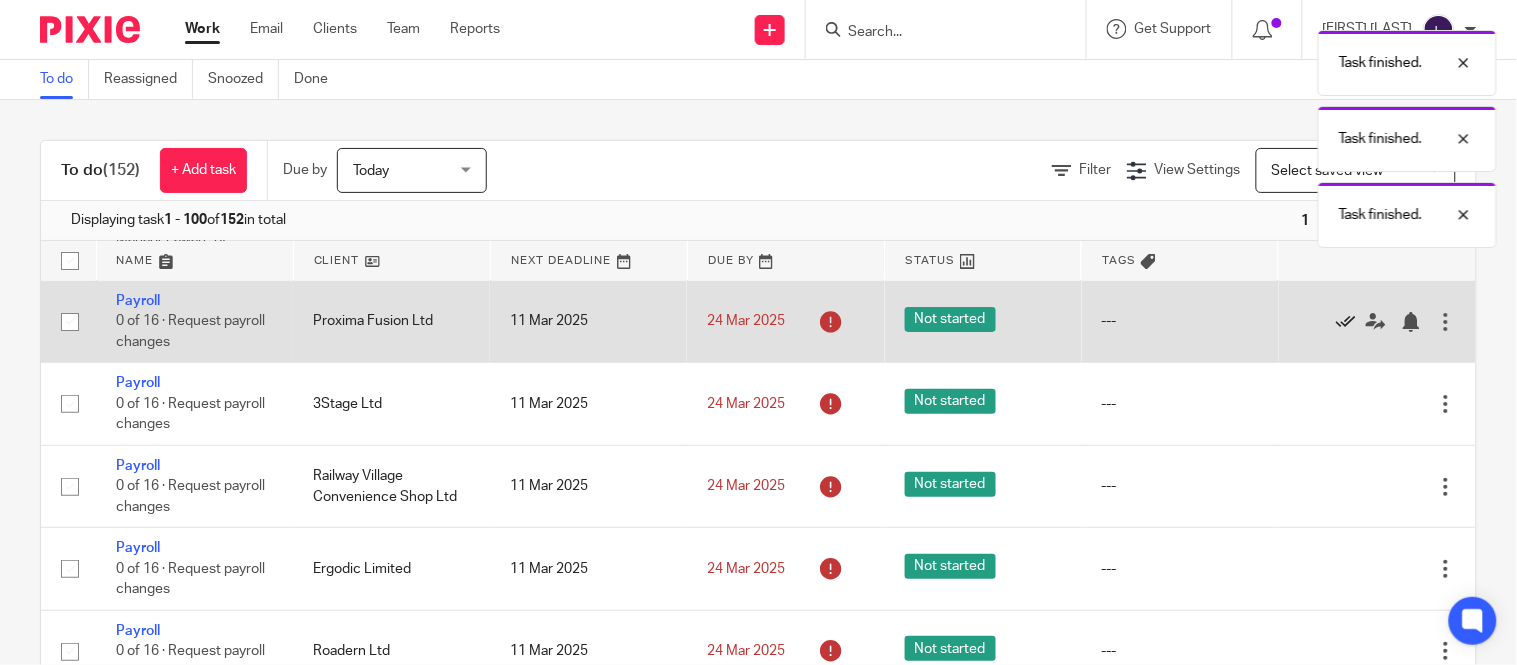 click at bounding box center (1346, 322) 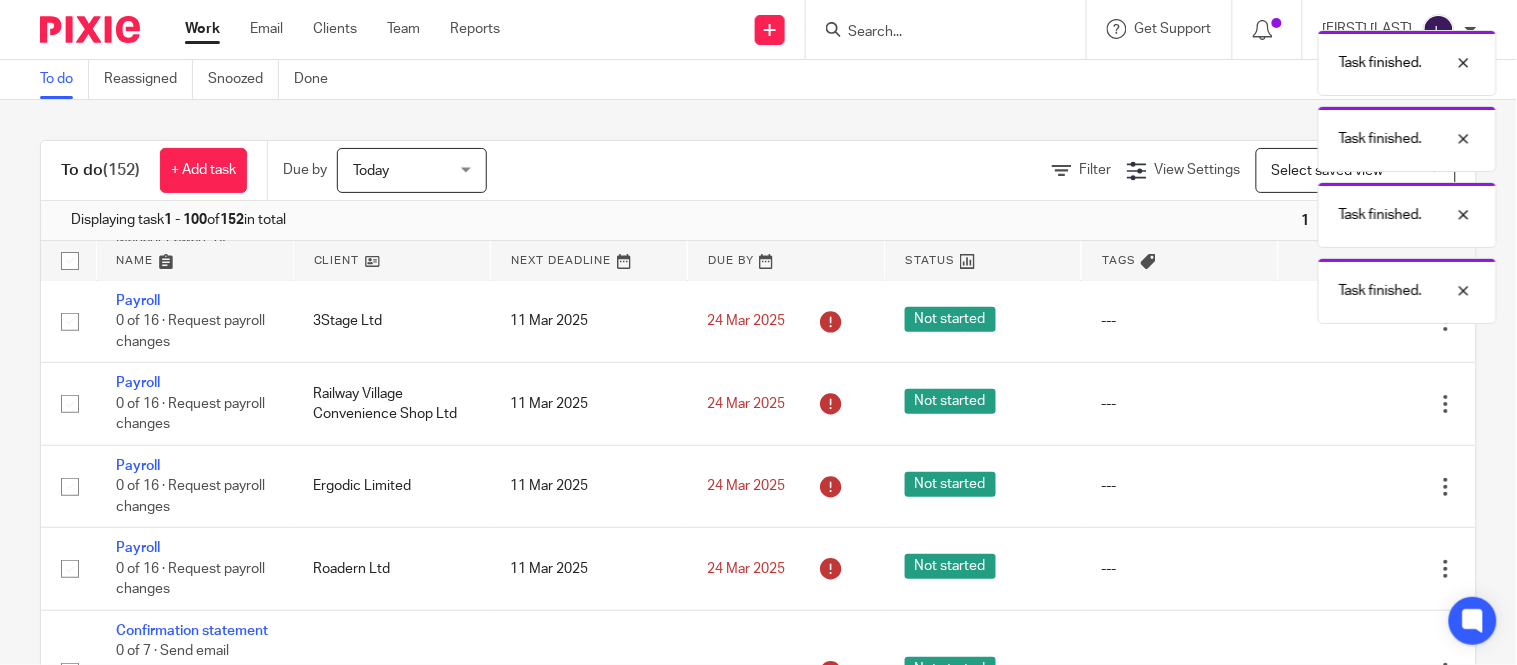 click at bounding box center (1346, 322) 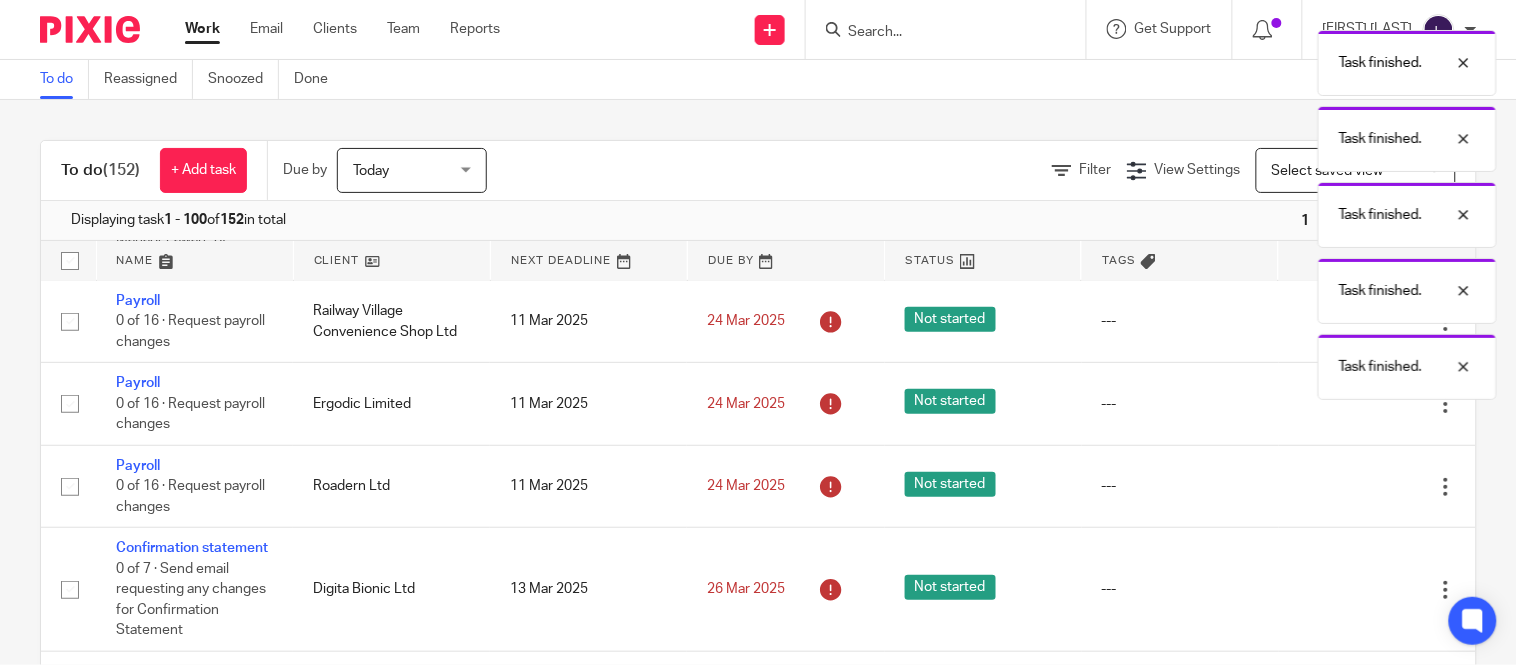 click on "Task finished. Task finished. Task finished. Task finished. Task finished." at bounding box center [1128, 210] 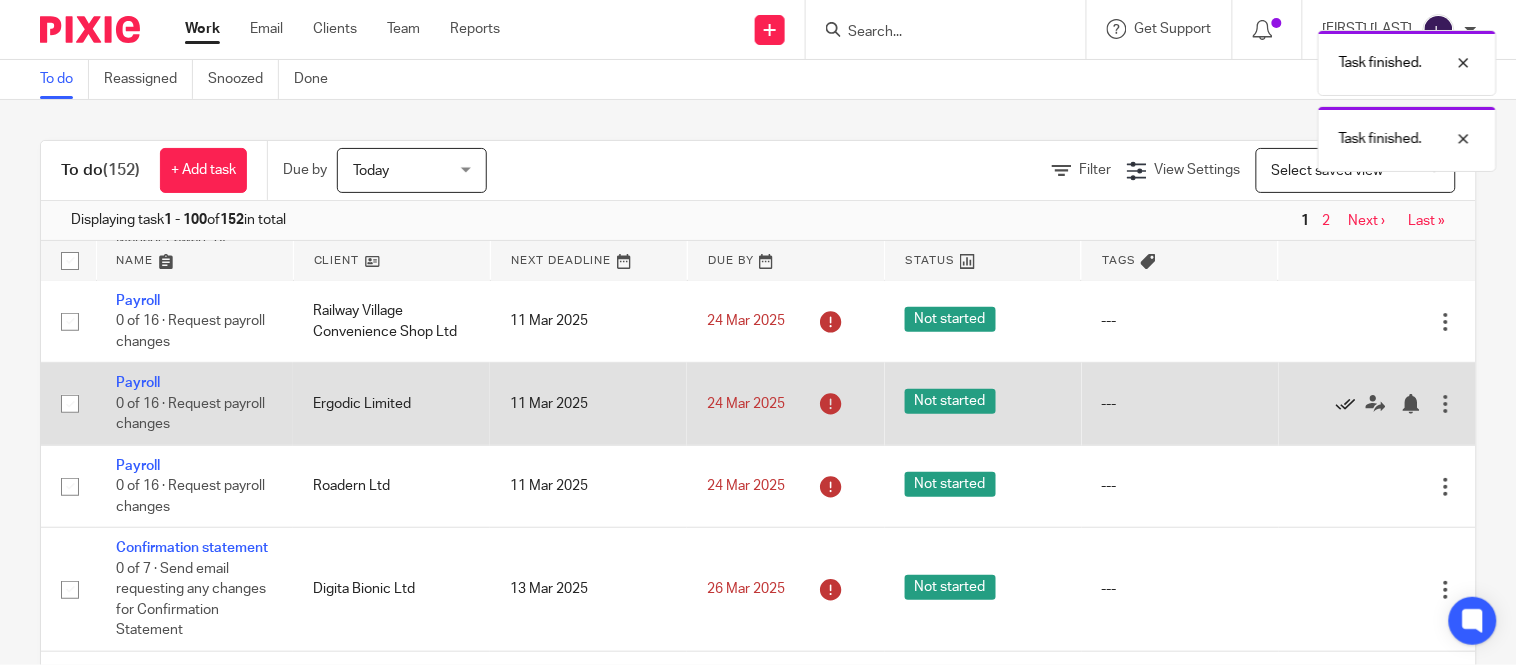 click at bounding box center [1346, 404] 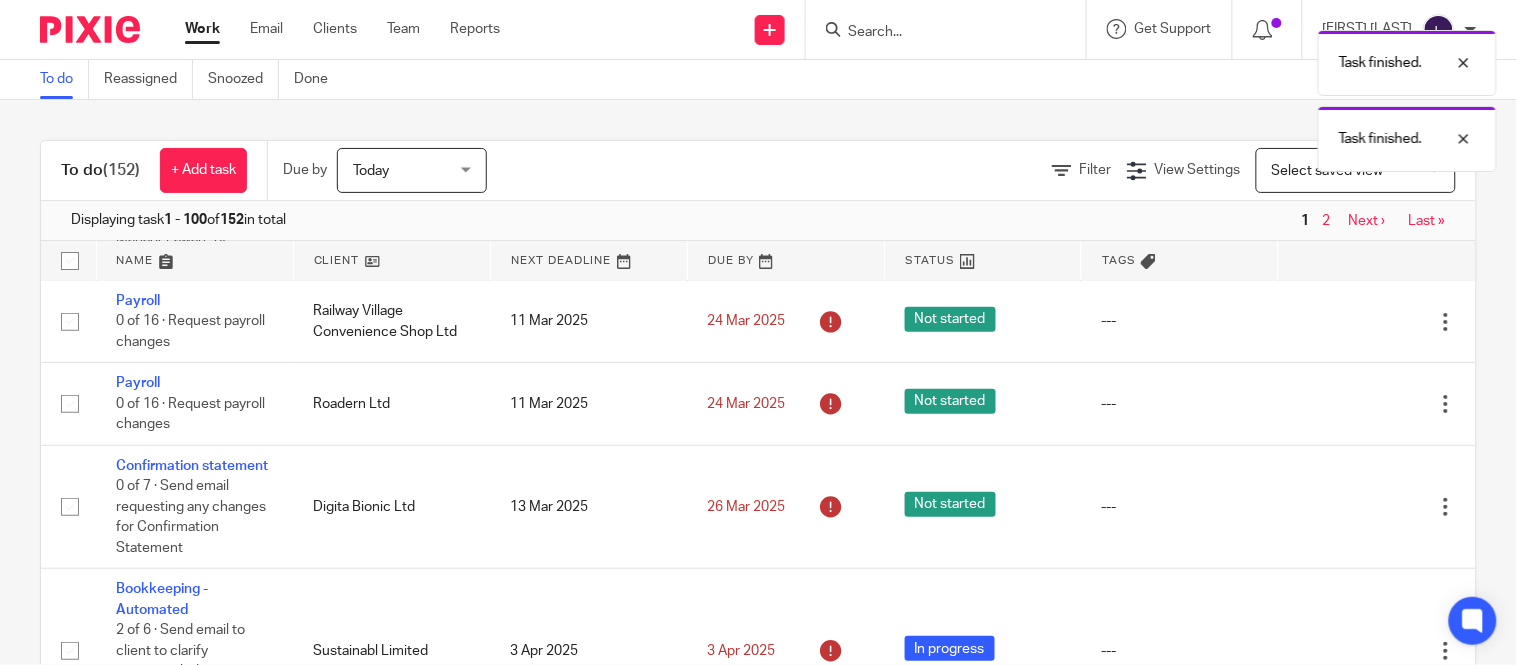 click at bounding box center (1346, 404) 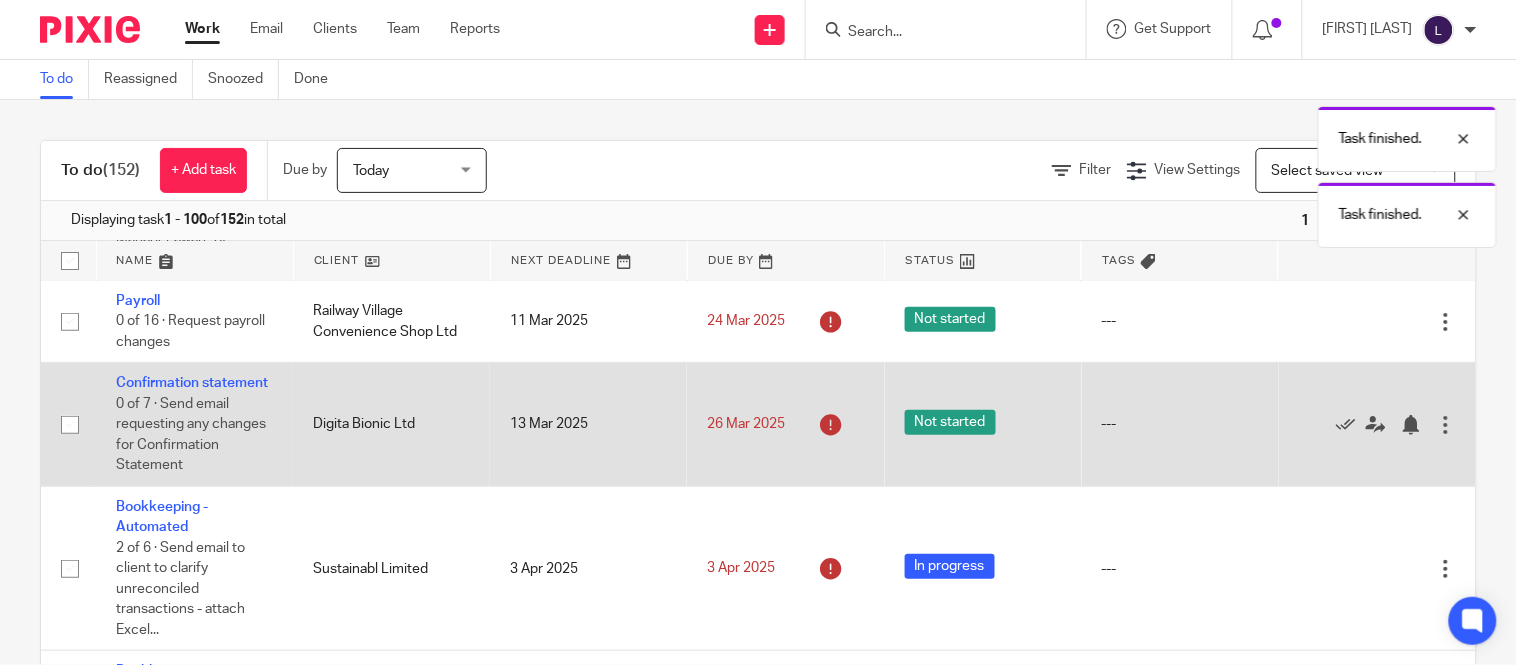 click on "Edit task
Delete" at bounding box center [1377, 425] 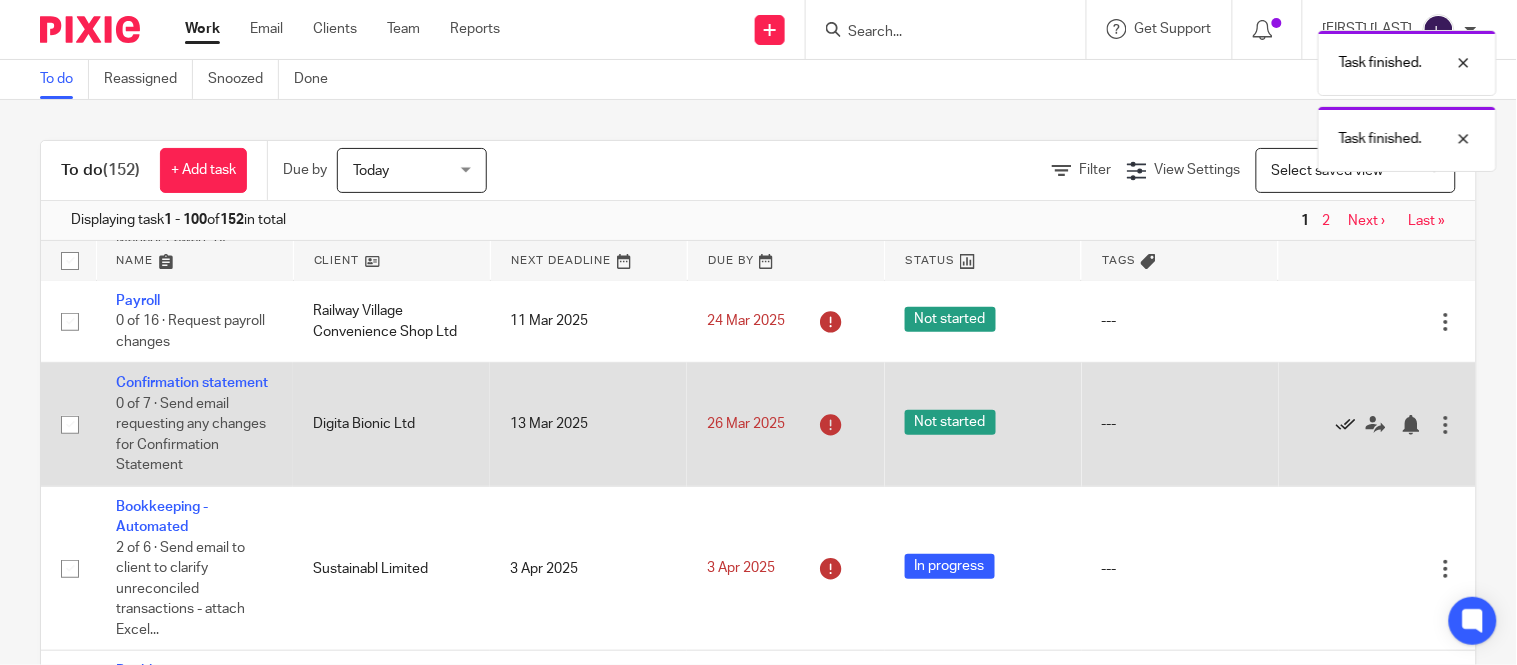 click at bounding box center (1346, 425) 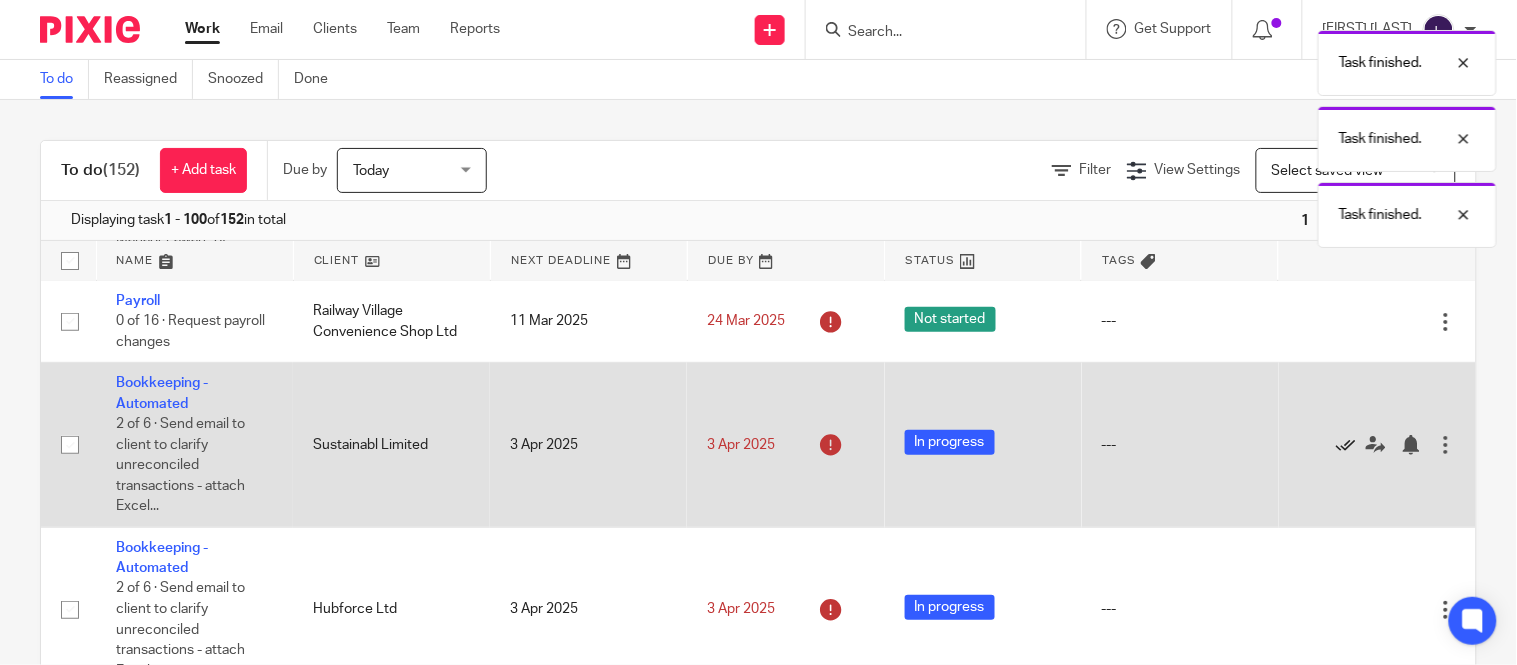 click at bounding box center [1346, 445] 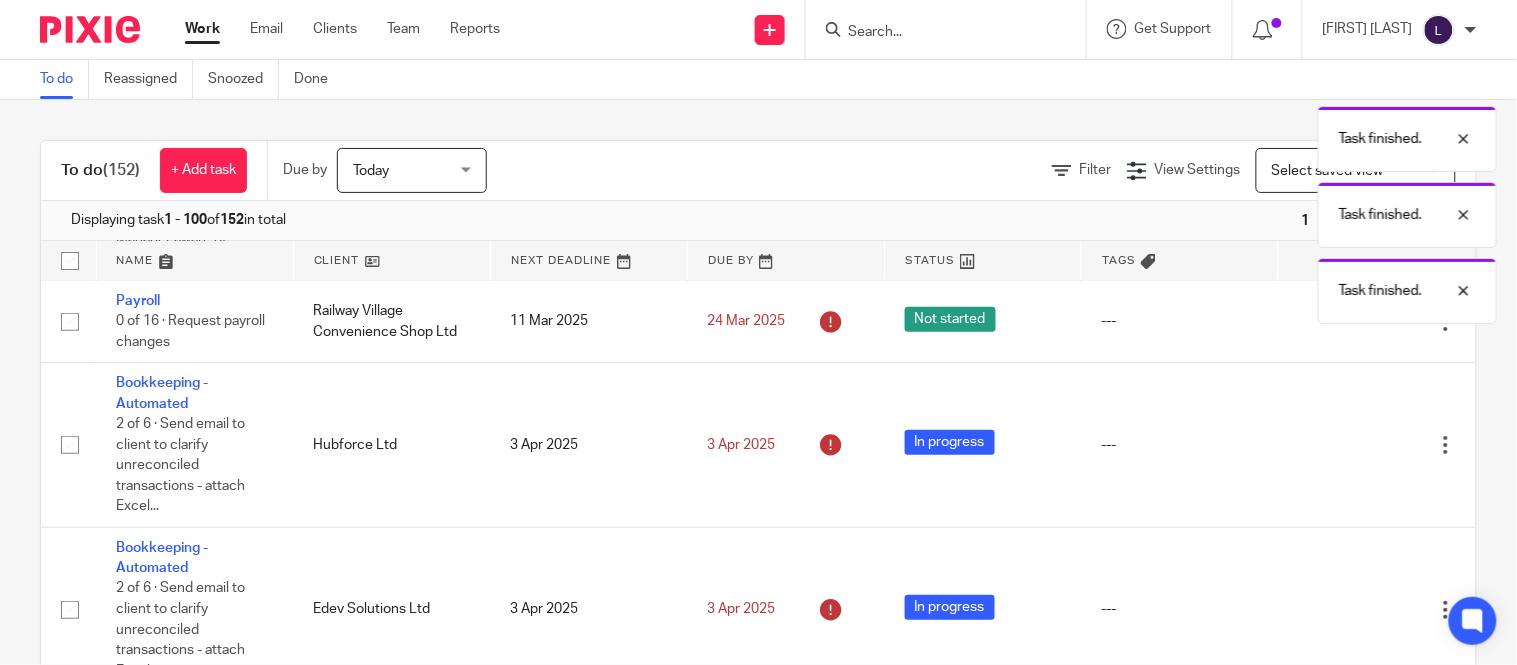click at bounding box center [1346, 445] 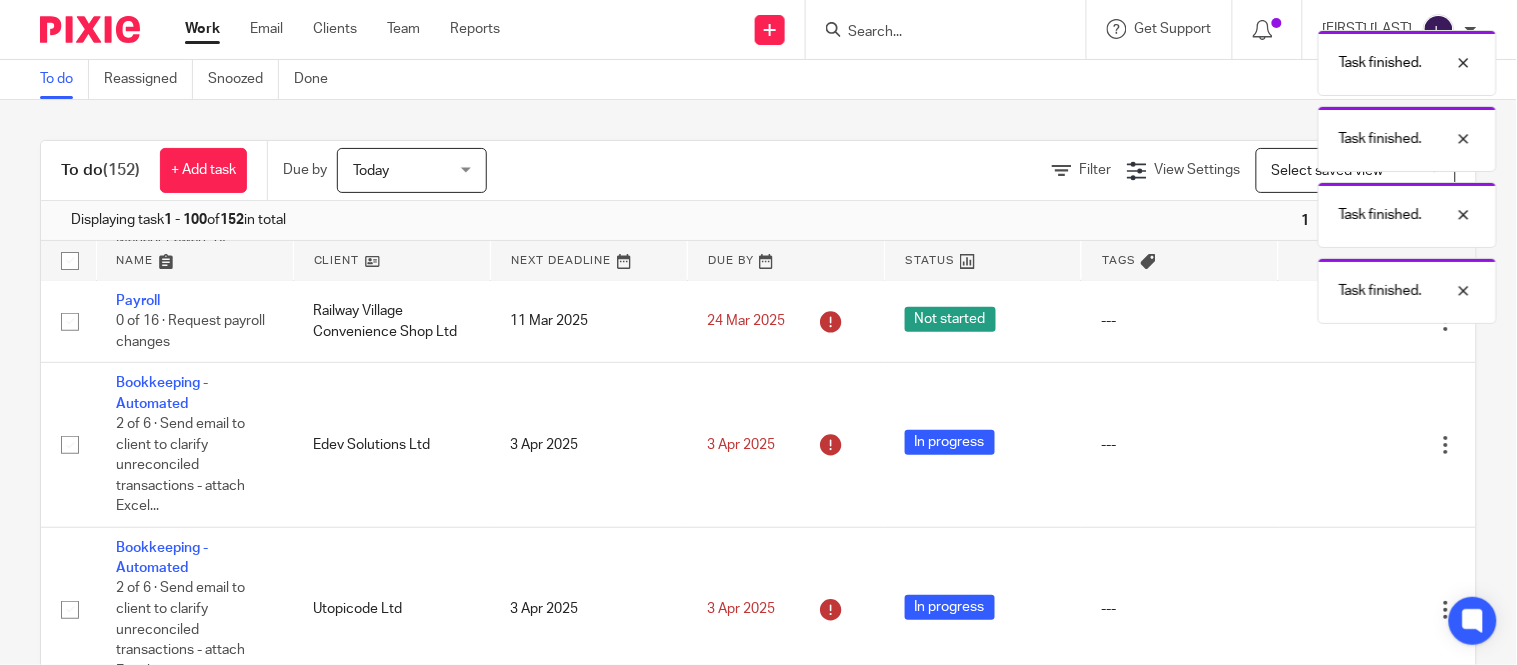 click at bounding box center (1346, 445) 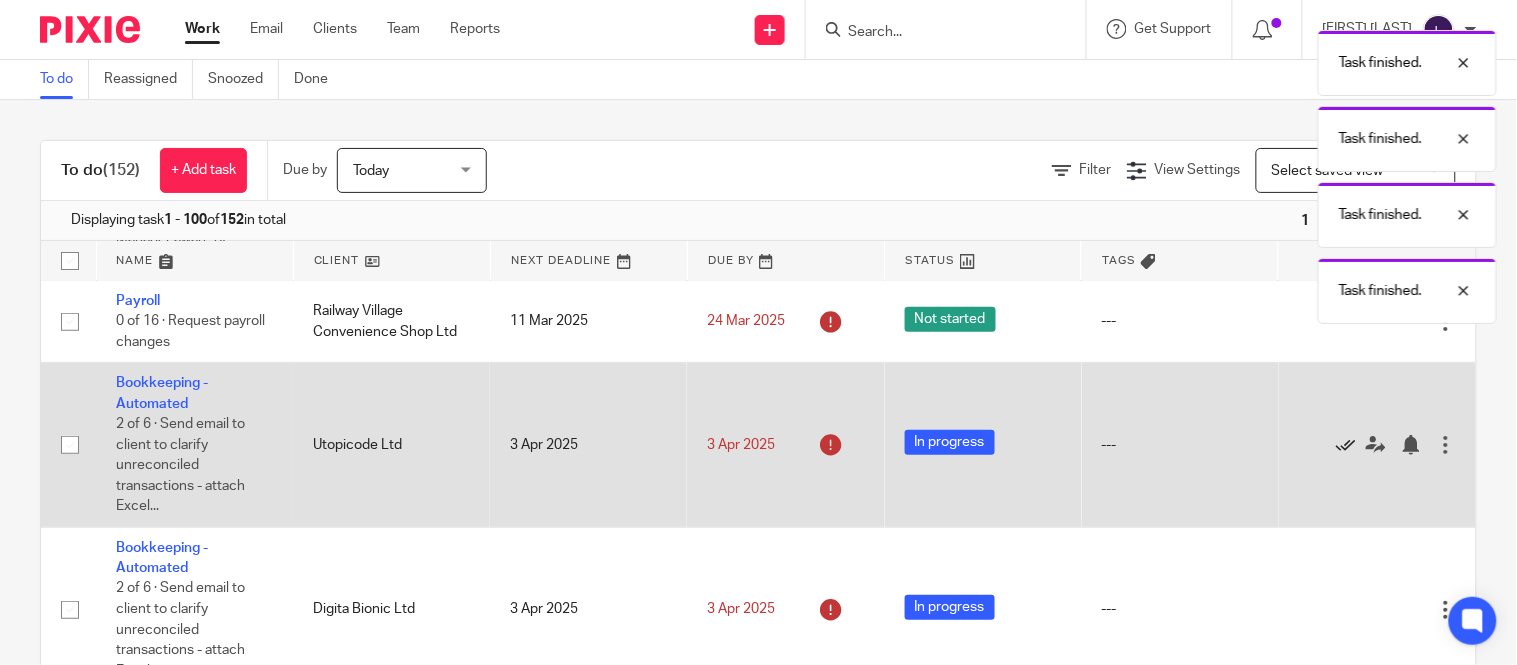 click at bounding box center [1346, 445] 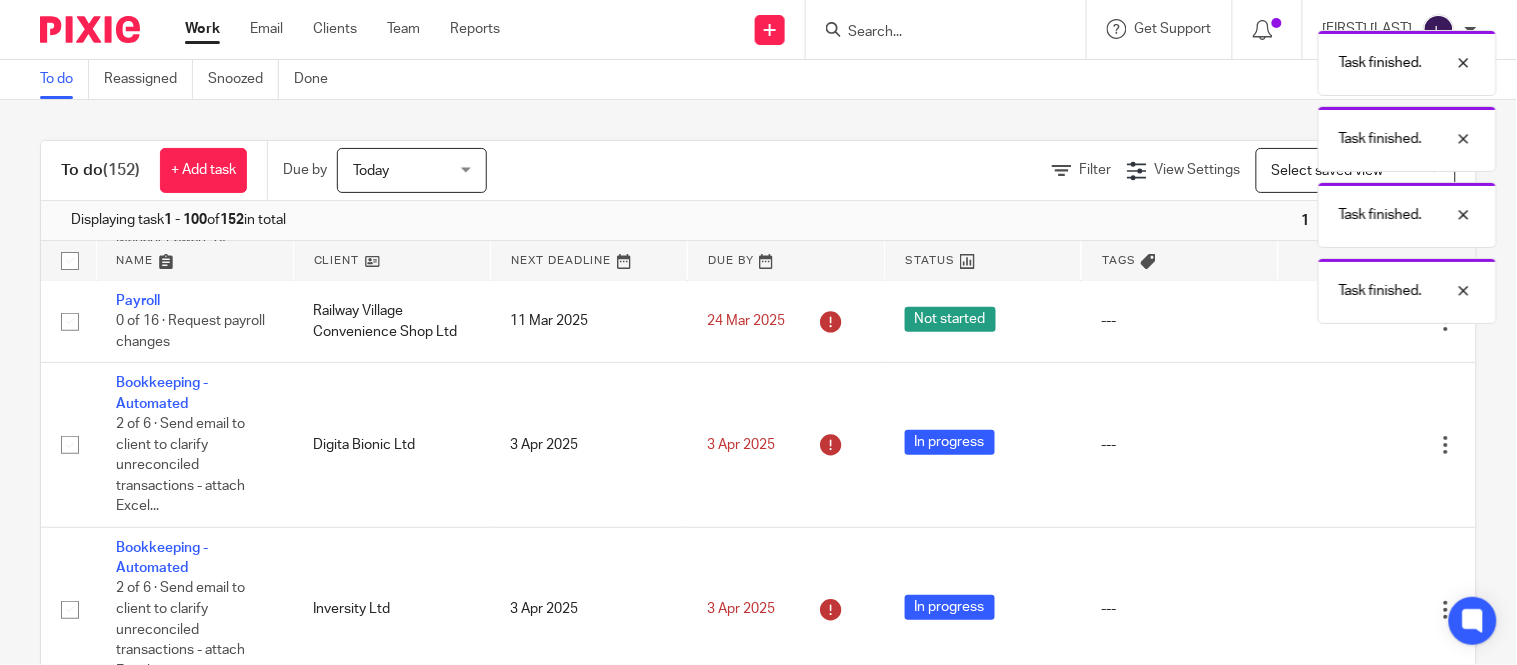 click at bounding box center [1346, 445] 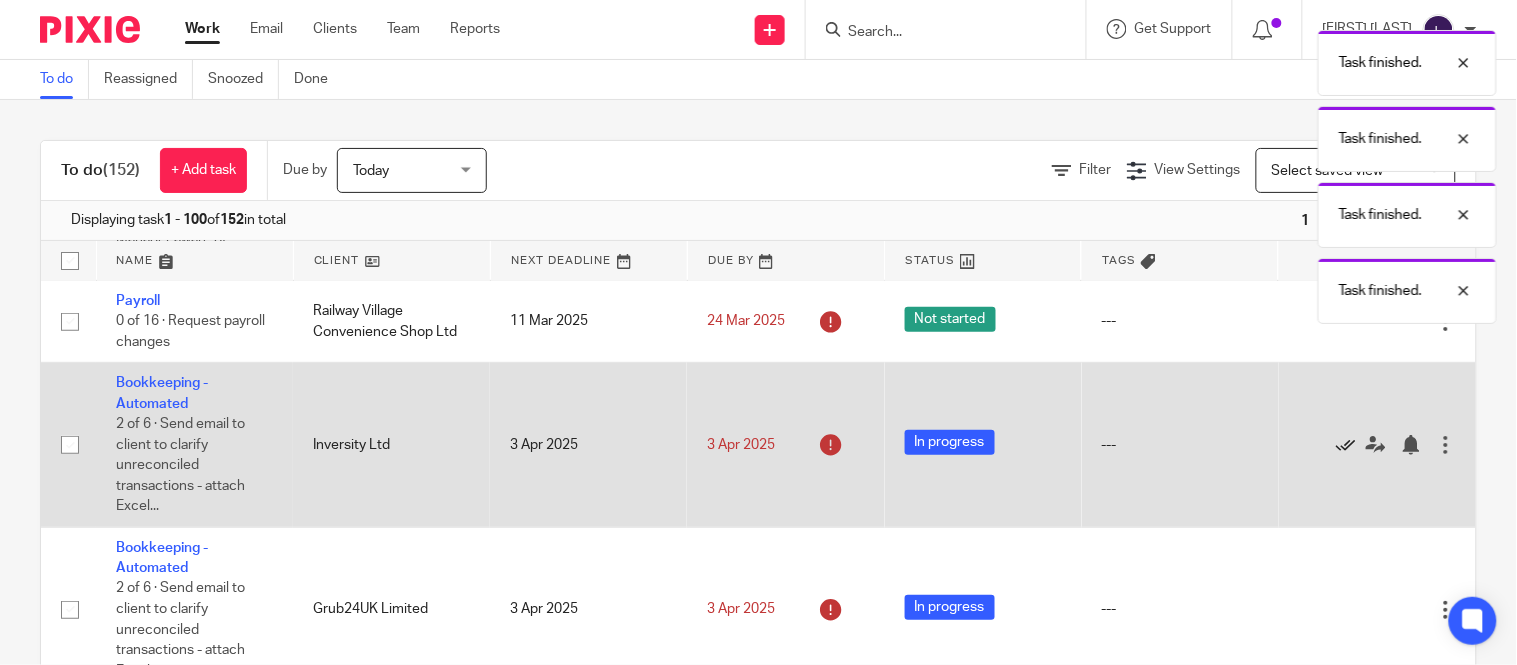 click at bounding box center (1346, 445) 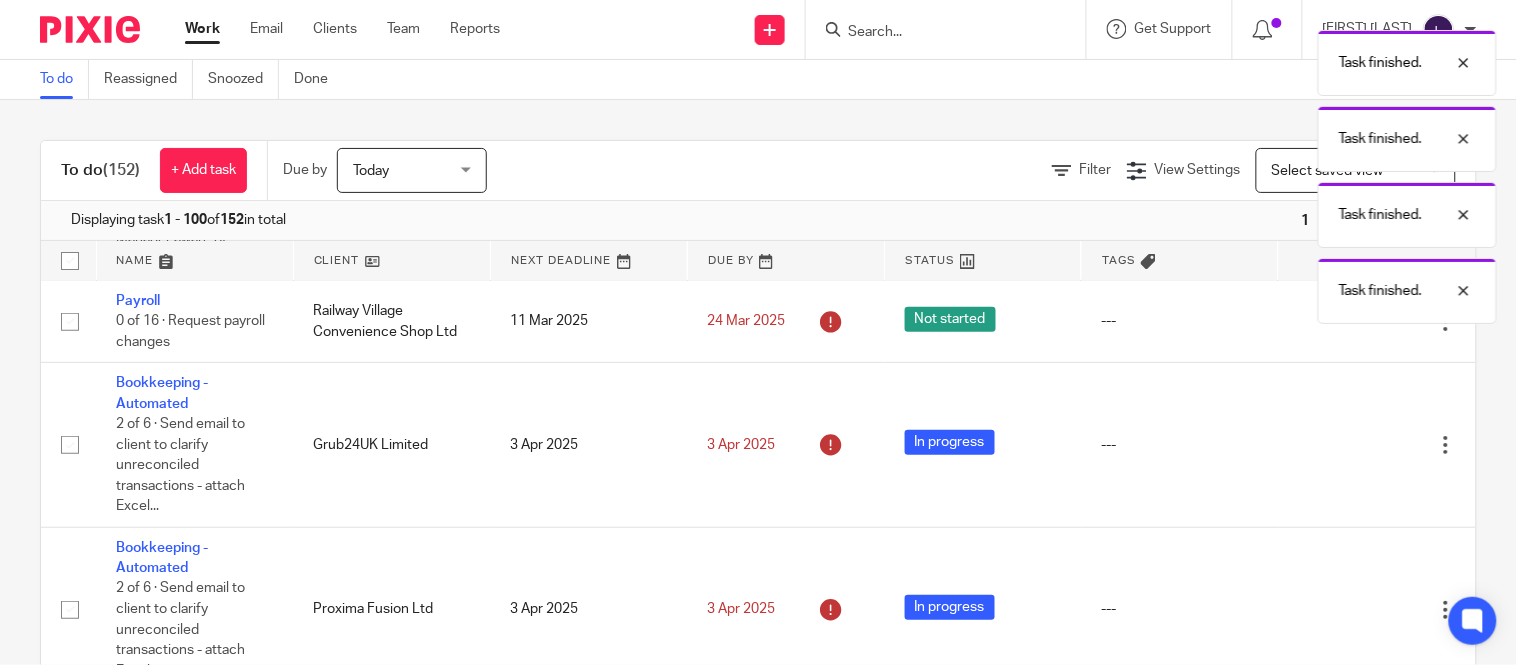 click at bounding box center (1346, 445) 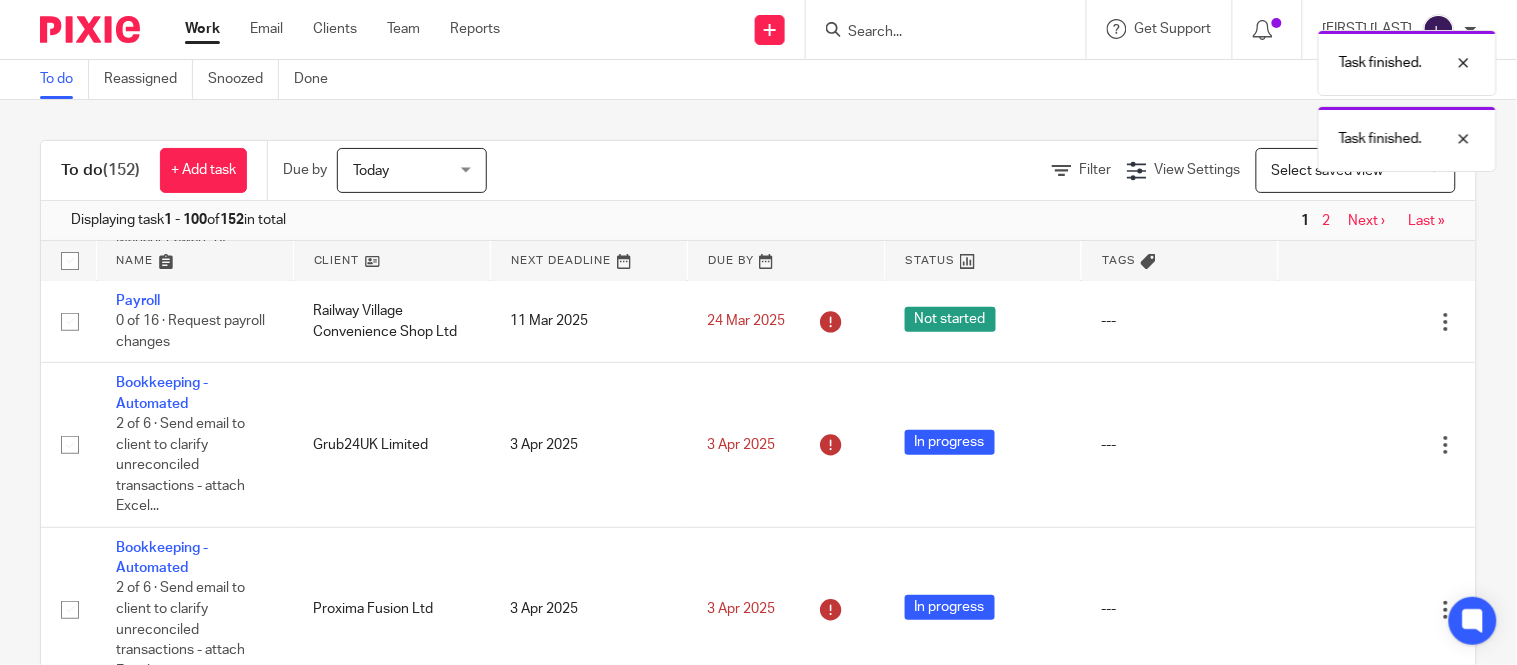 click at bounding box center [1346, 445] 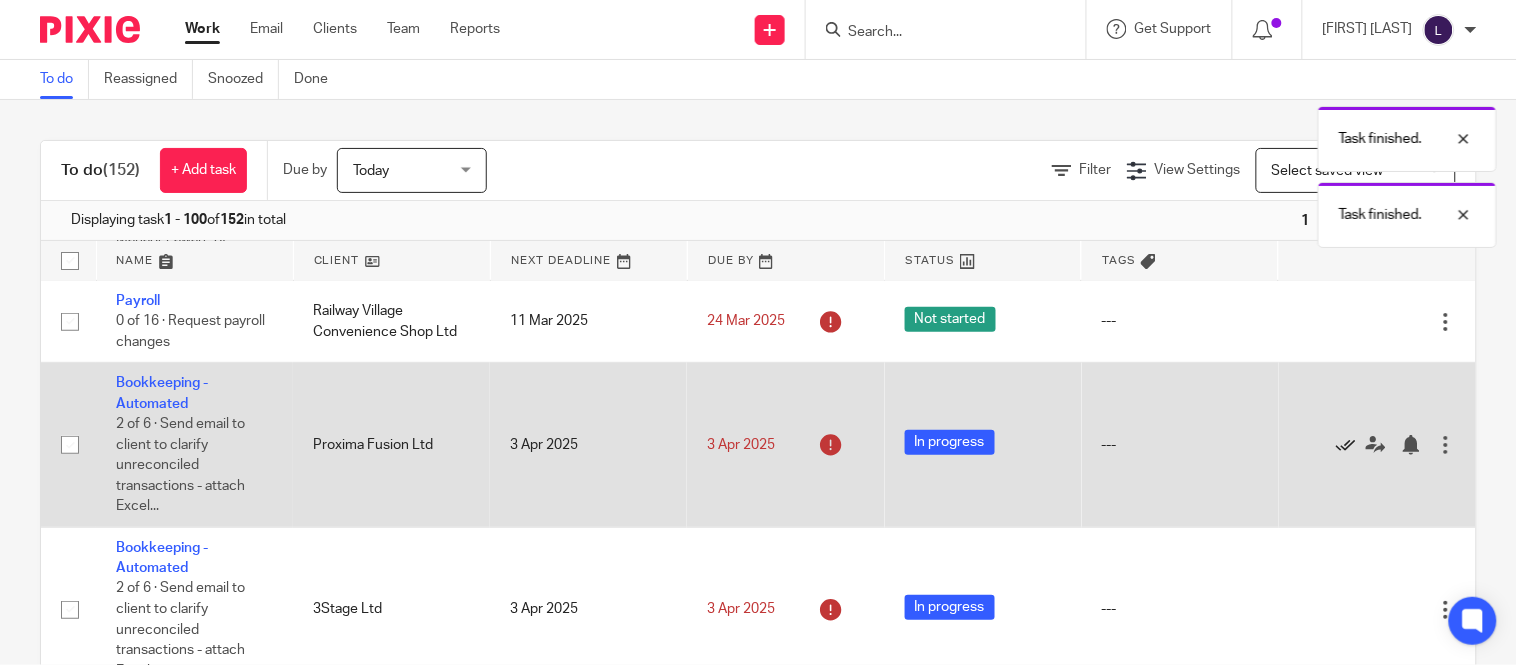 click at bounding box center (1346, 445) 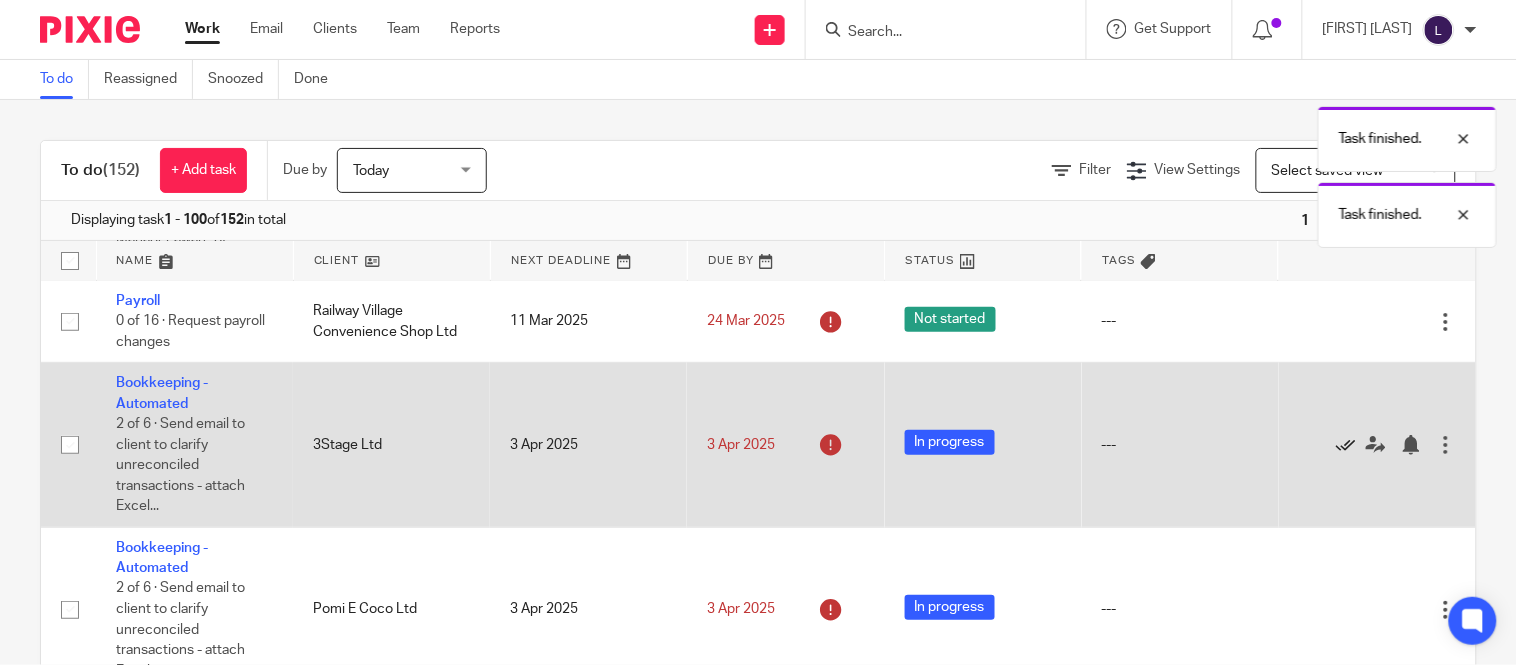 click at bounding box center (1346, 445) 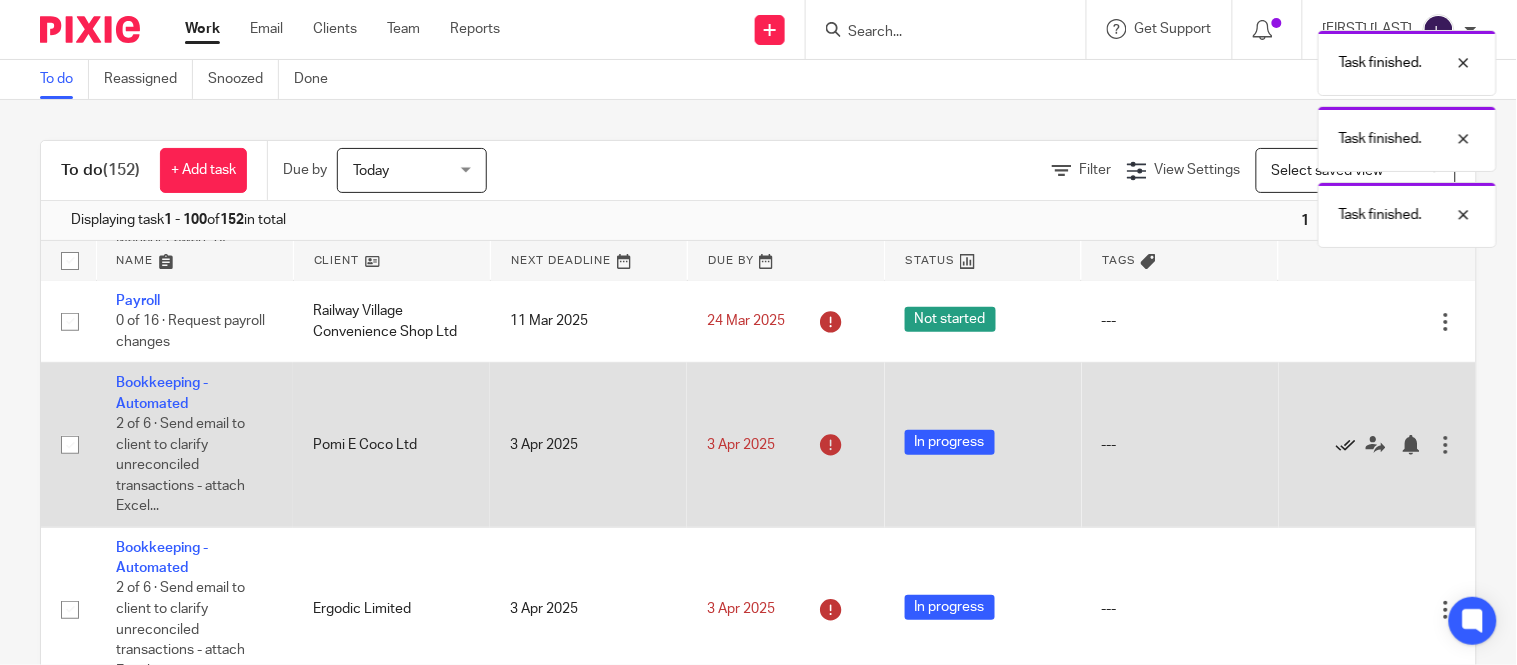 click at bounding box center [1346, 445] 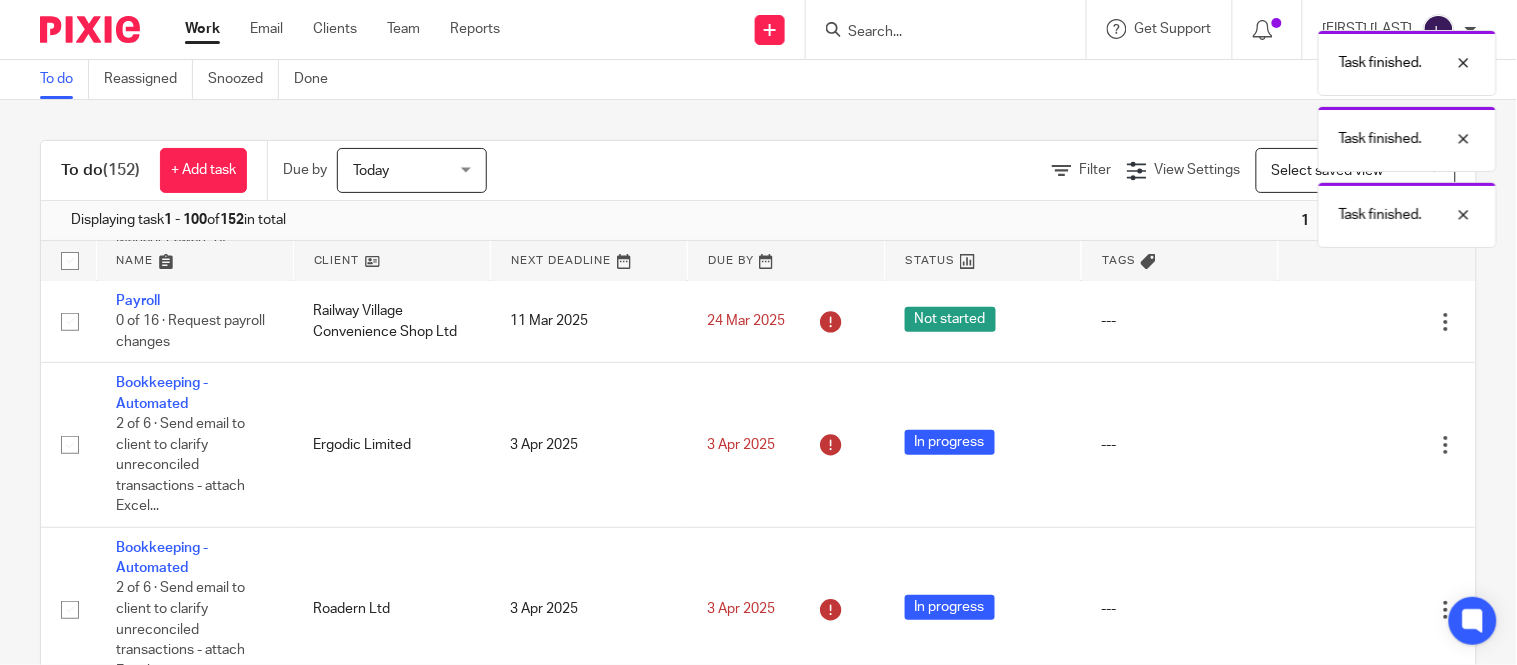 click at bounding box center [1346, 445] 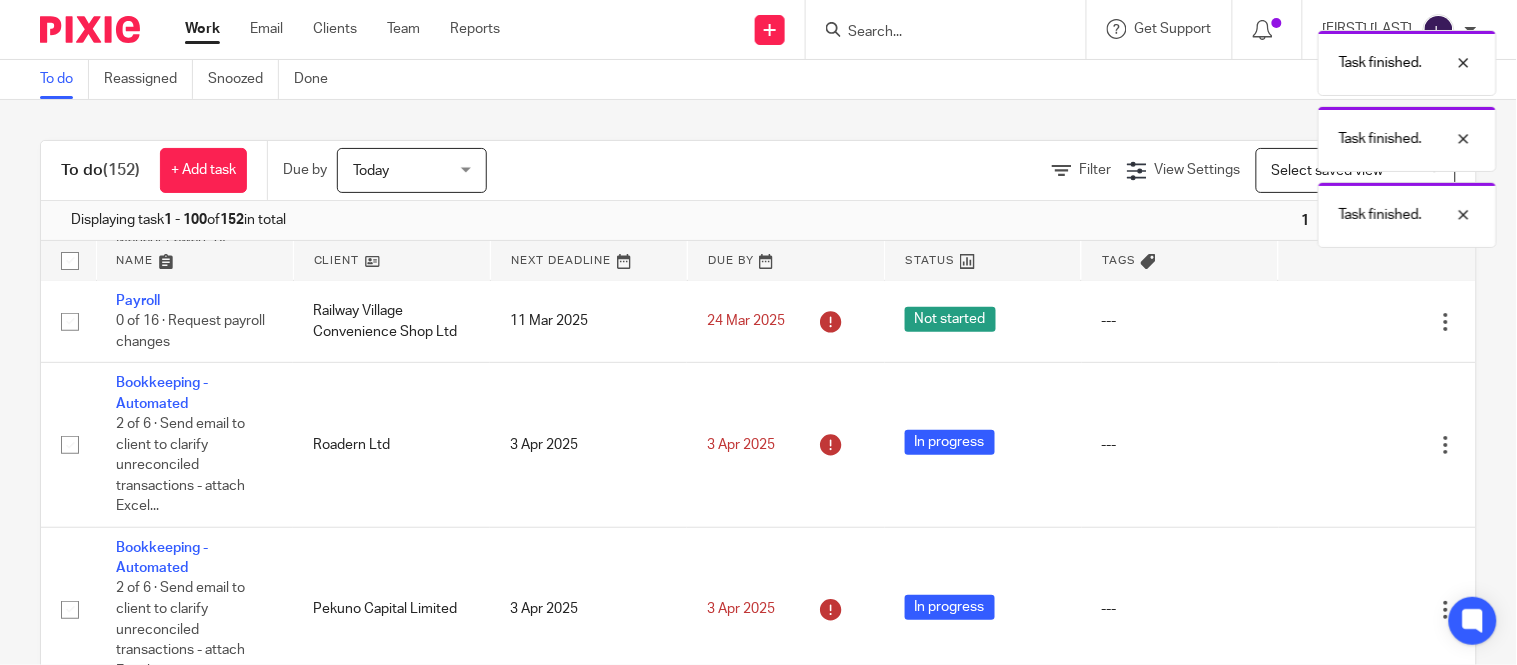click at bounding box center [1346, 445] 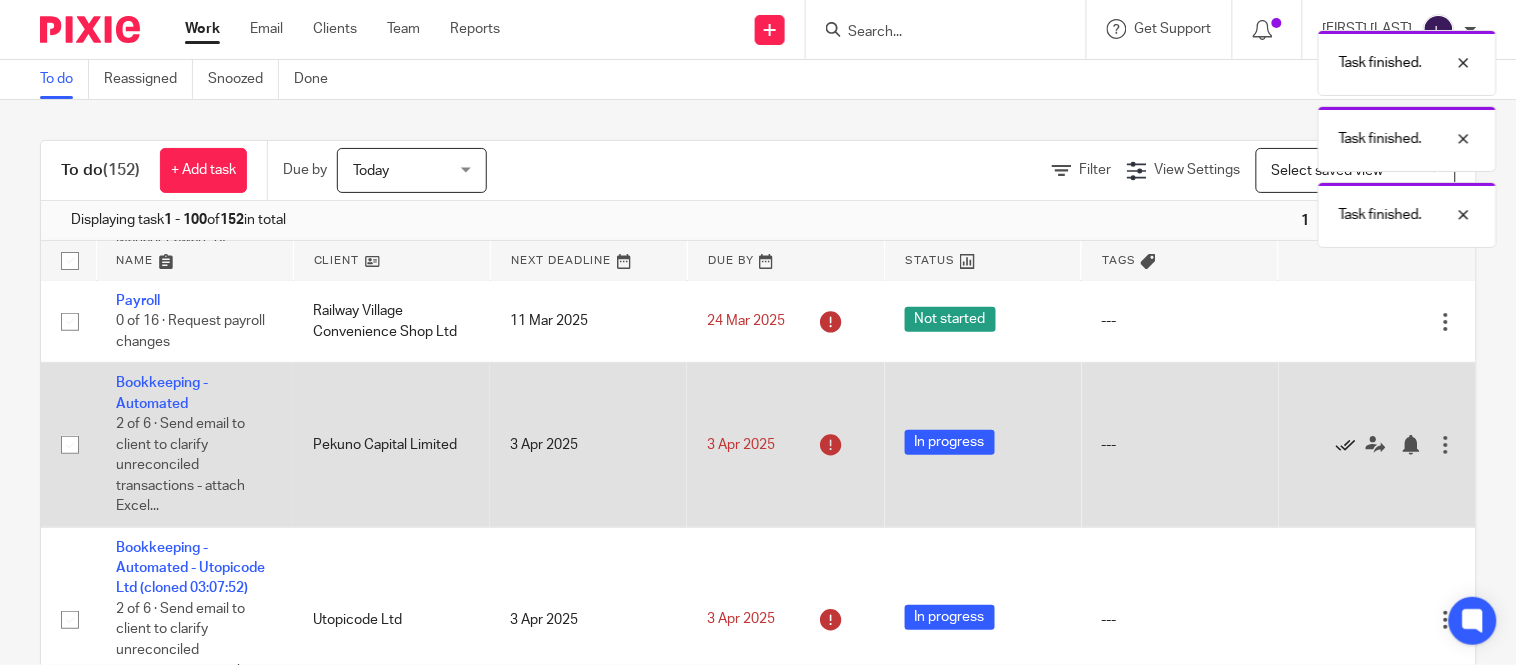 click at bounding box center (1346, 445) 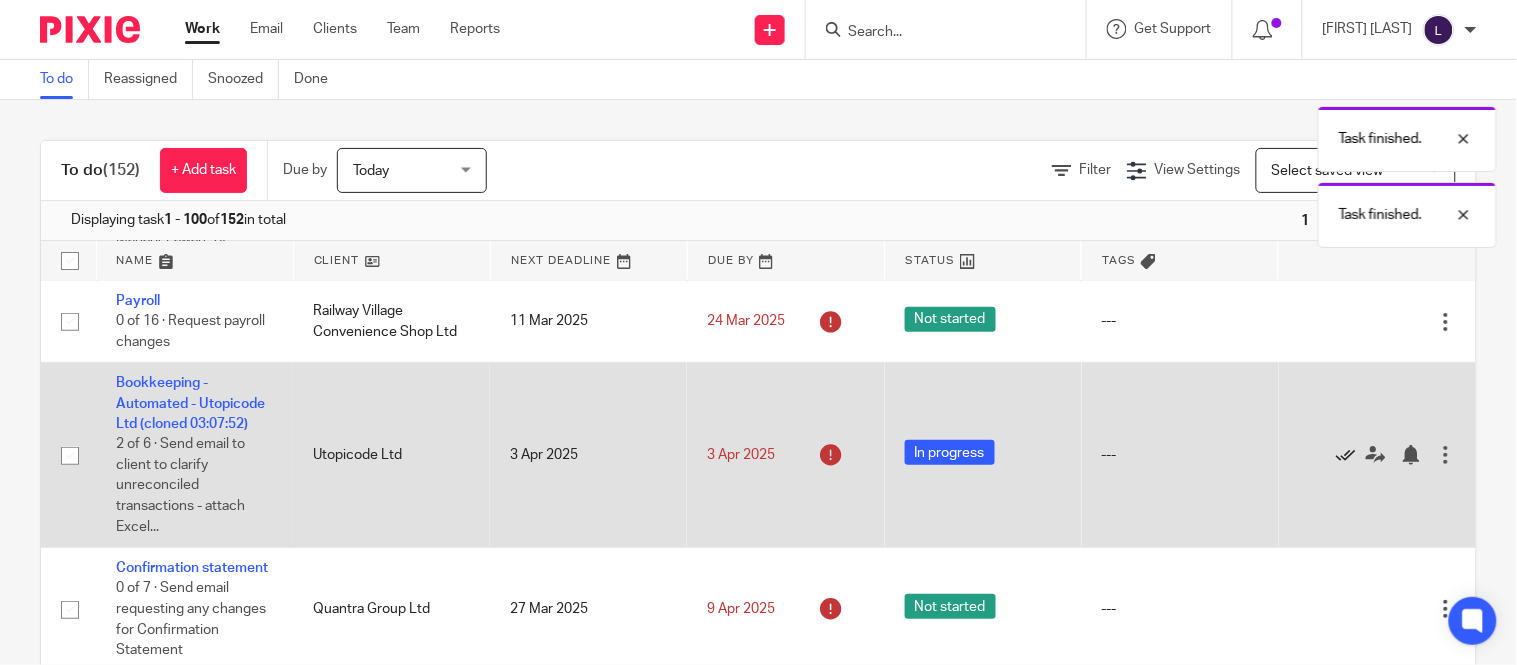 click at bounding box center (1346, 455) 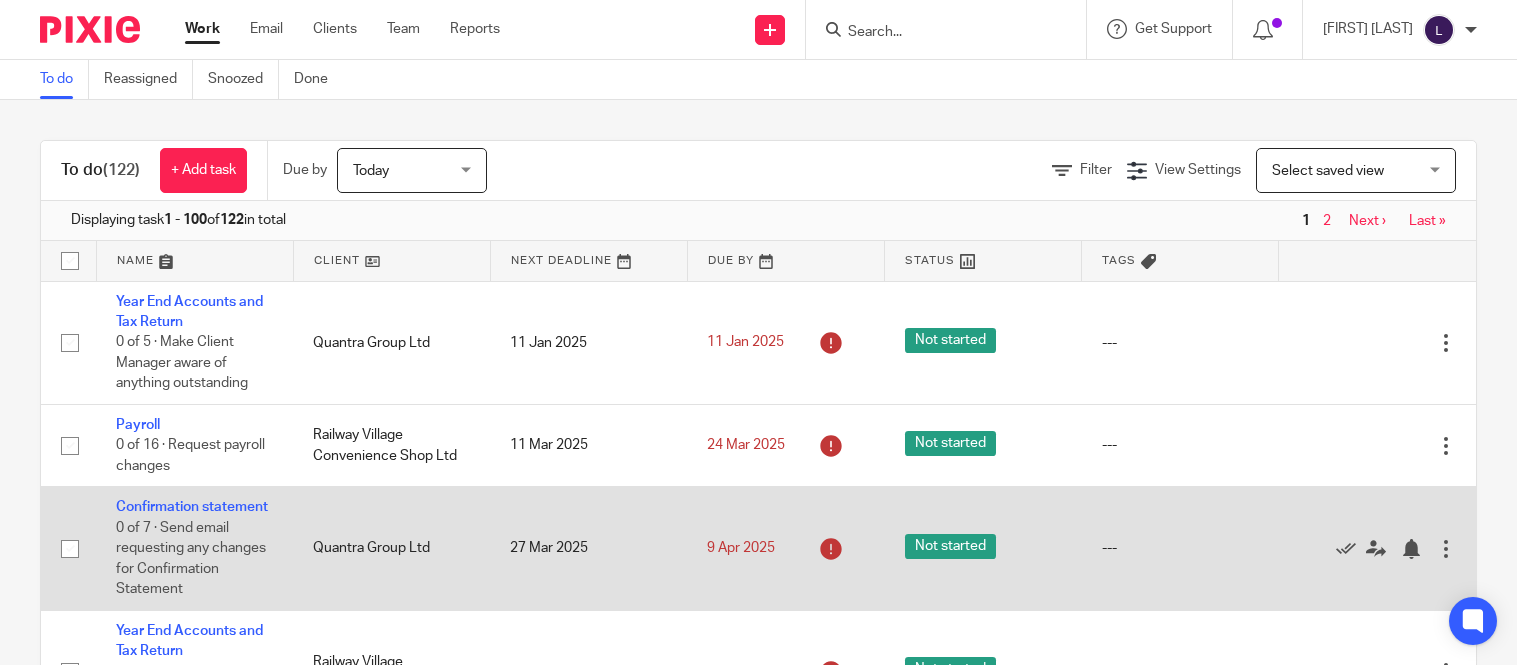 scroll, scrollTop: 0, scrollLeft: 0, axis: both 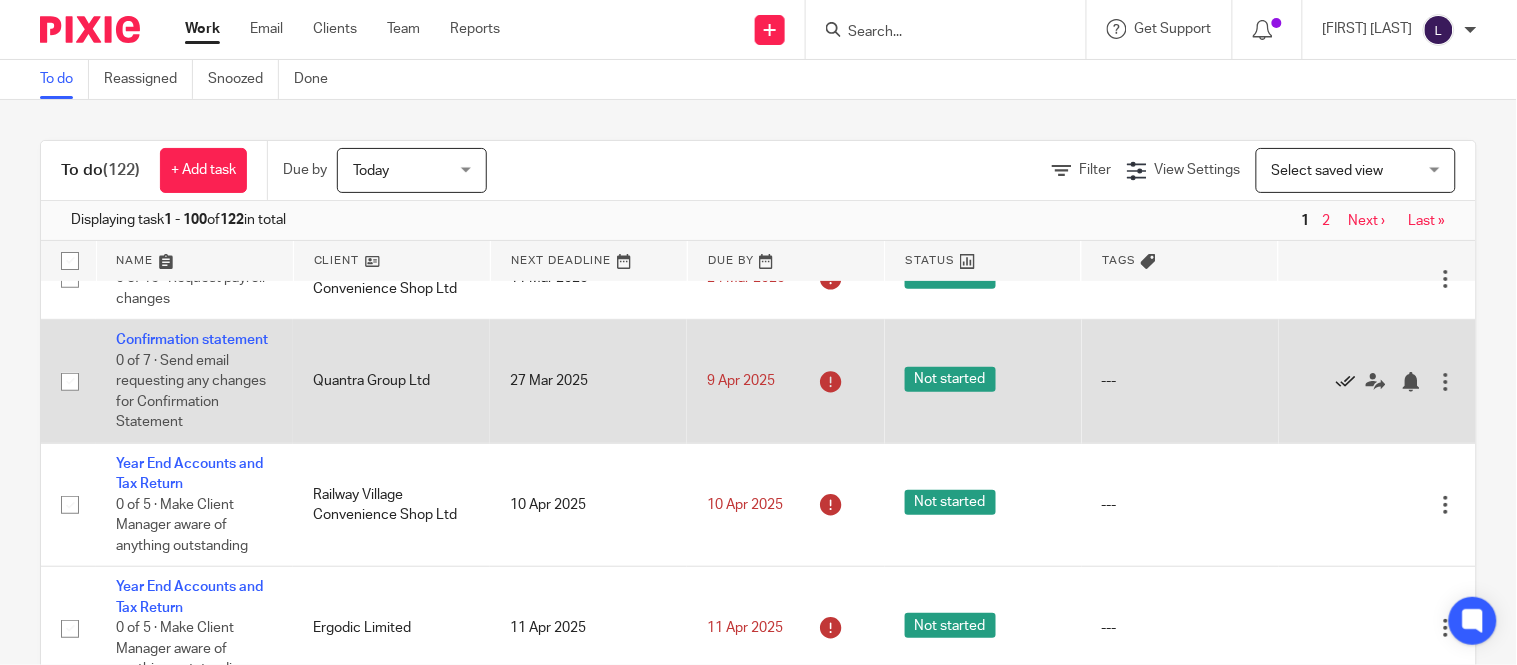 click at bounding box center (1346, 382) 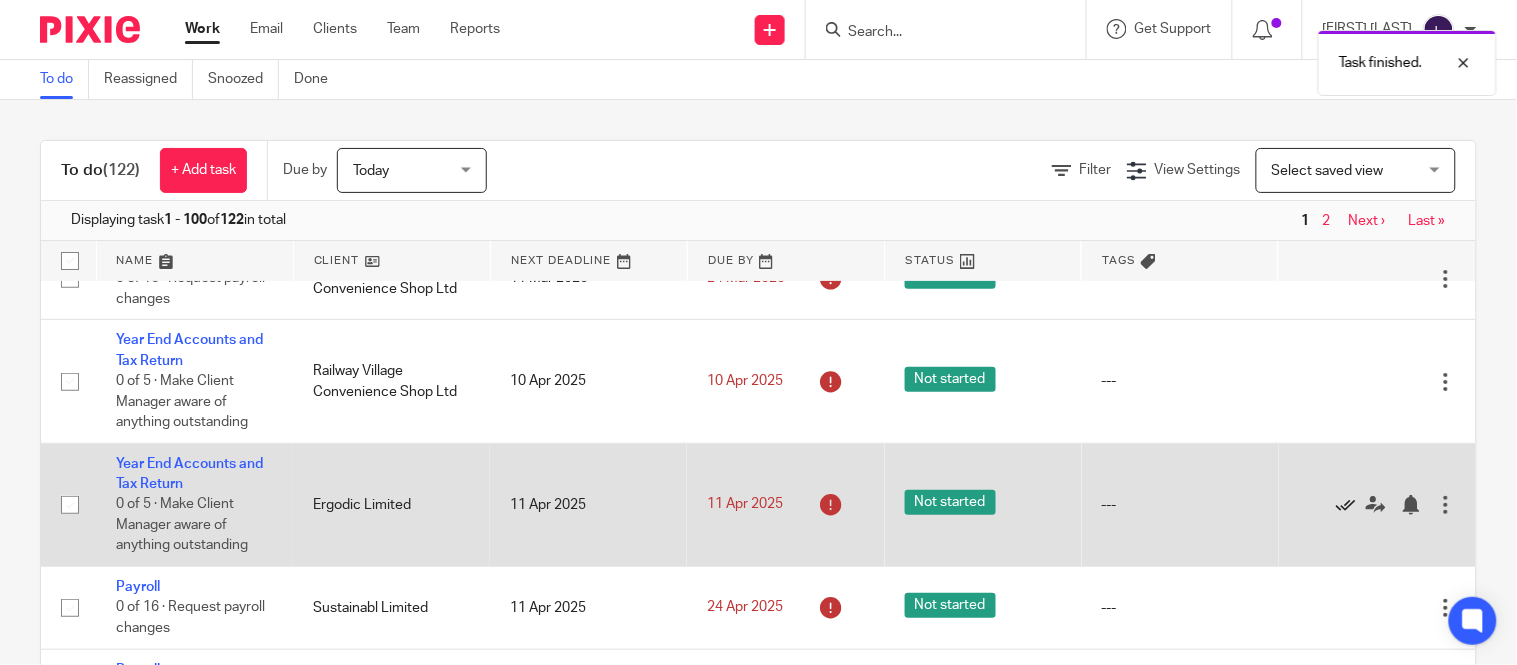 click at bounding box center (1346, 505) 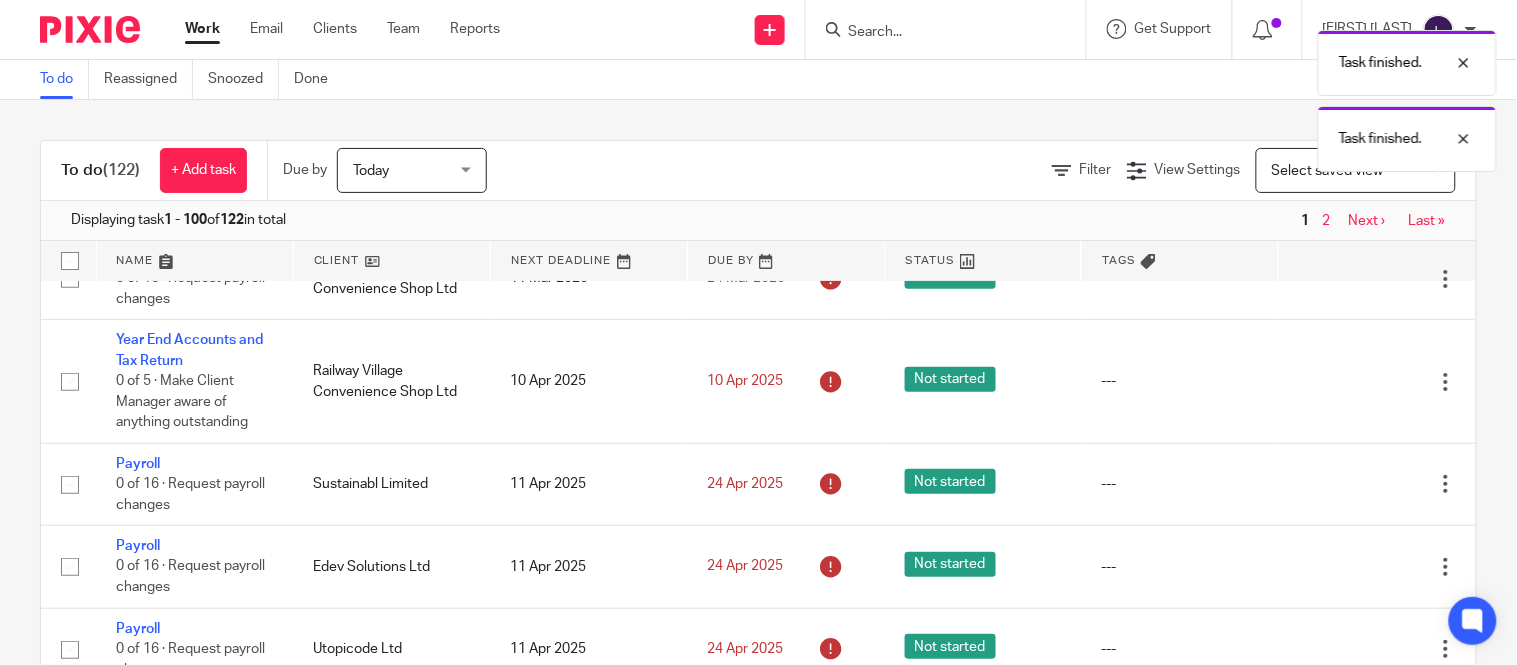 click on "Edit task
Delete" at bounding box center (1377, 484) 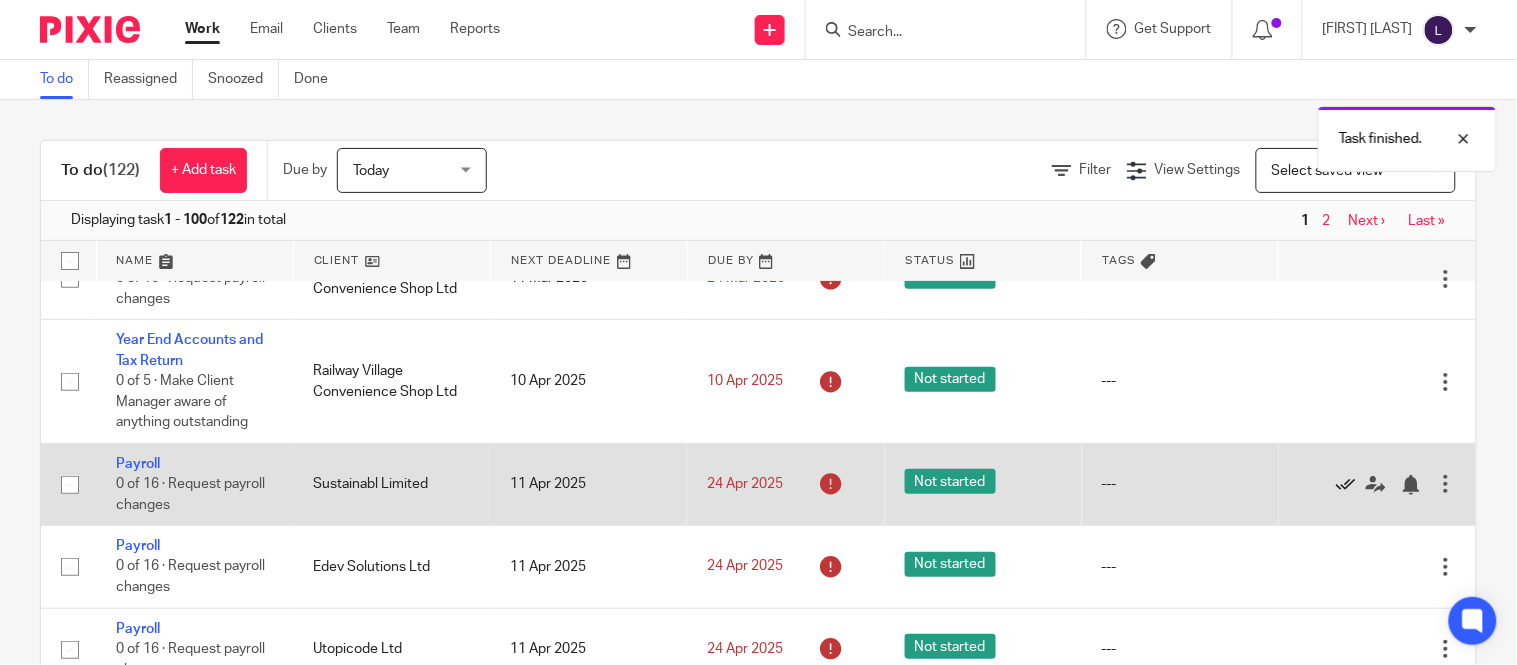 click at bounding box center (1346, 485) 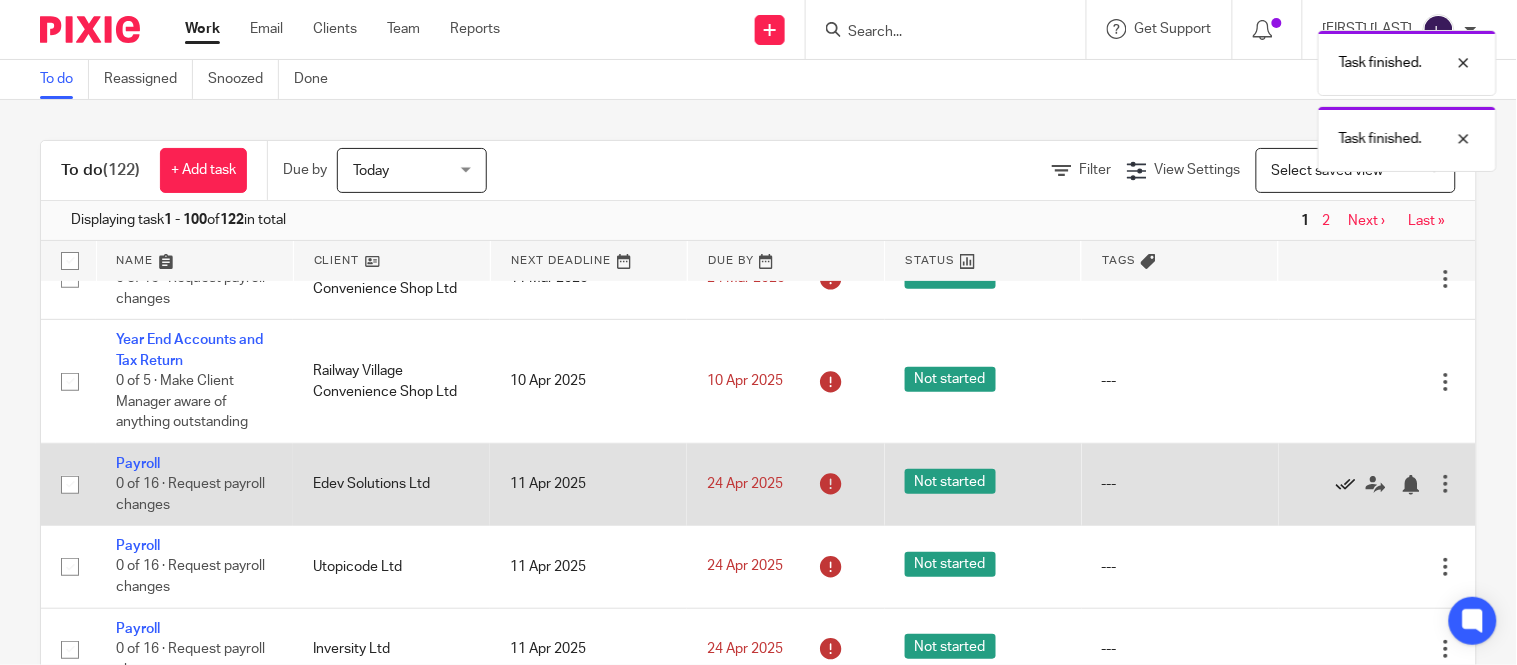 click at bounding box center [1346, 485] 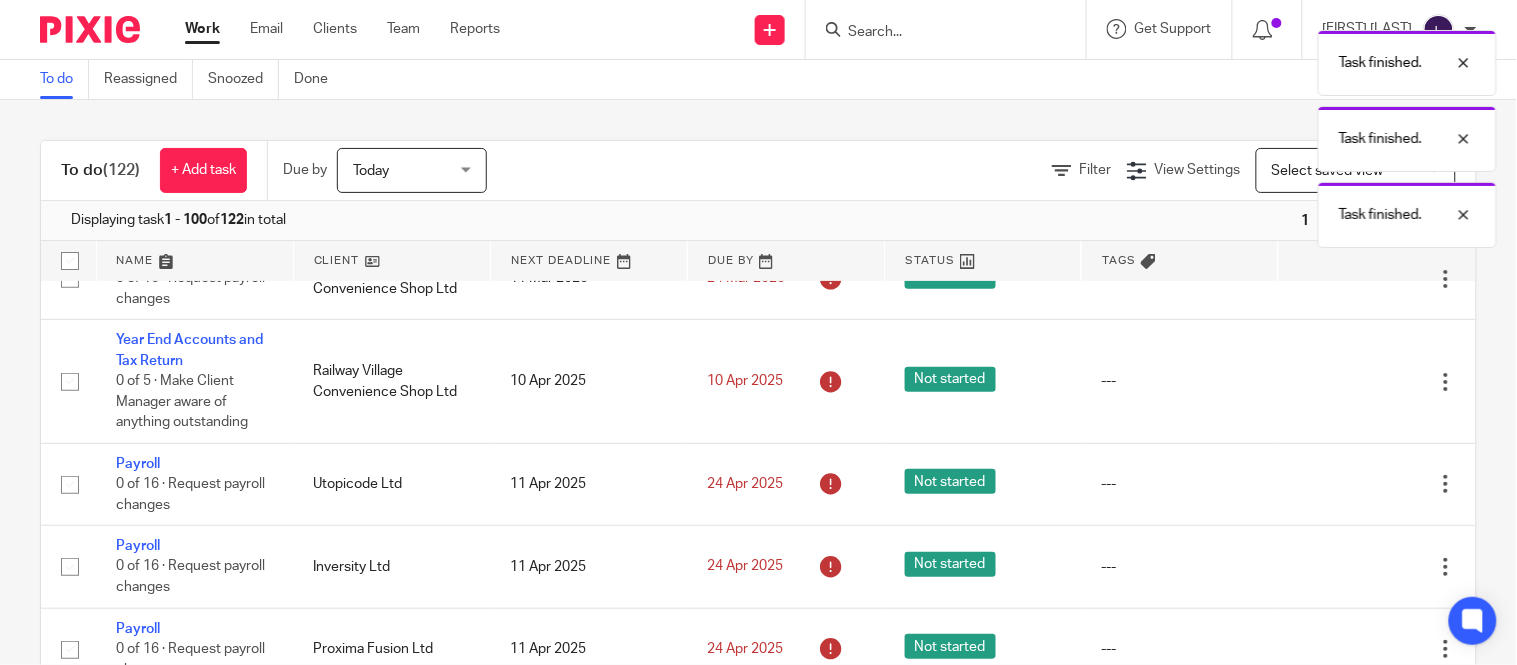 click at bounding box center (1346, 485) 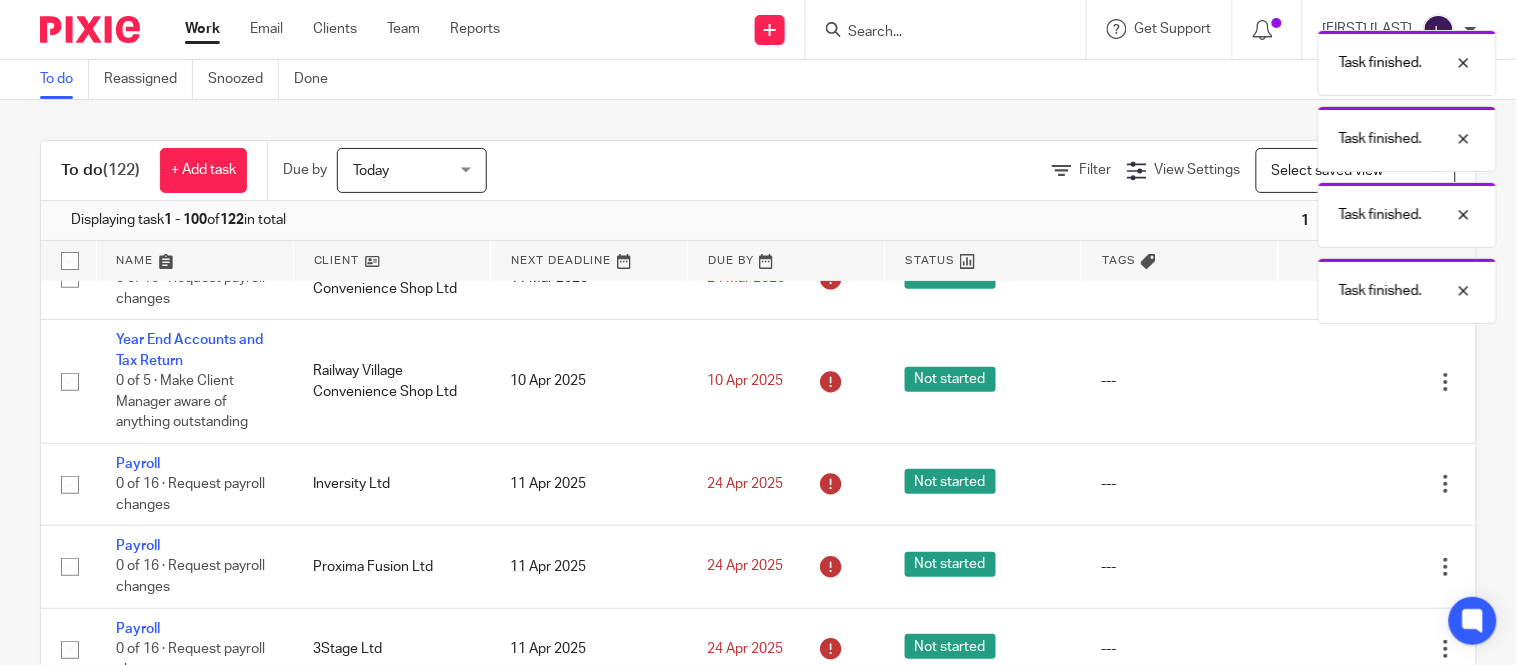click at bounding box center (1346, 485) 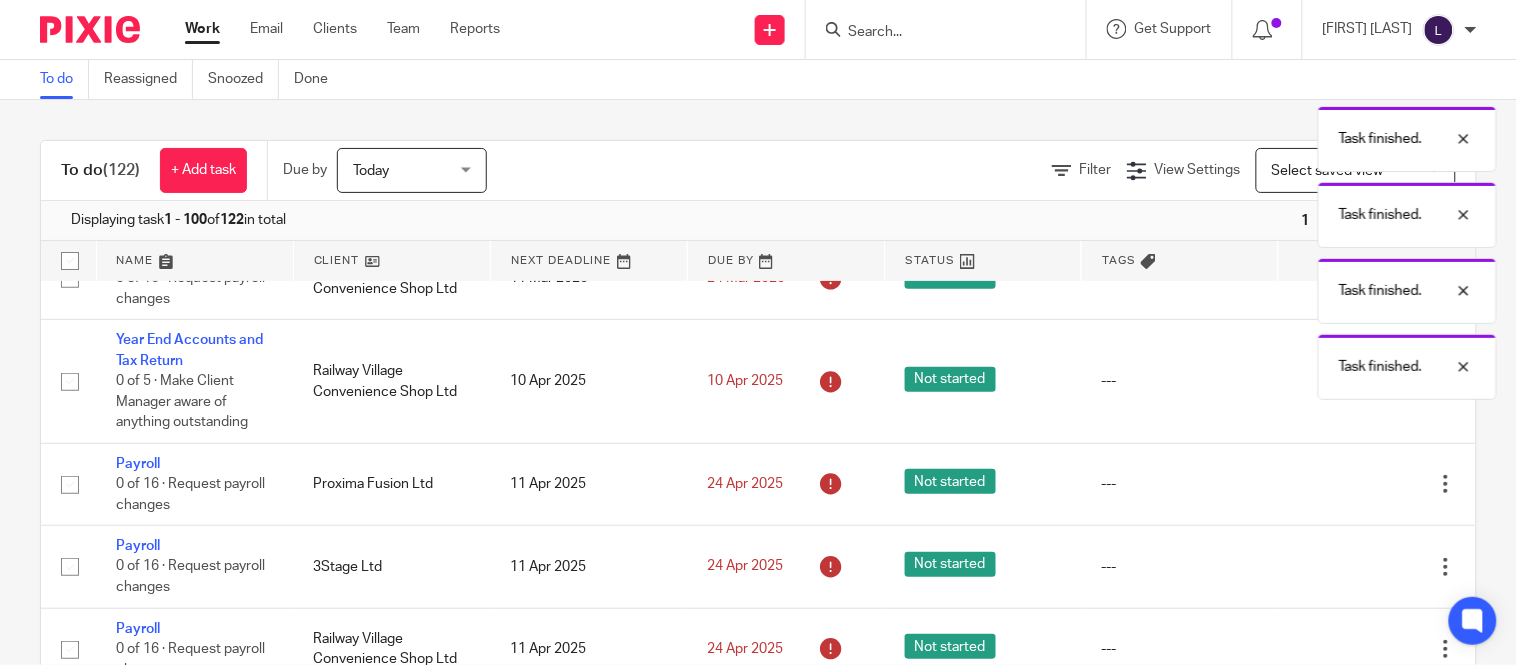 click at bounding box center (1346, 485) 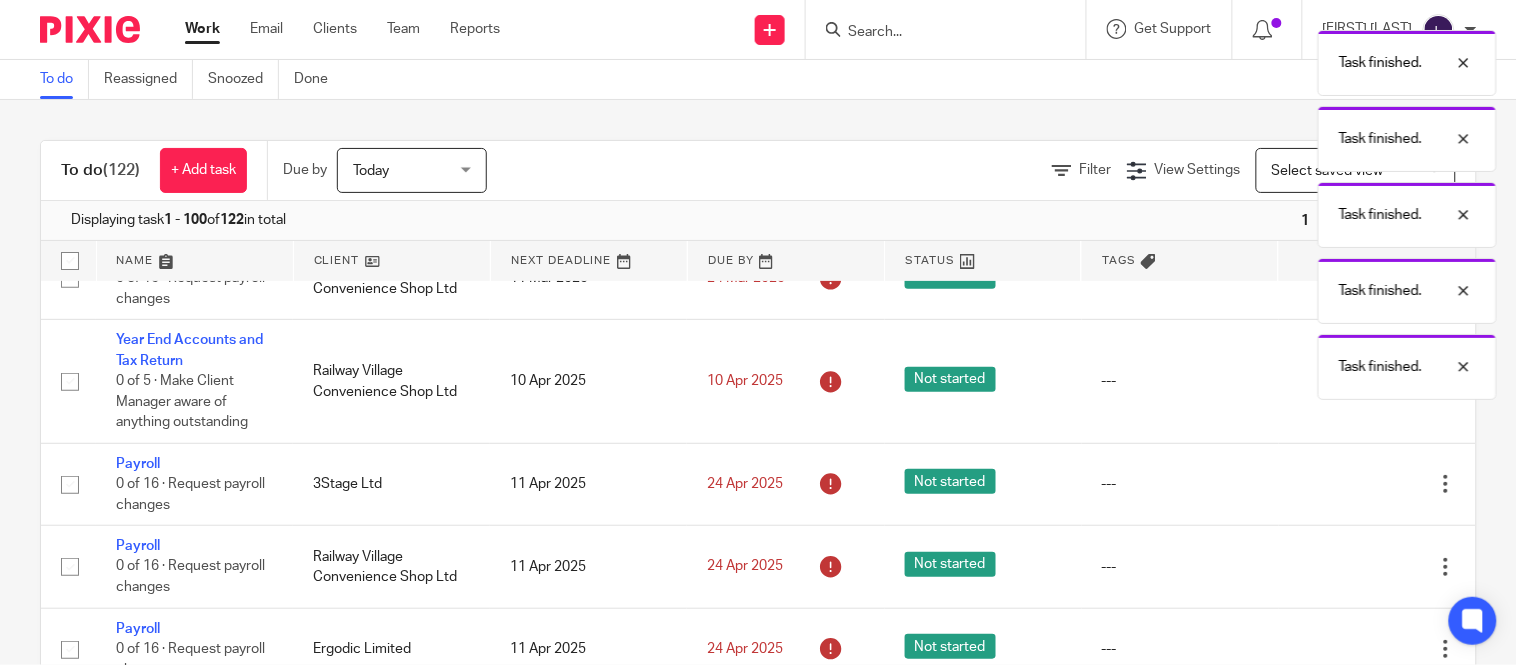 click at bounding box center [1346, 485] 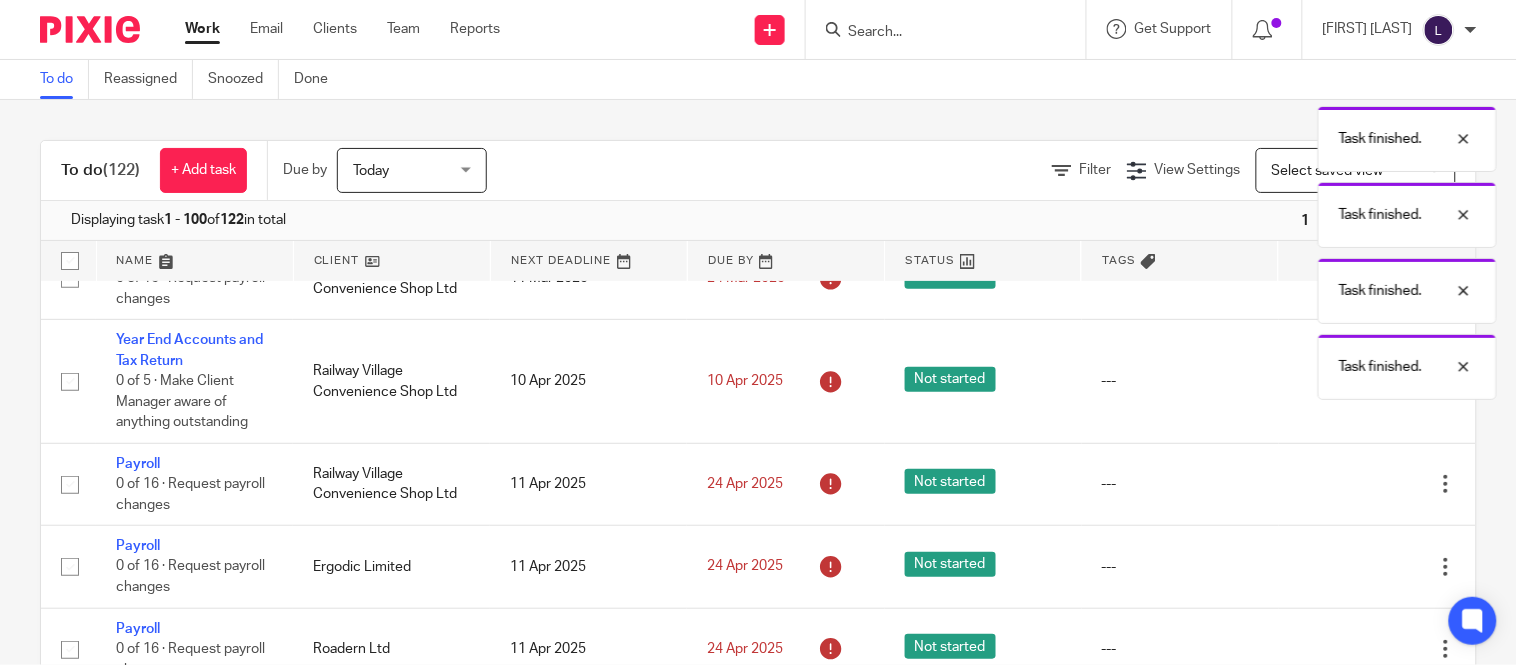 click at bounding box center [1346, 485] 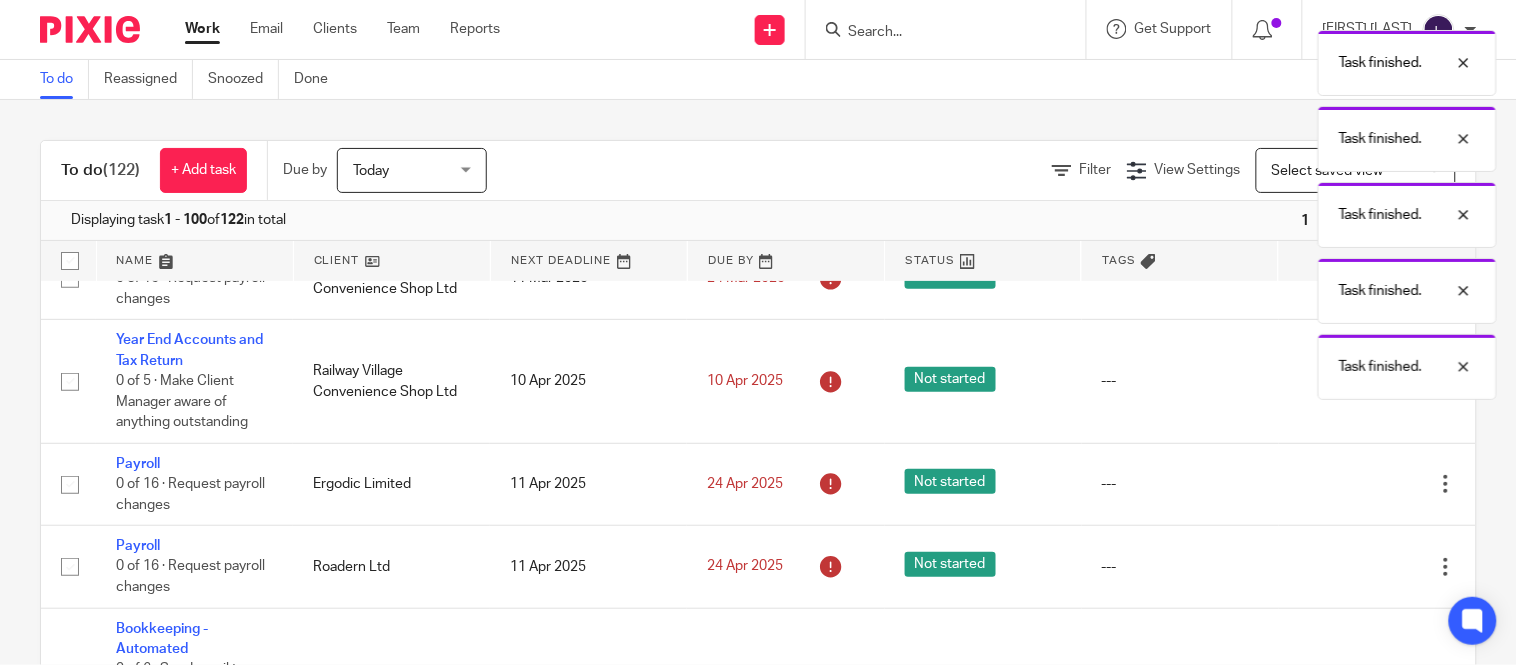 click at bounding box center [1346, 485] 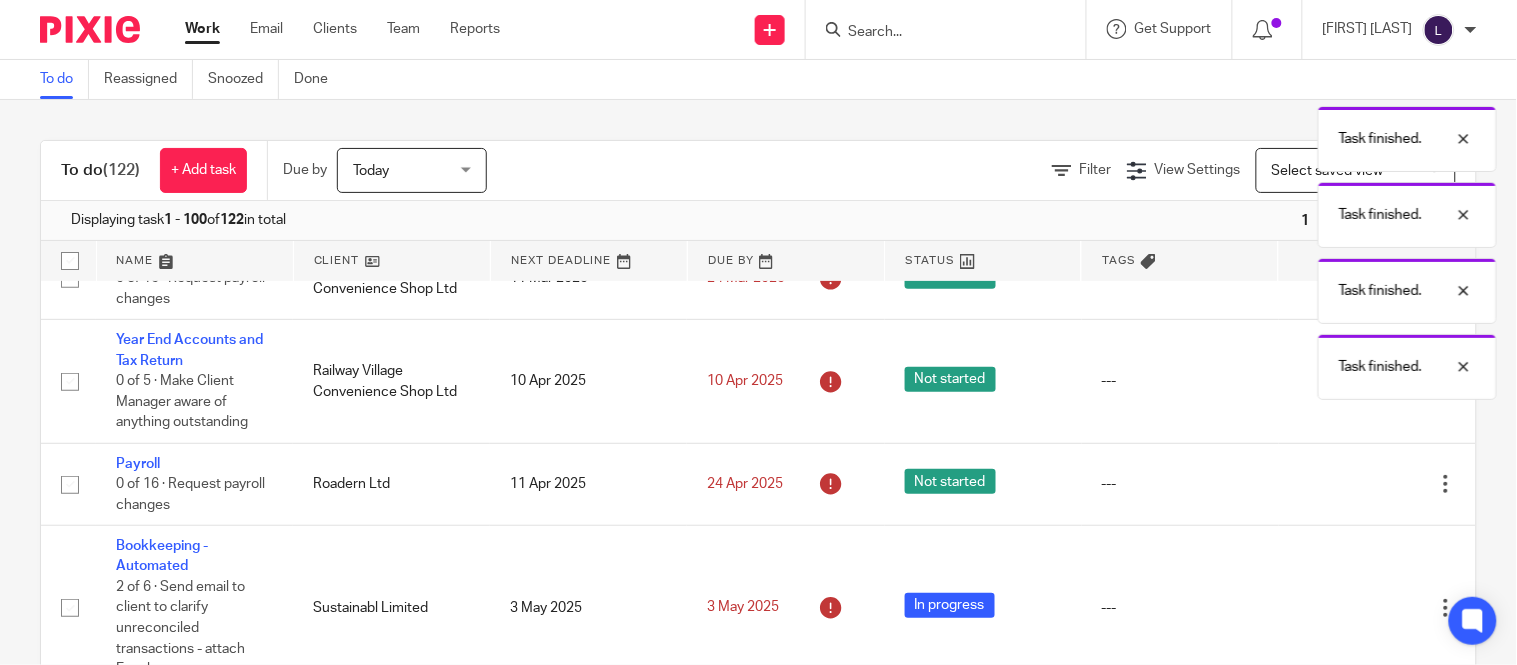 click at bounding box center (1346, 485) 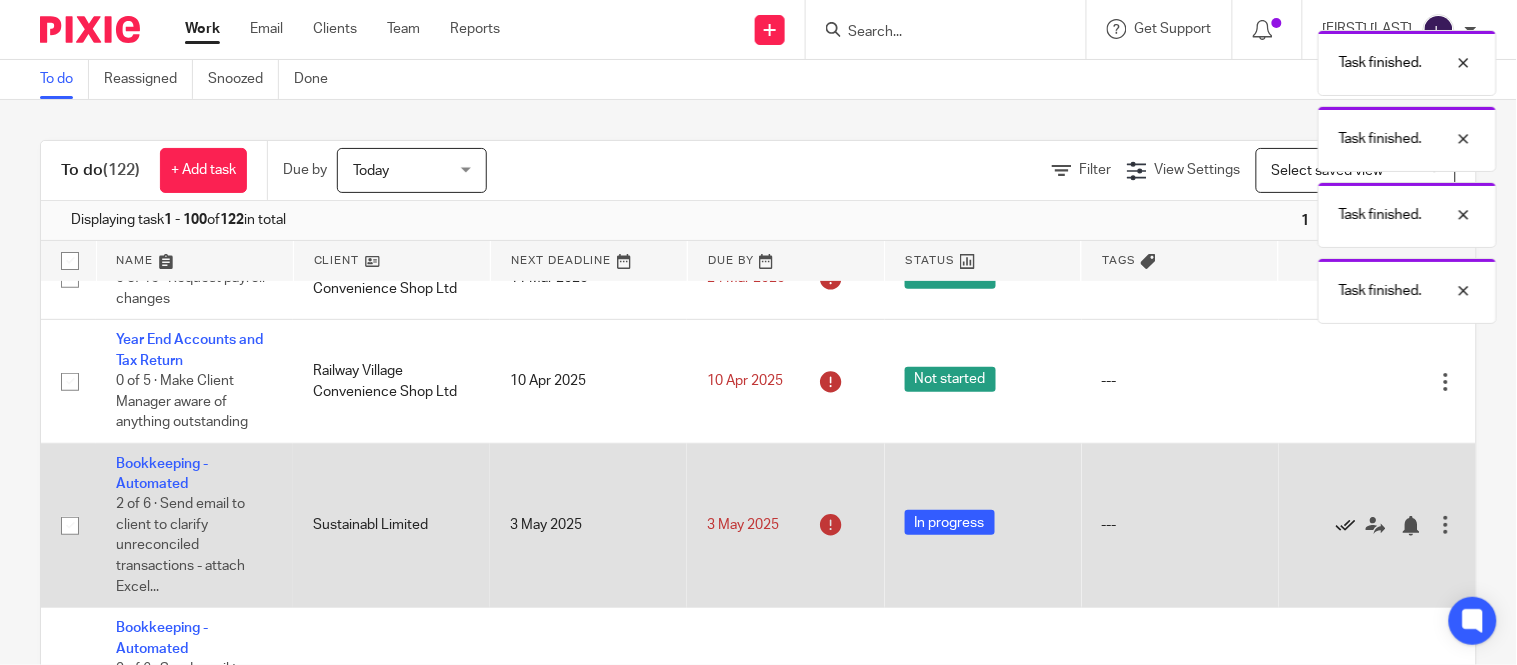 click at bounding box center [1346, 526] 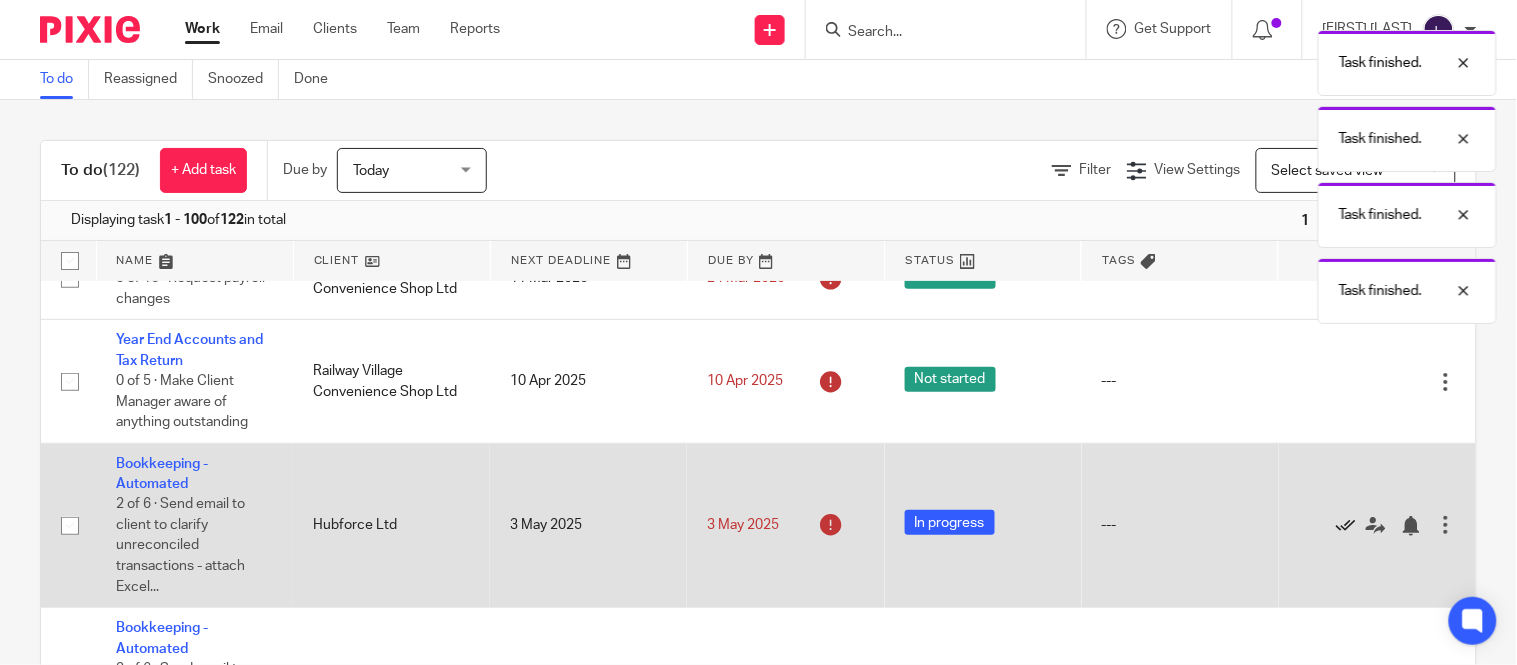 click at bounding box center [1346, 526] 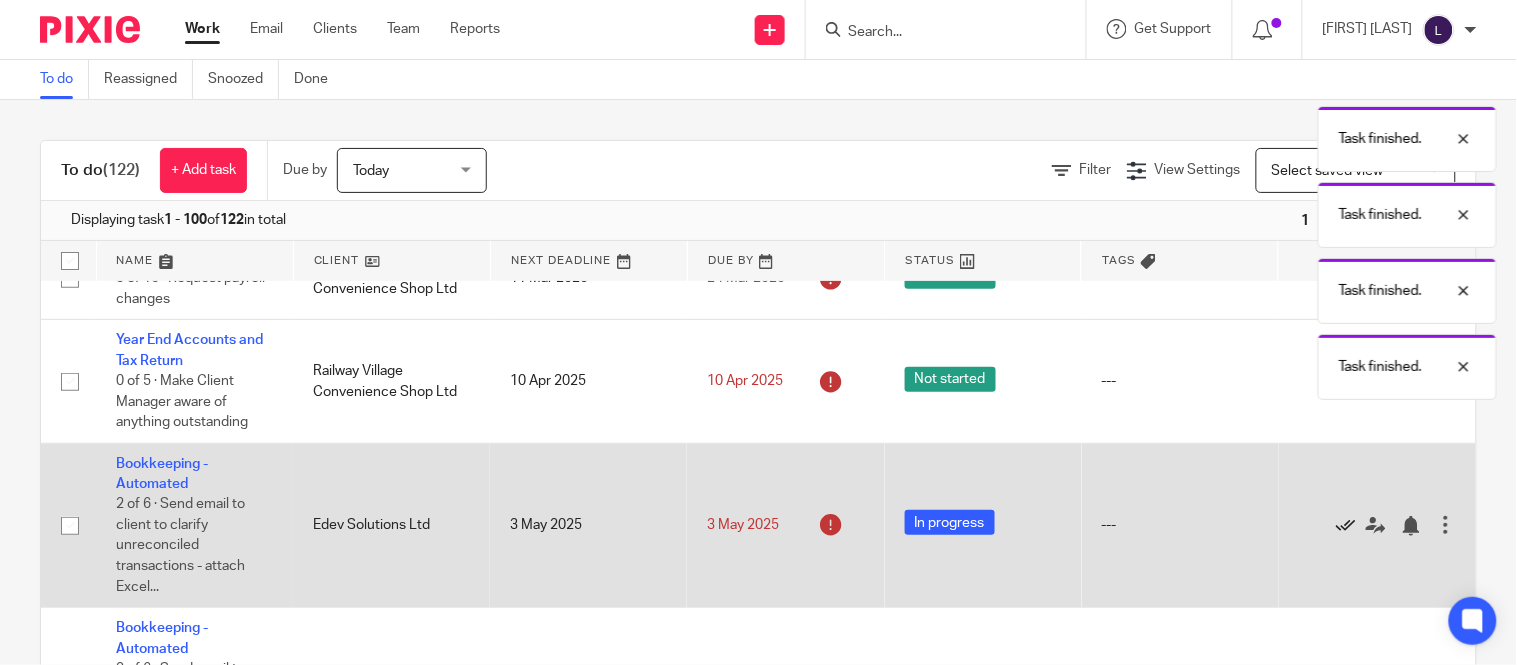 click at bounding box center [1346, 526] 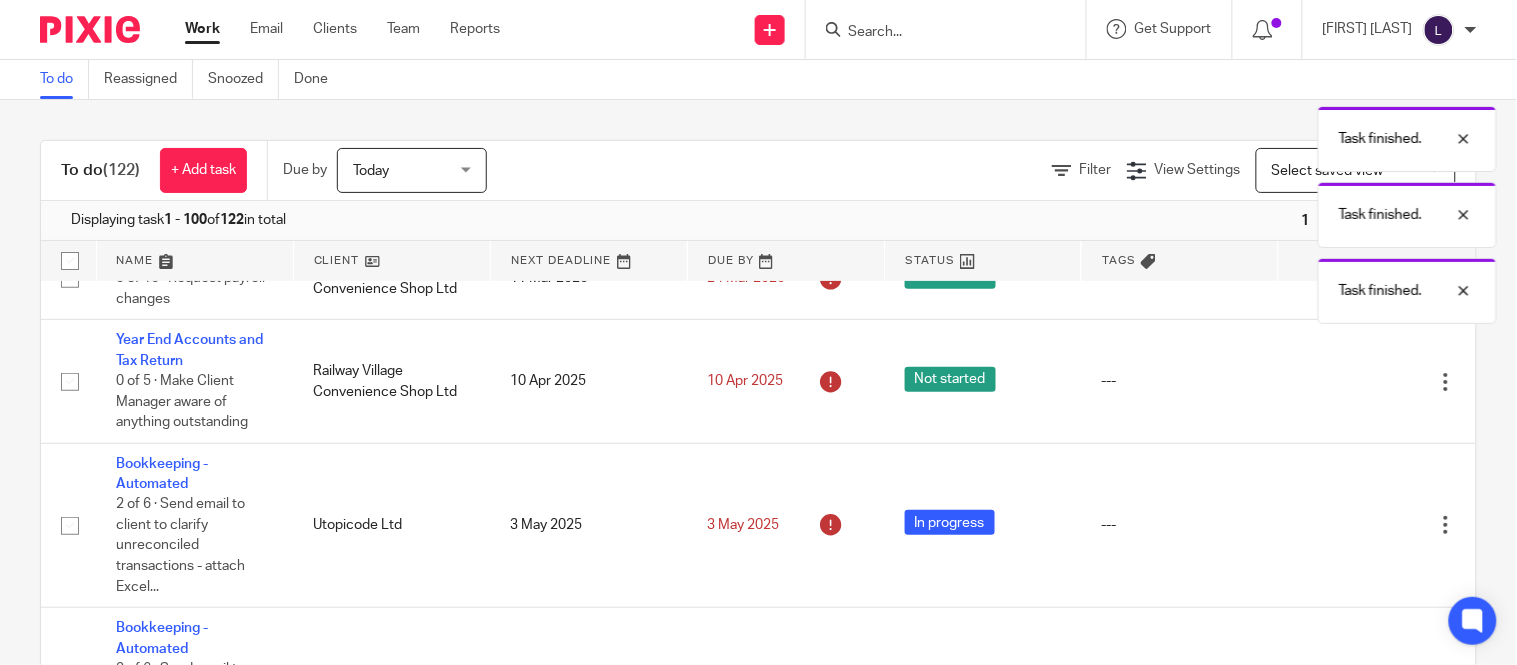click at bounding box center (1346, 526) 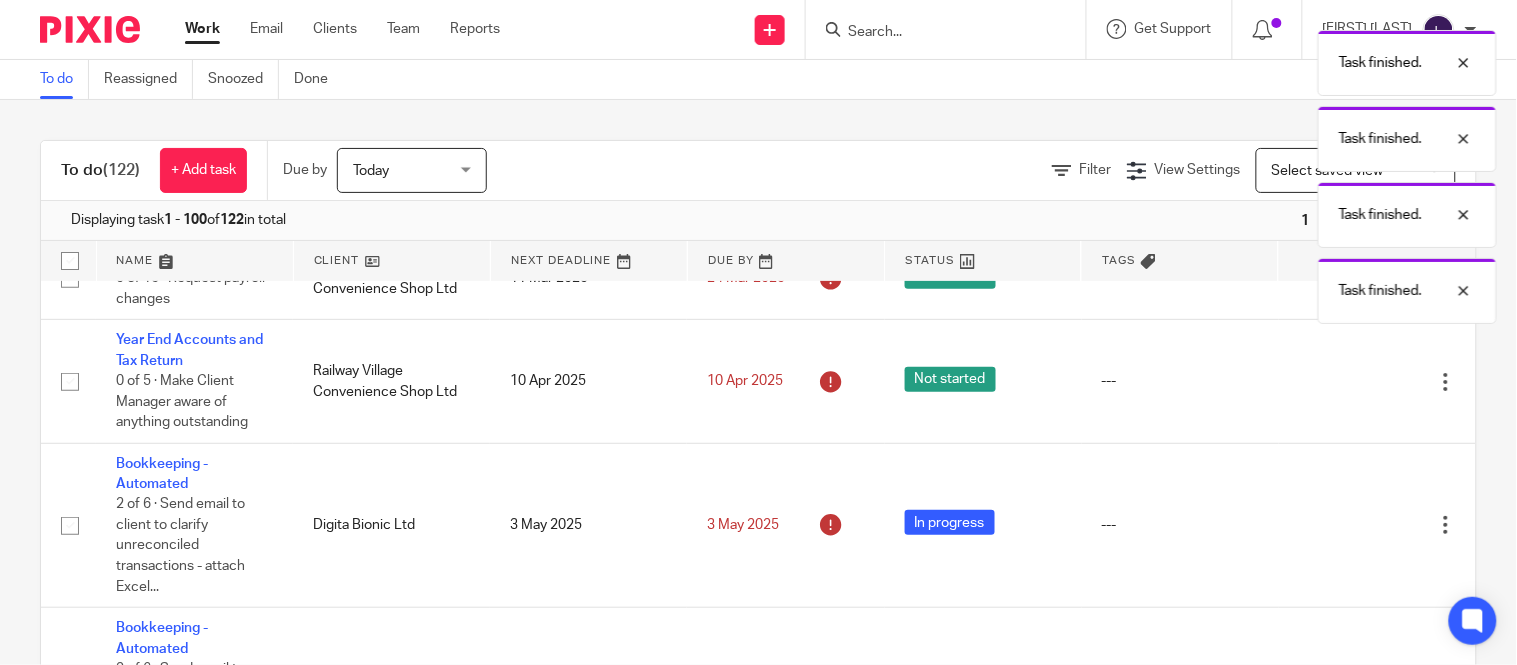click at bounding box center (1346, 526) 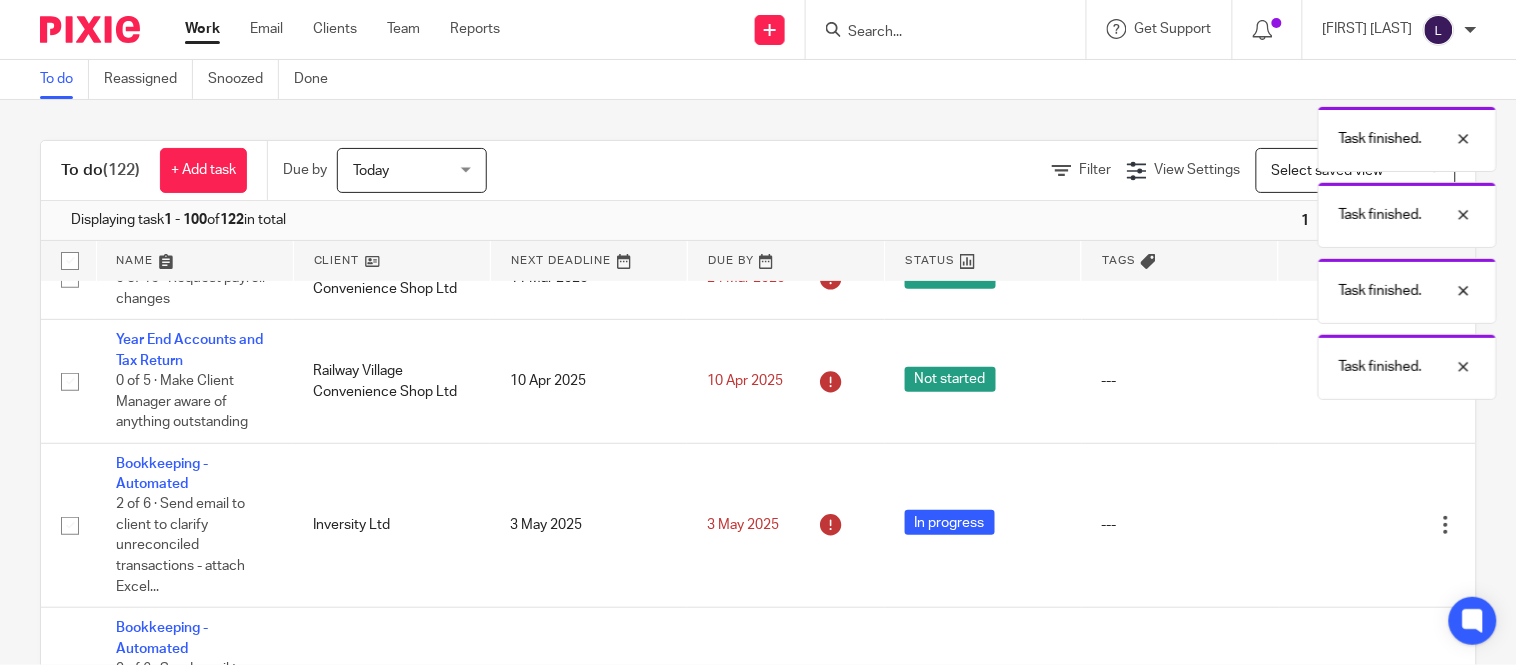 click at bounding box center [1346, 526] 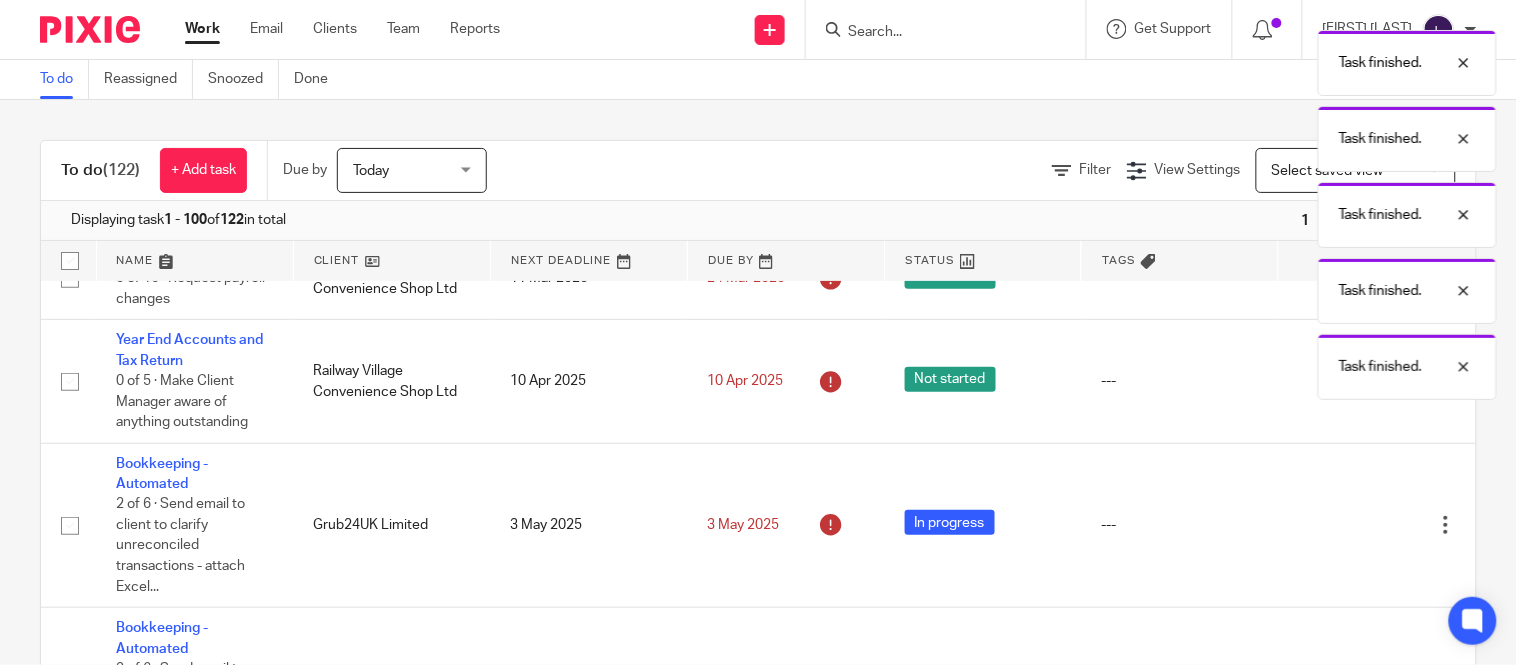 click at bounding box center (1346, 526) 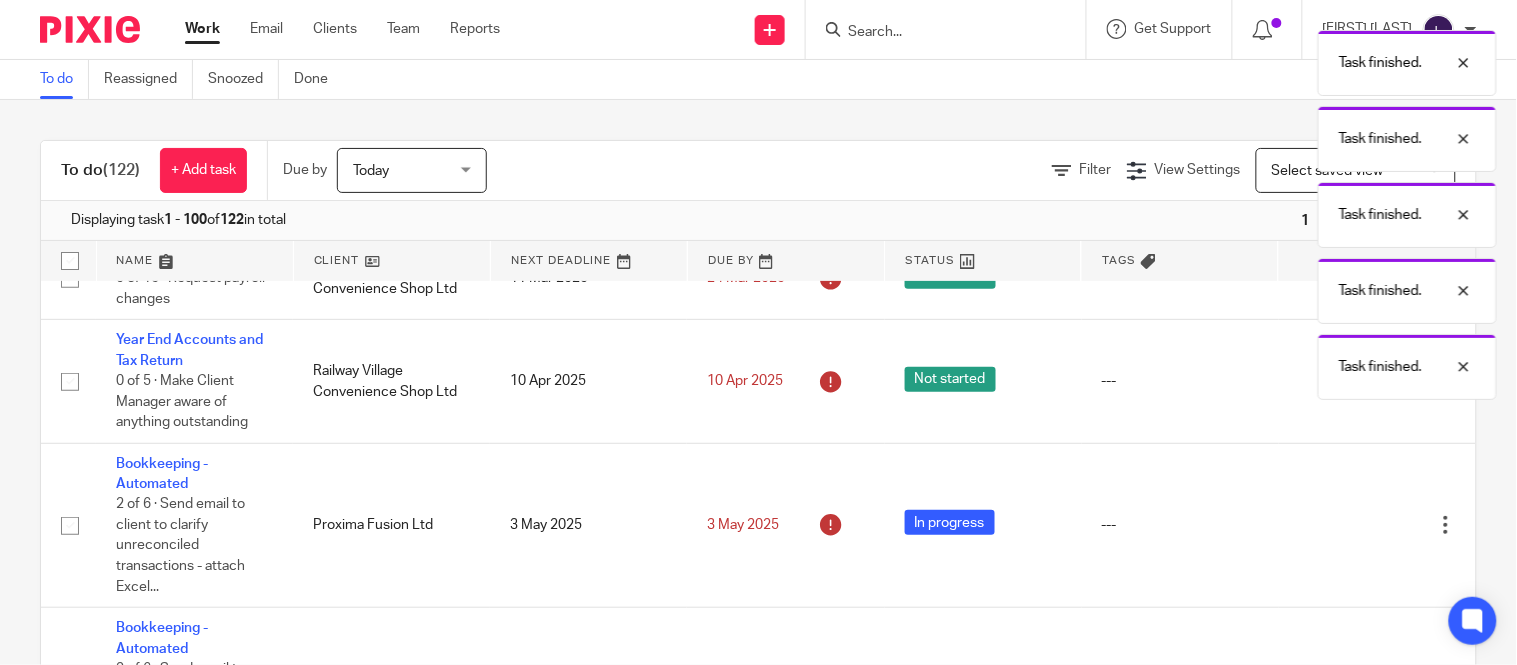 click at bounding box center [1346, 526] 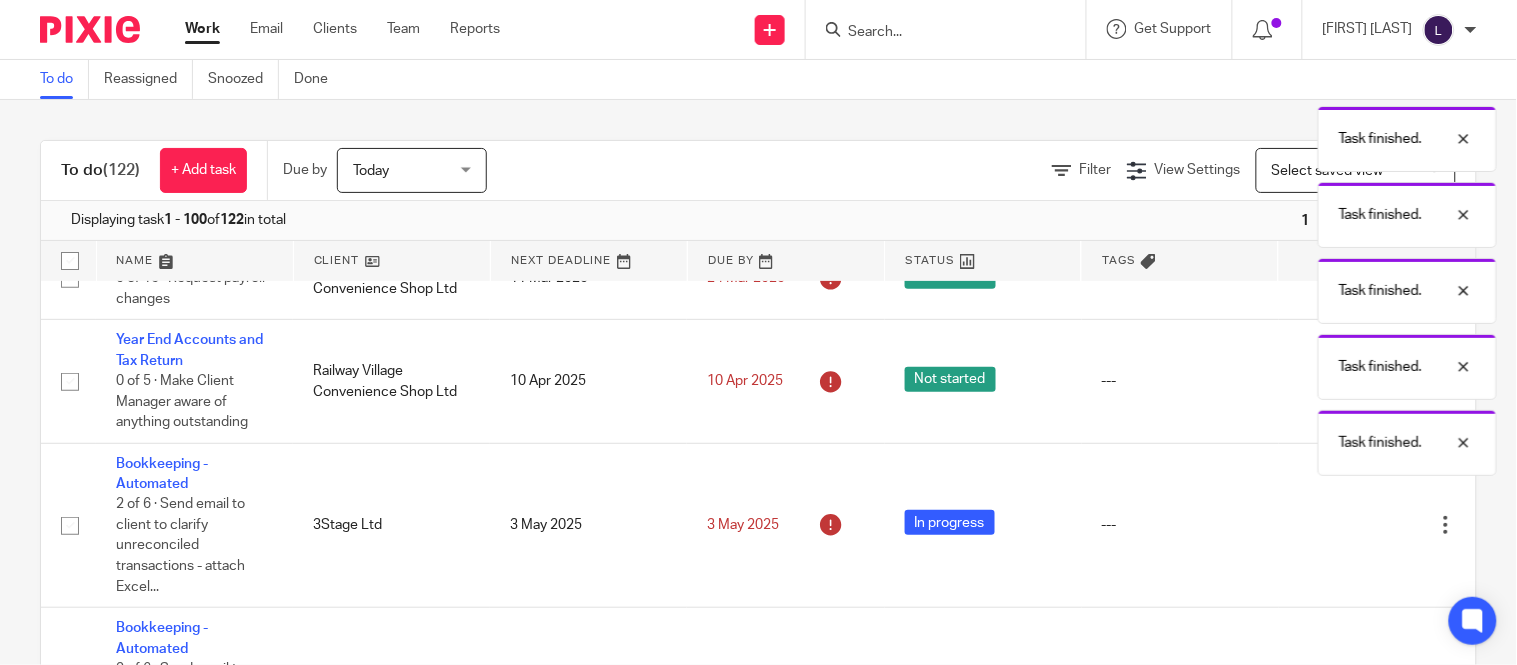 click at bounding box center [1346, 526] 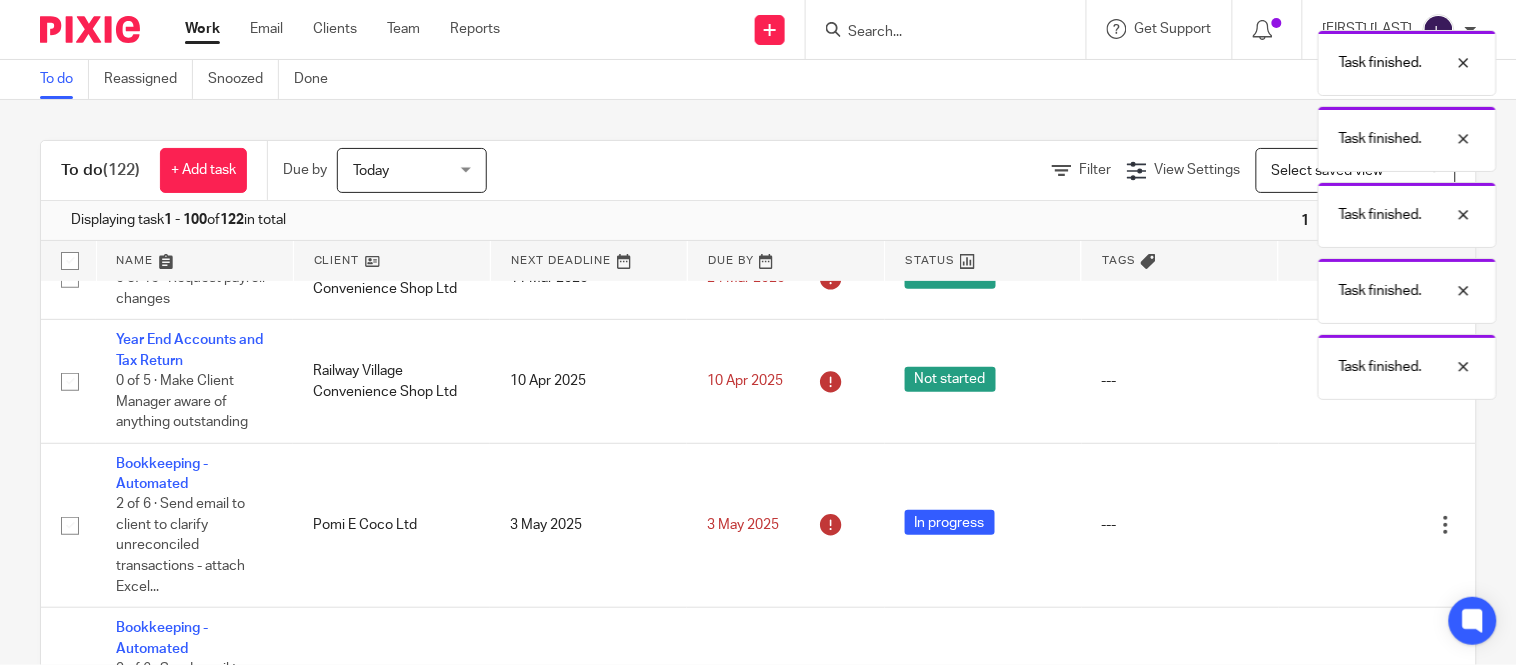 click at bounding box center (1346, 526) 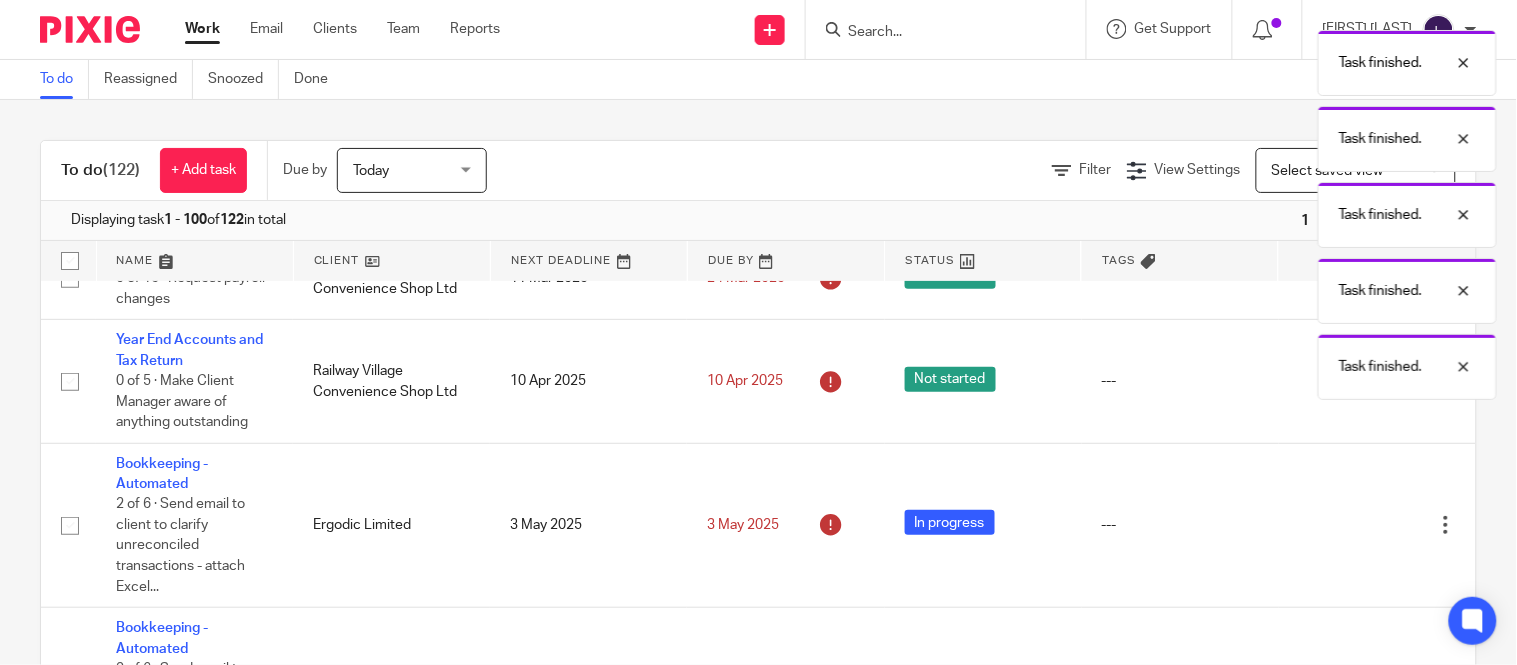 click at bounding box center (1346, 526) 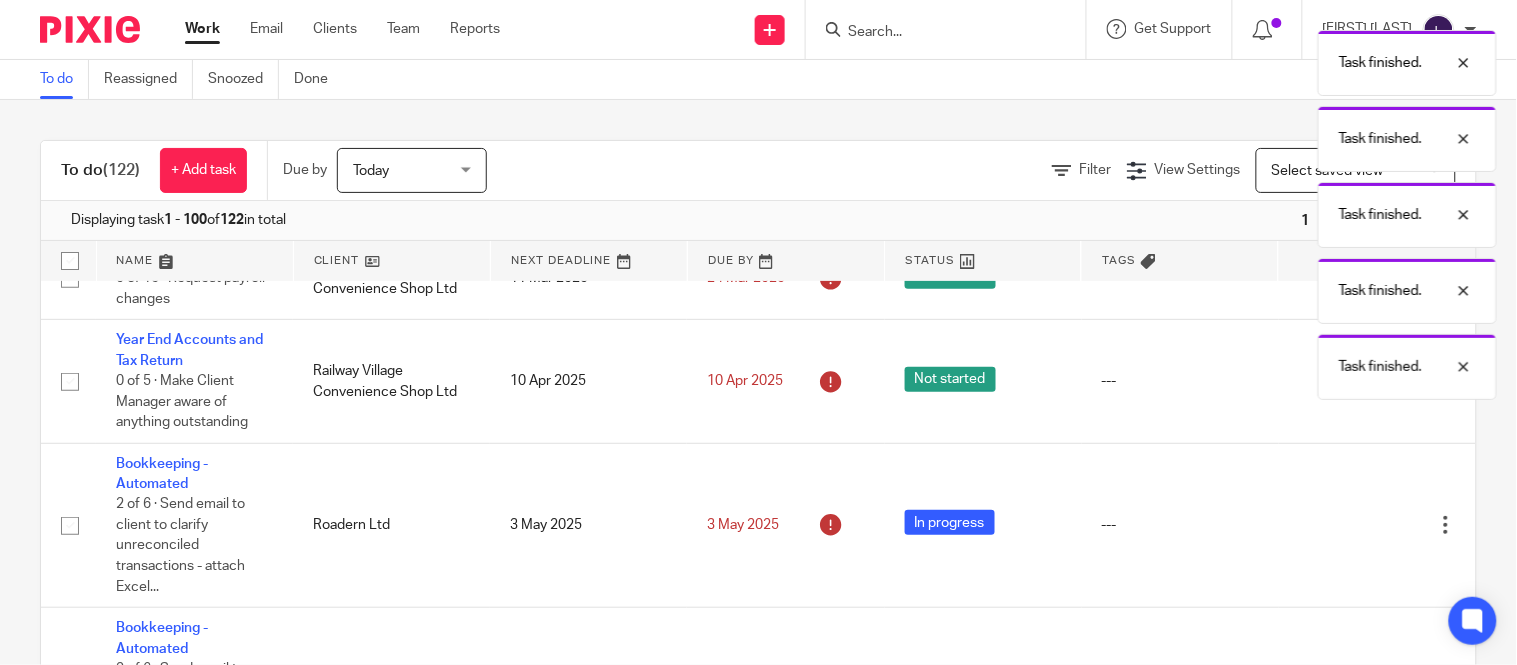 click at bounding box center (1346, 526) 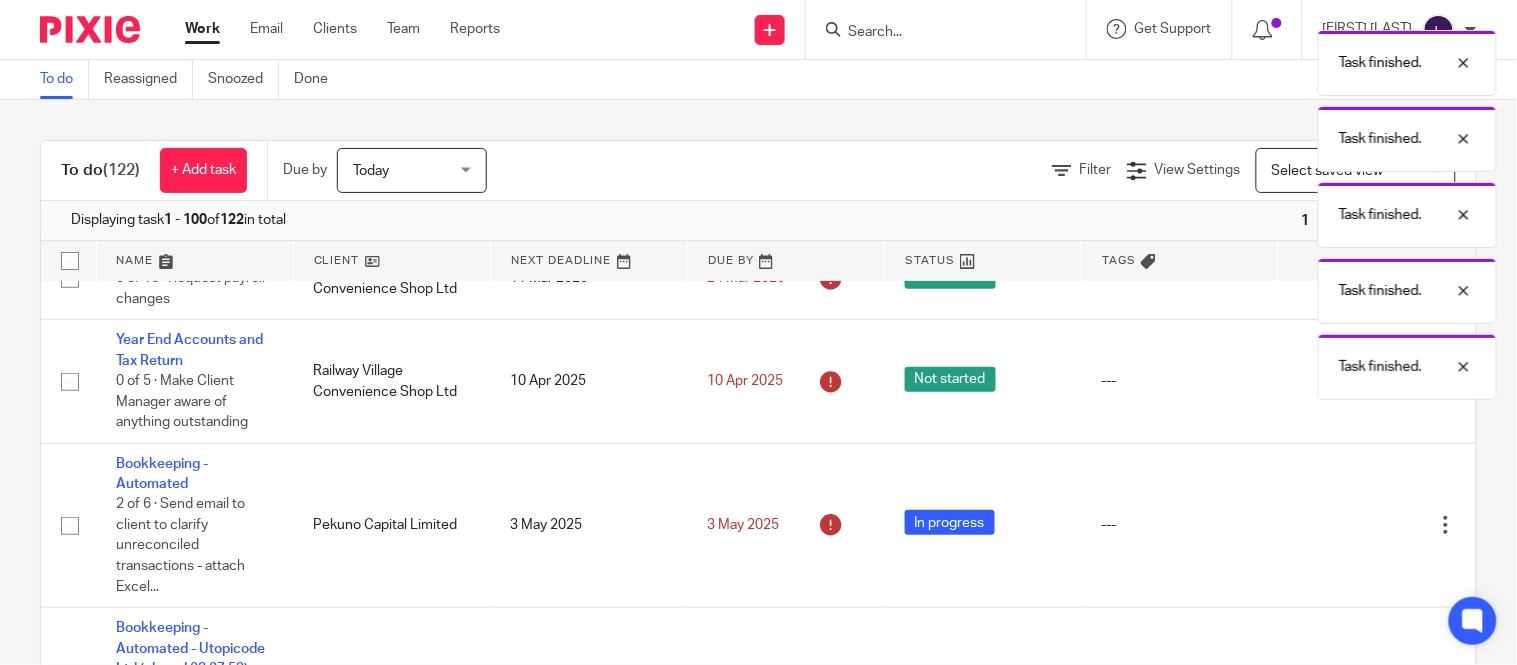 click at bounding box center [1346, 526] 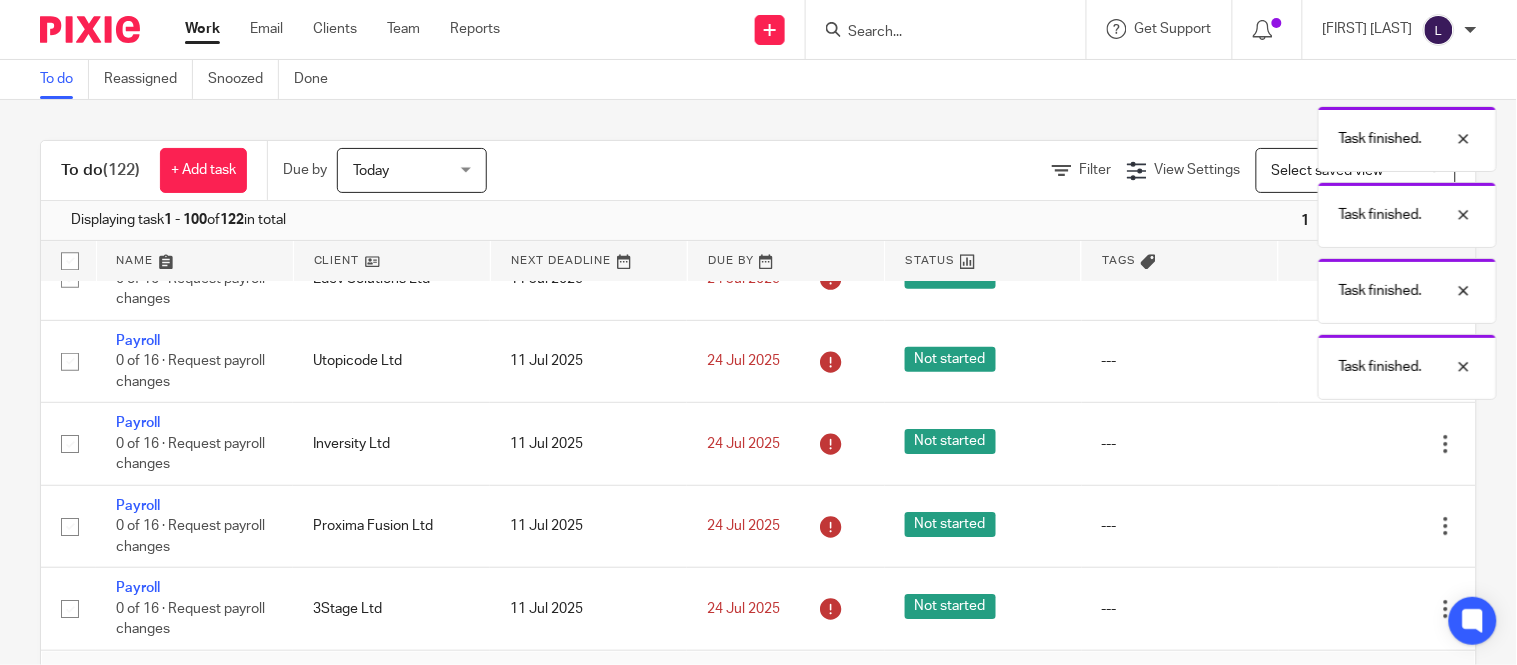 scroll, scrollTop: 9658, scrollLeft: 0, axis: vertical 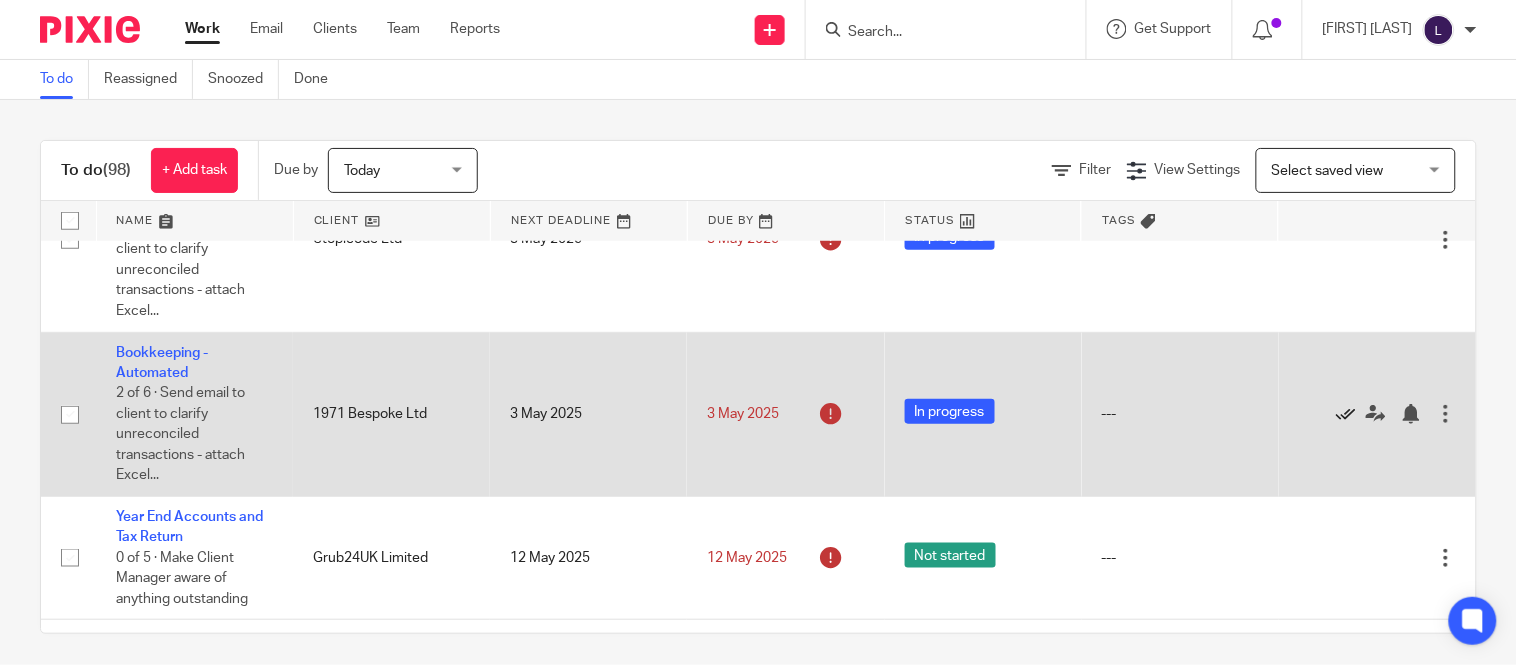 click at bounding box center [1346, 414] 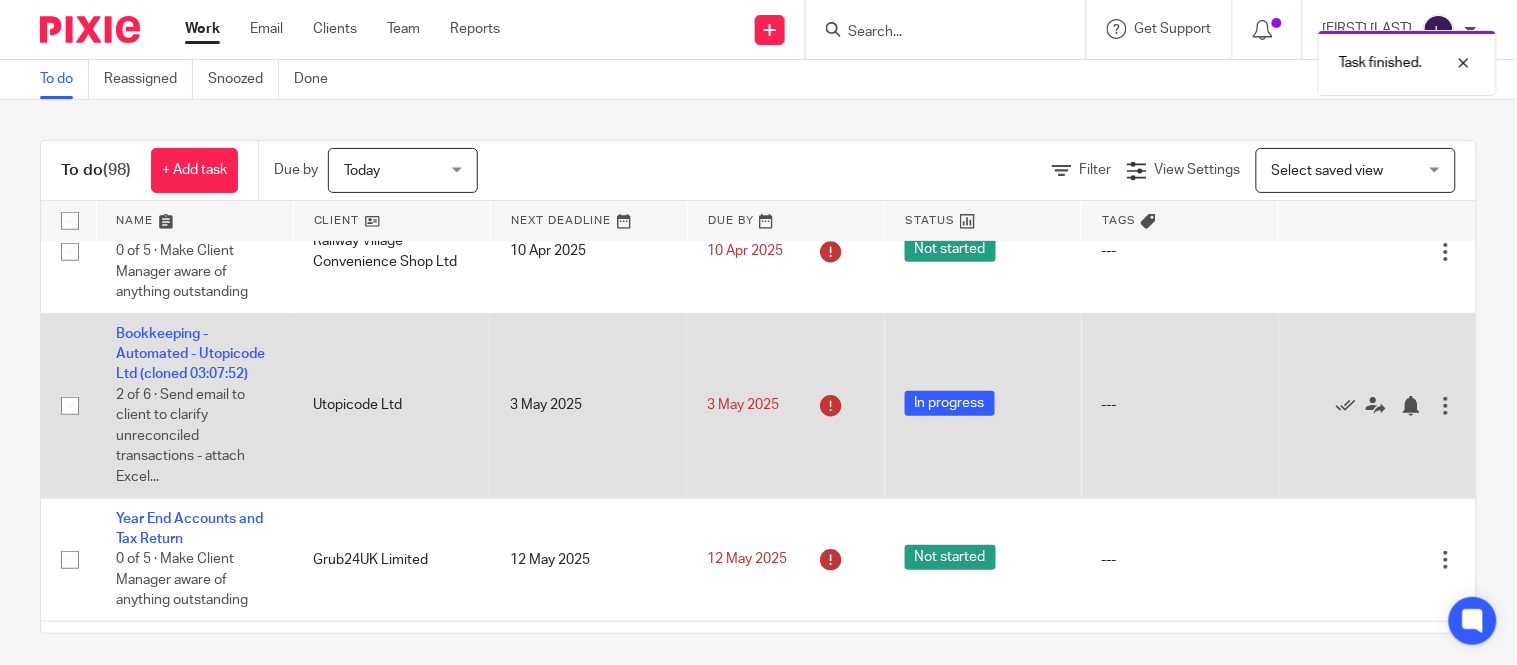 scroll, scrollTop: 255, scrollLeft: 0, axis: vertical 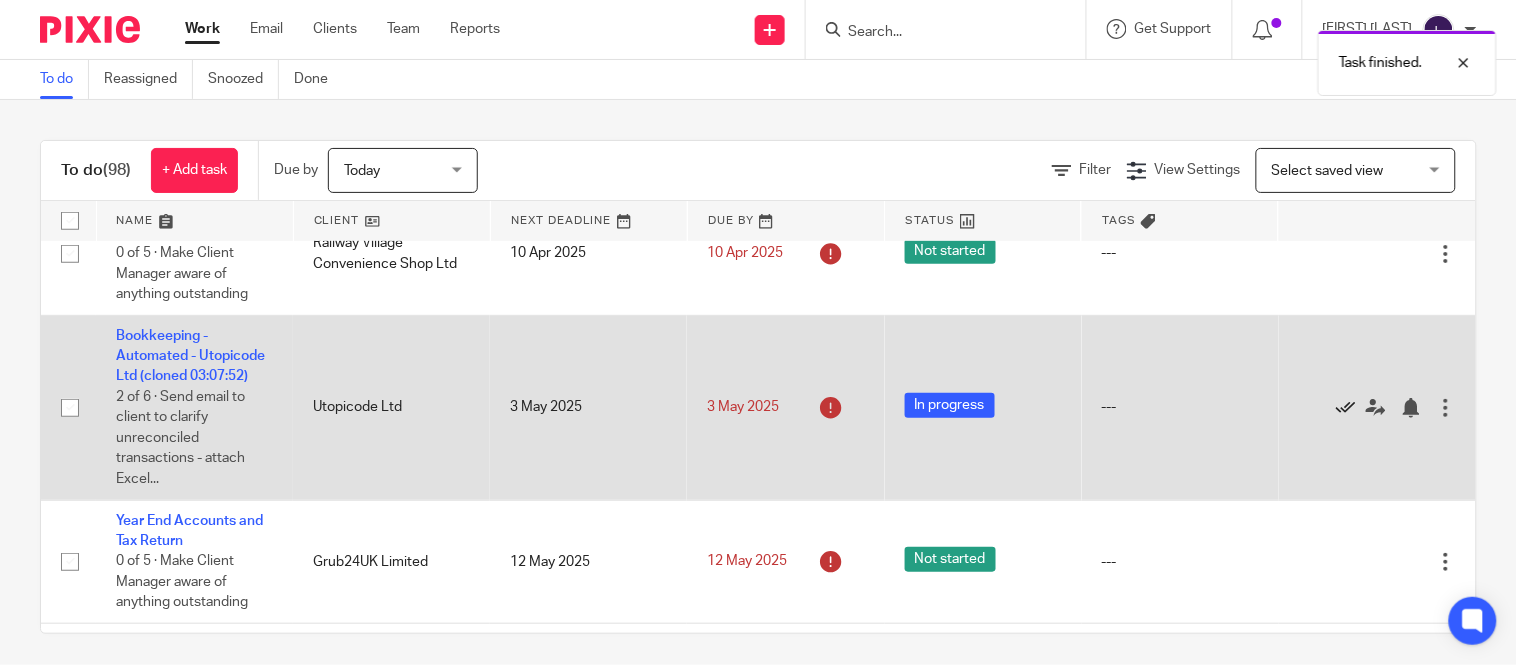 click at bounding box center [1346, 408] 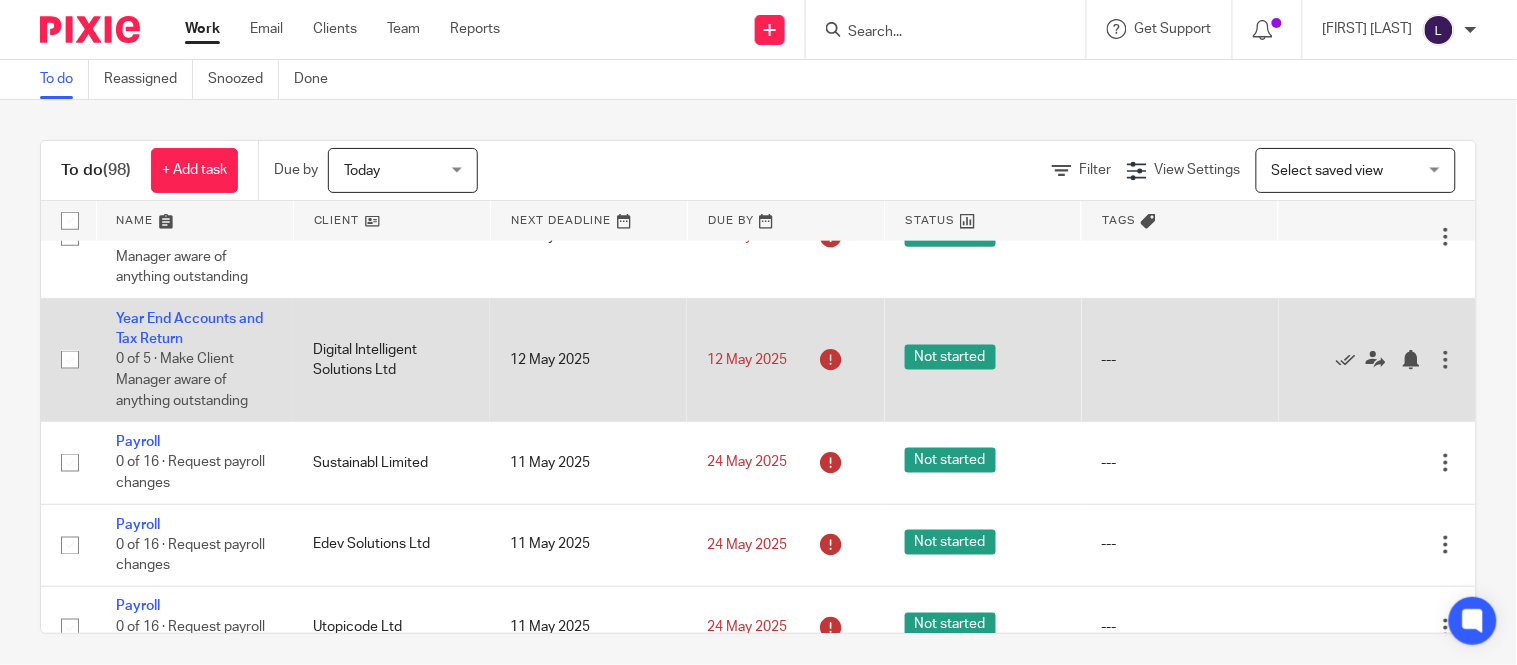 scroll, scrollTop: 735, scrollLeft: 0, axis: vertical 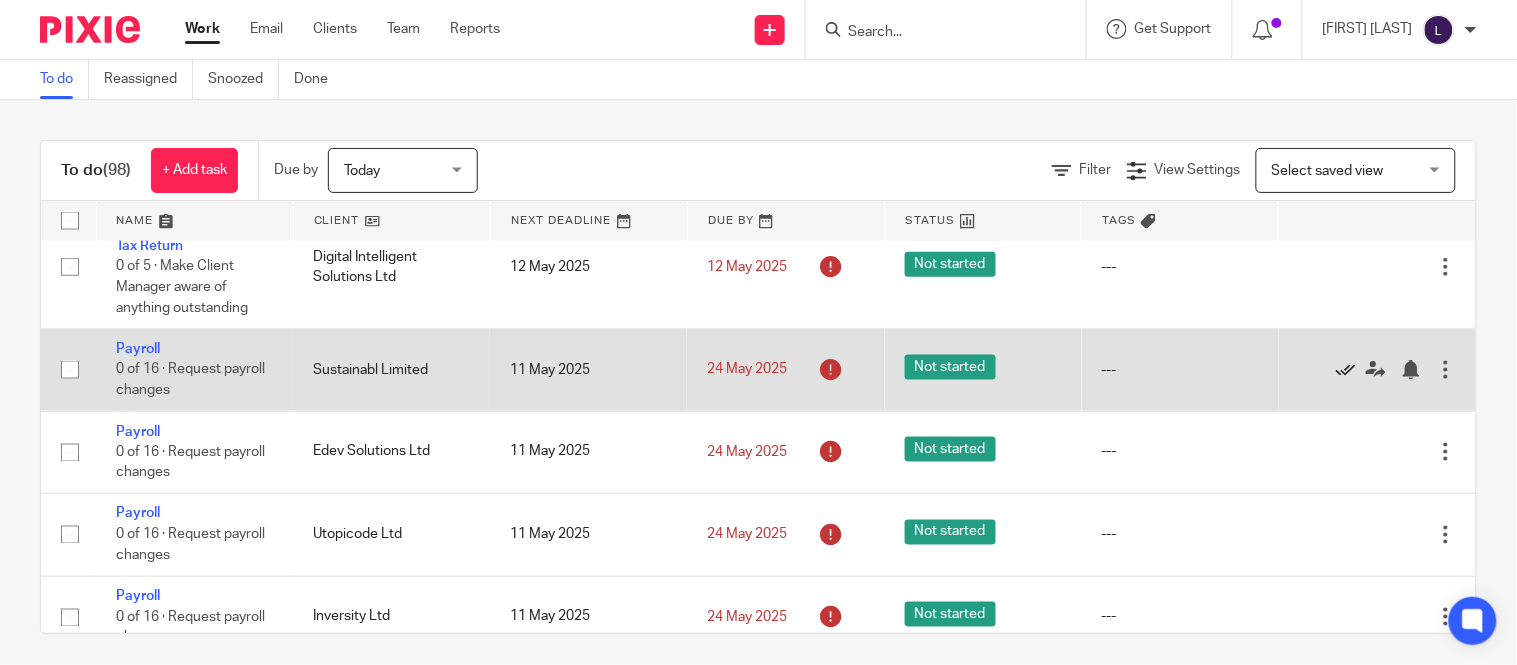 click at bounding box center [1346, 370] 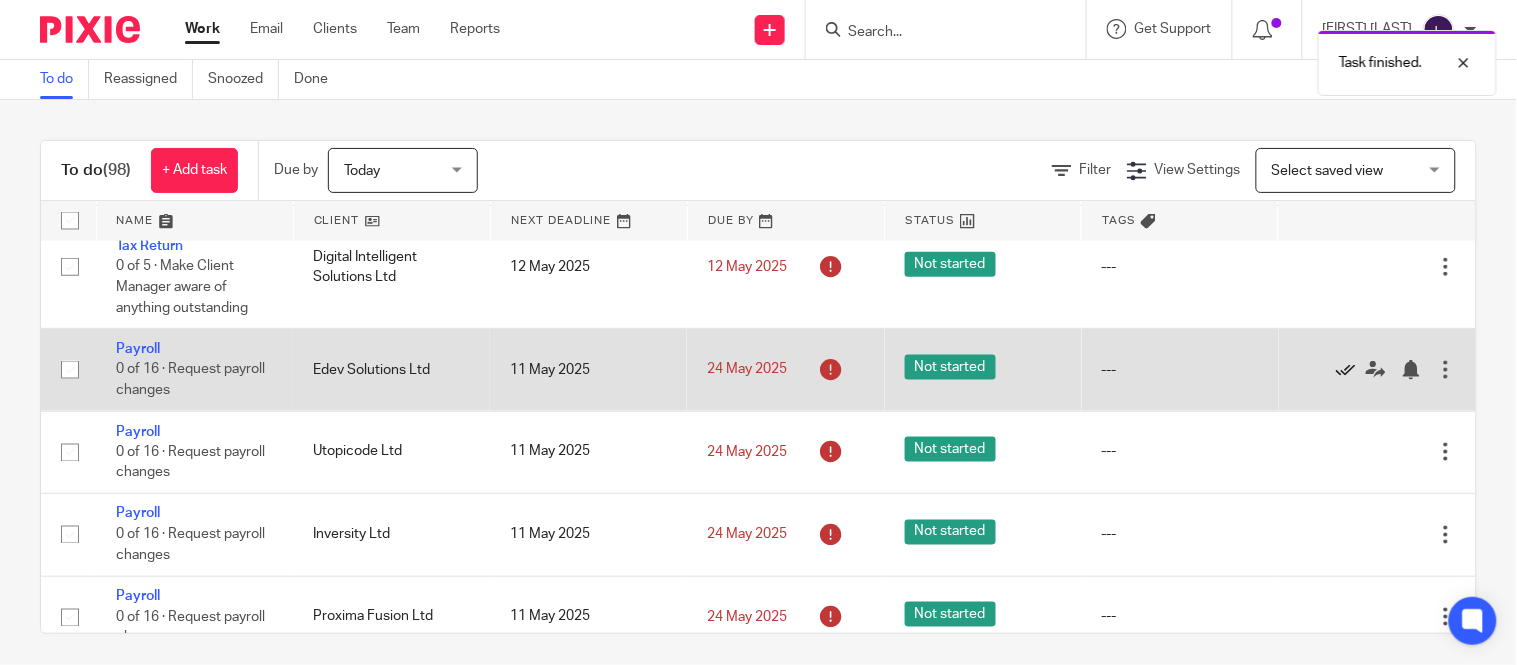 click at bounding box center [1346, 370] 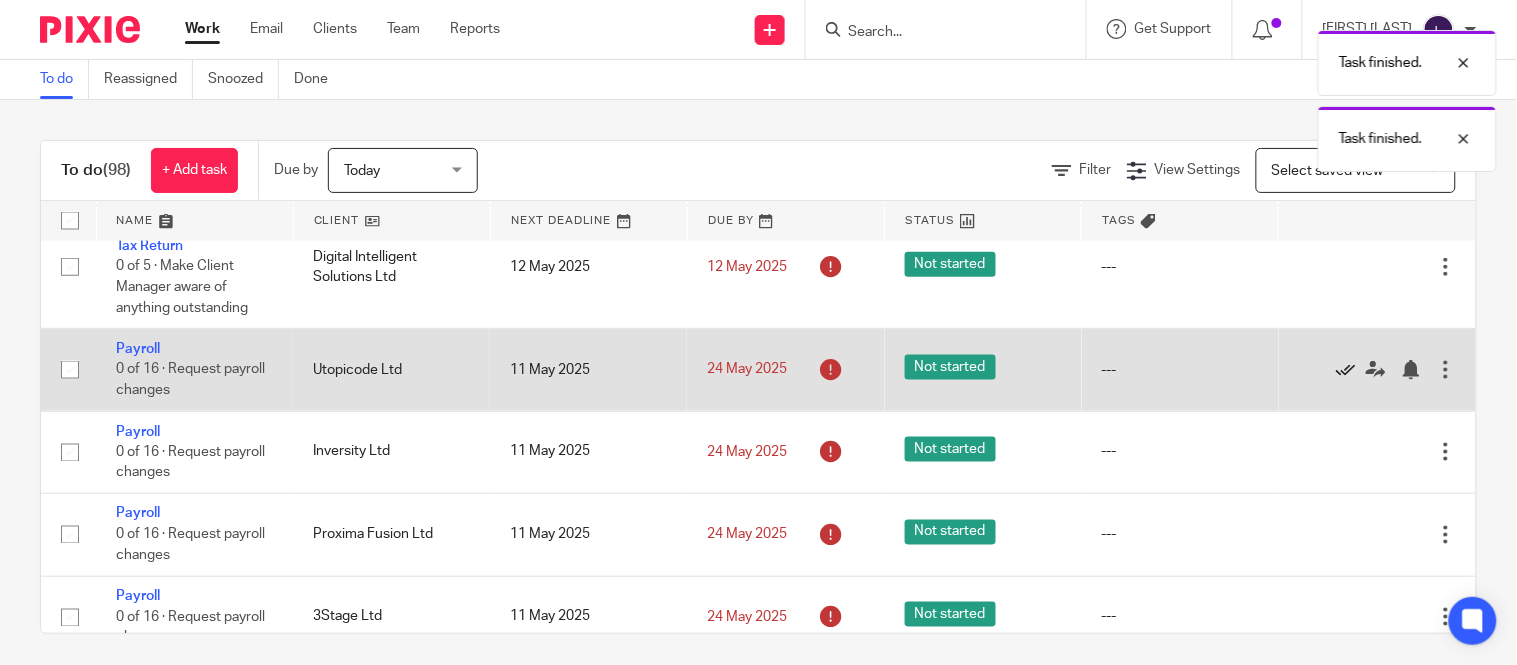 click at bounding box center [1346, 370] 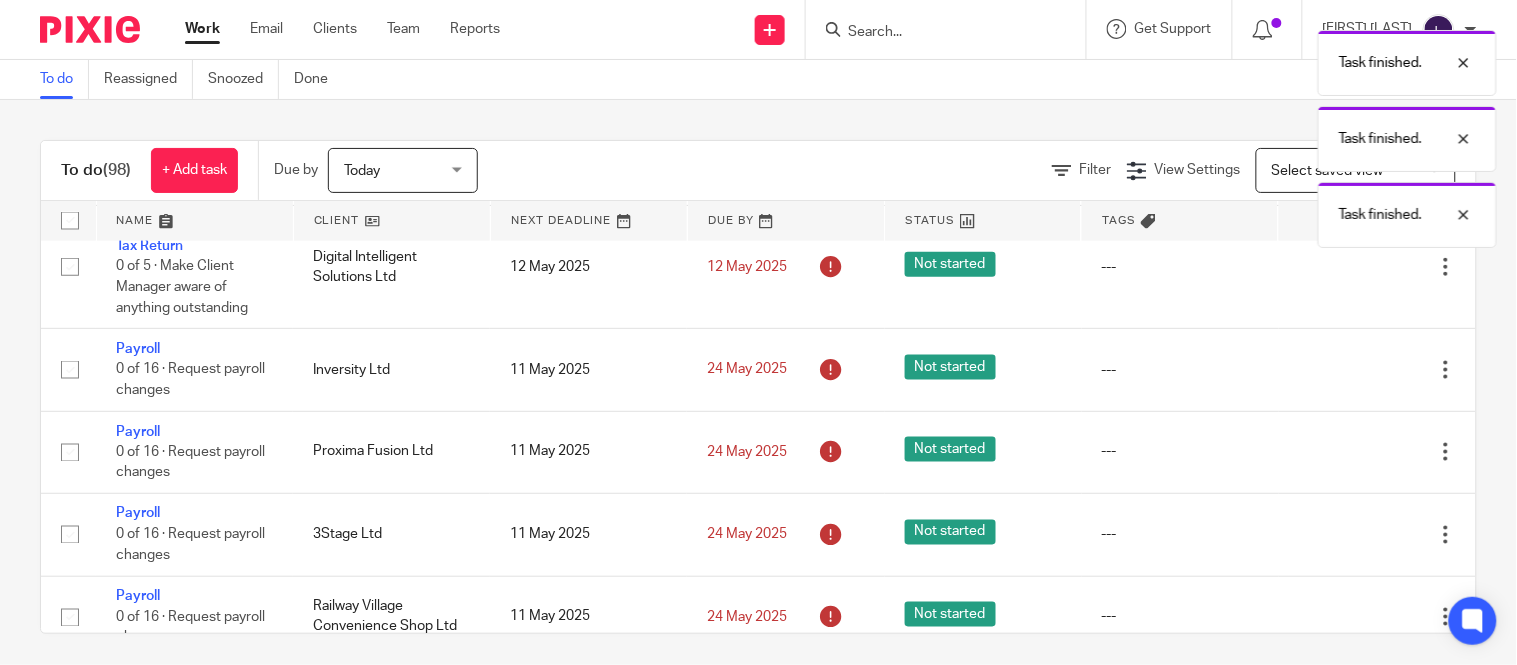 click at bounding box center [1346, 370] 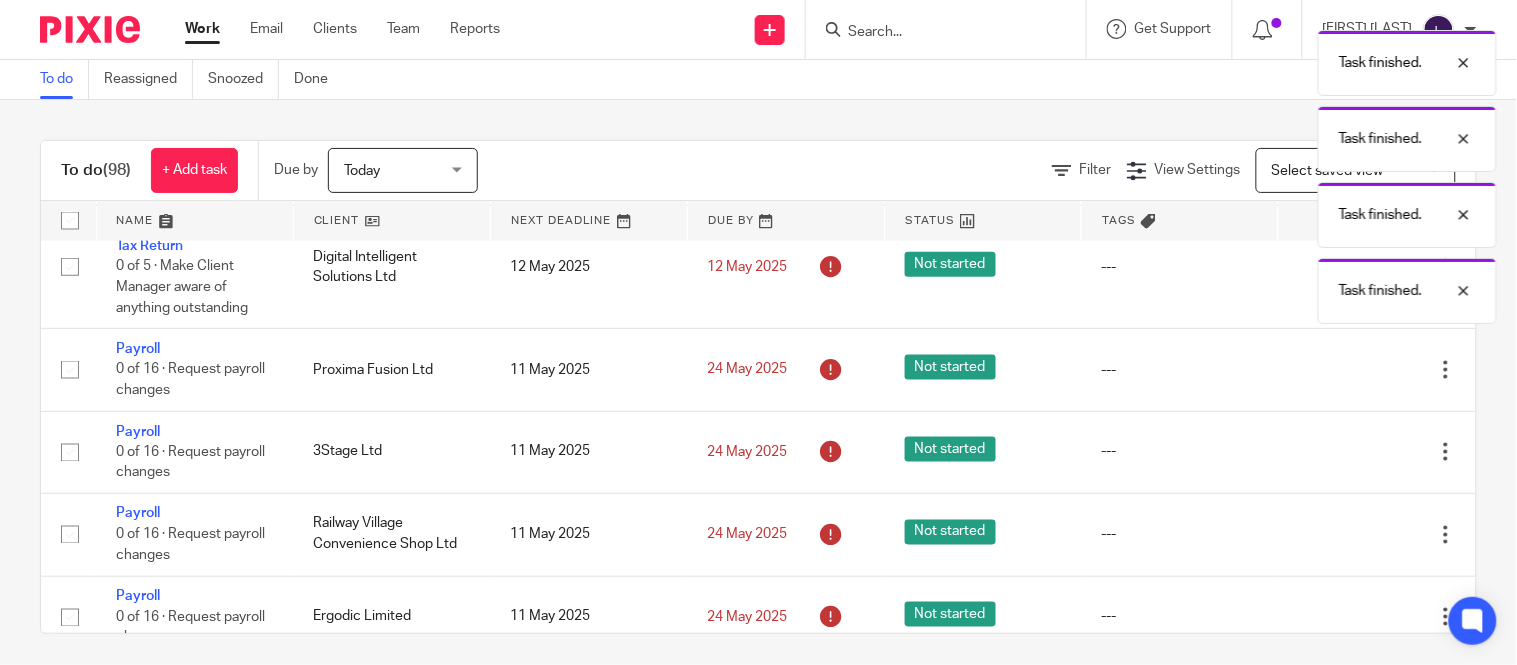 click at bounding box center (1346, 370) 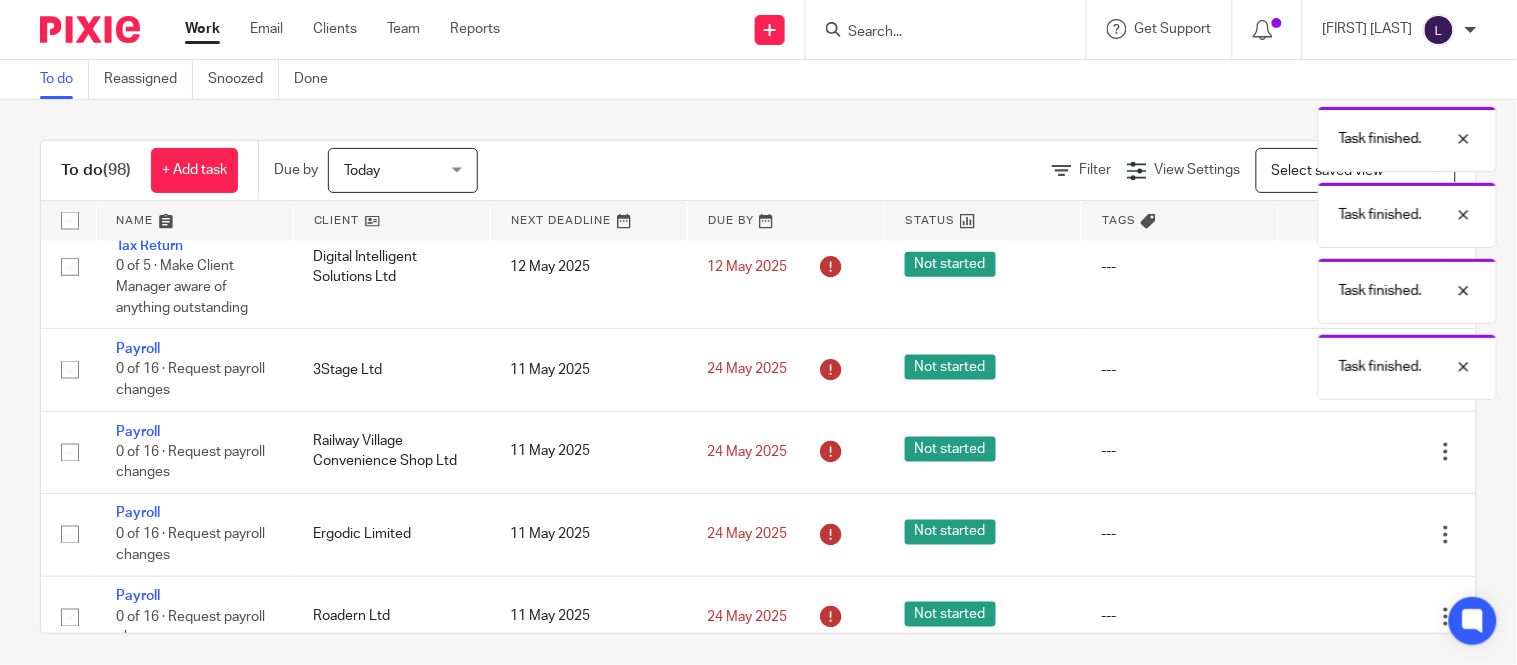 click on "Task finished. Task finished. Task finished. Task finished. Task finished." at bounding box center (1128, 210) 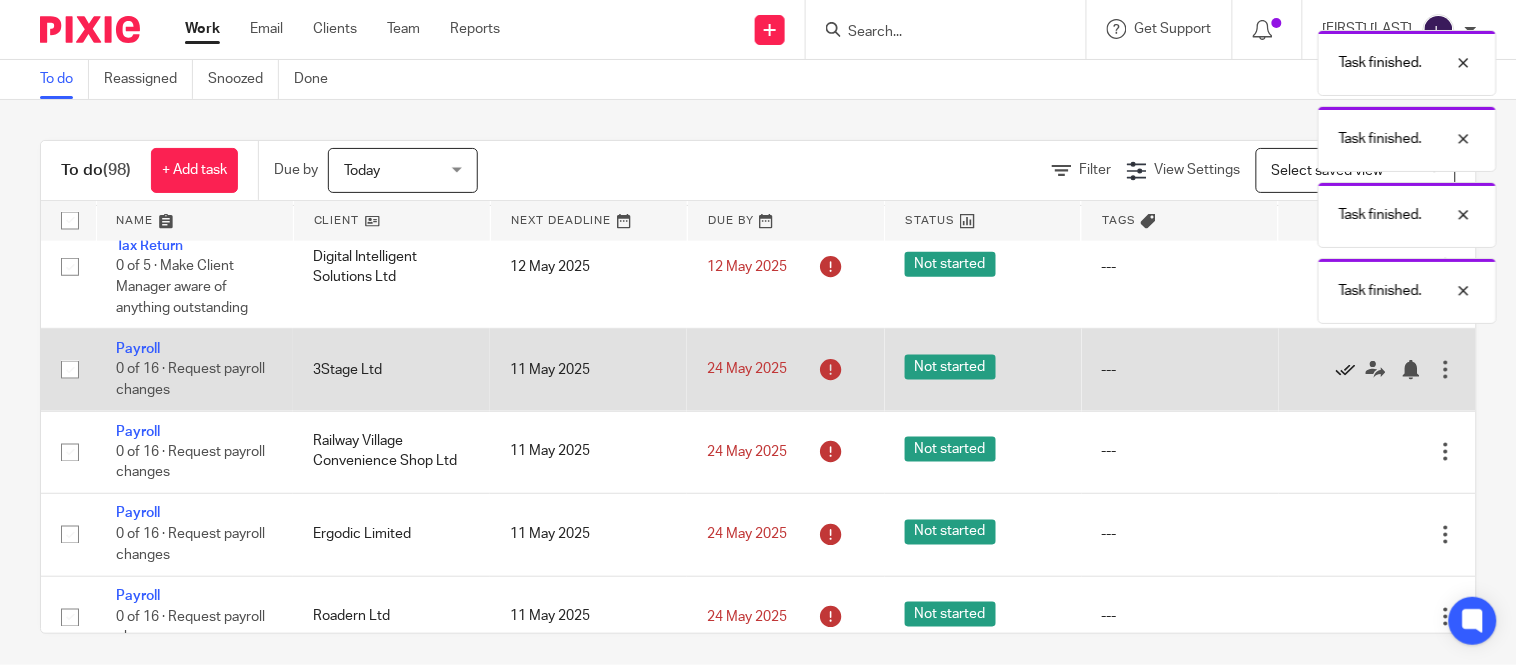 click at bounding box center (1346, 370) 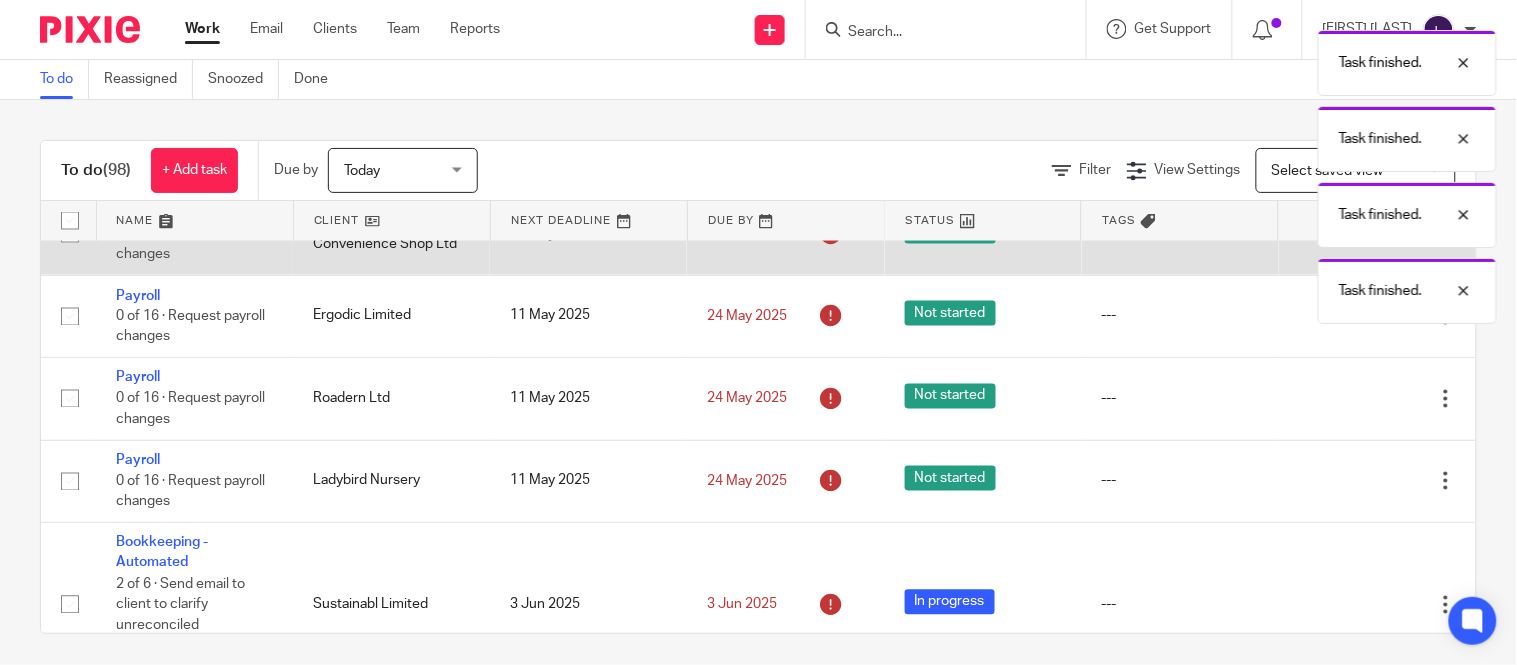scroll, scrollTop: 876, scrollLeft: 0, axis: vertical 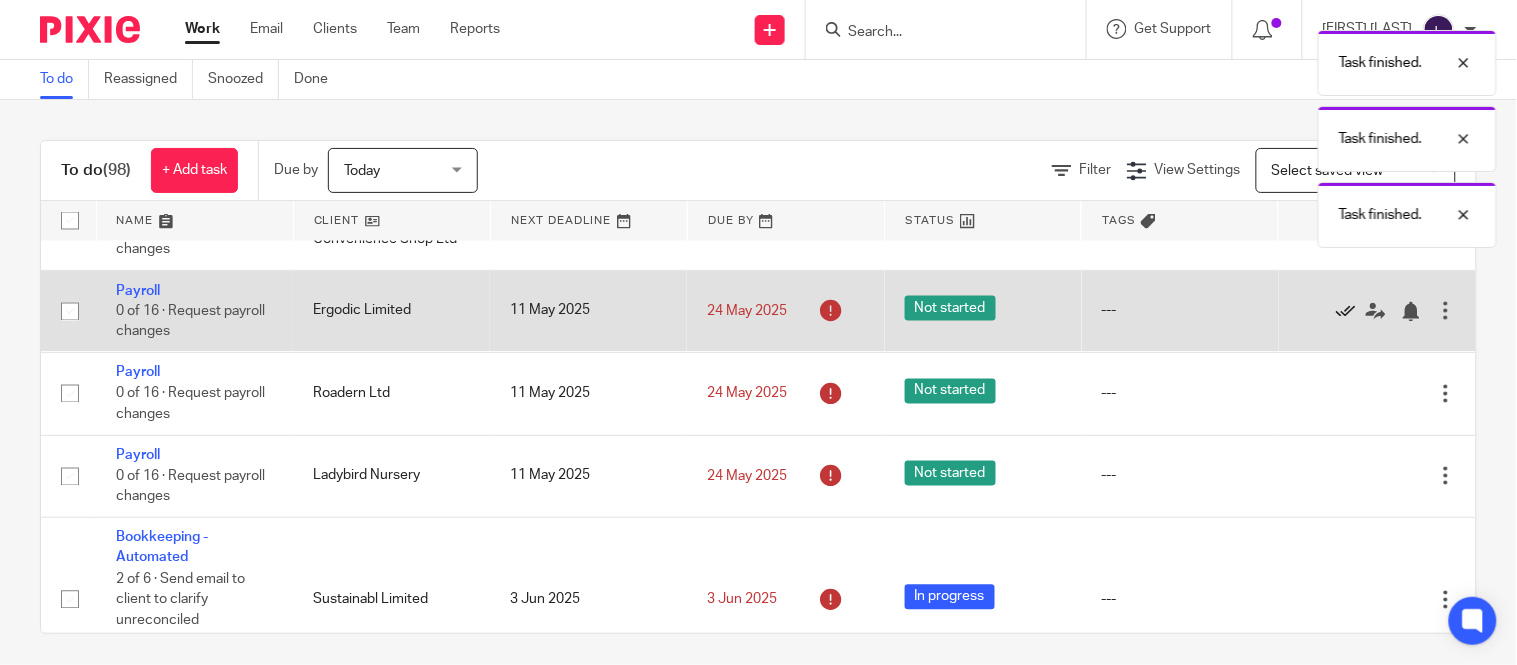 click at bounding box center [1346, 312] 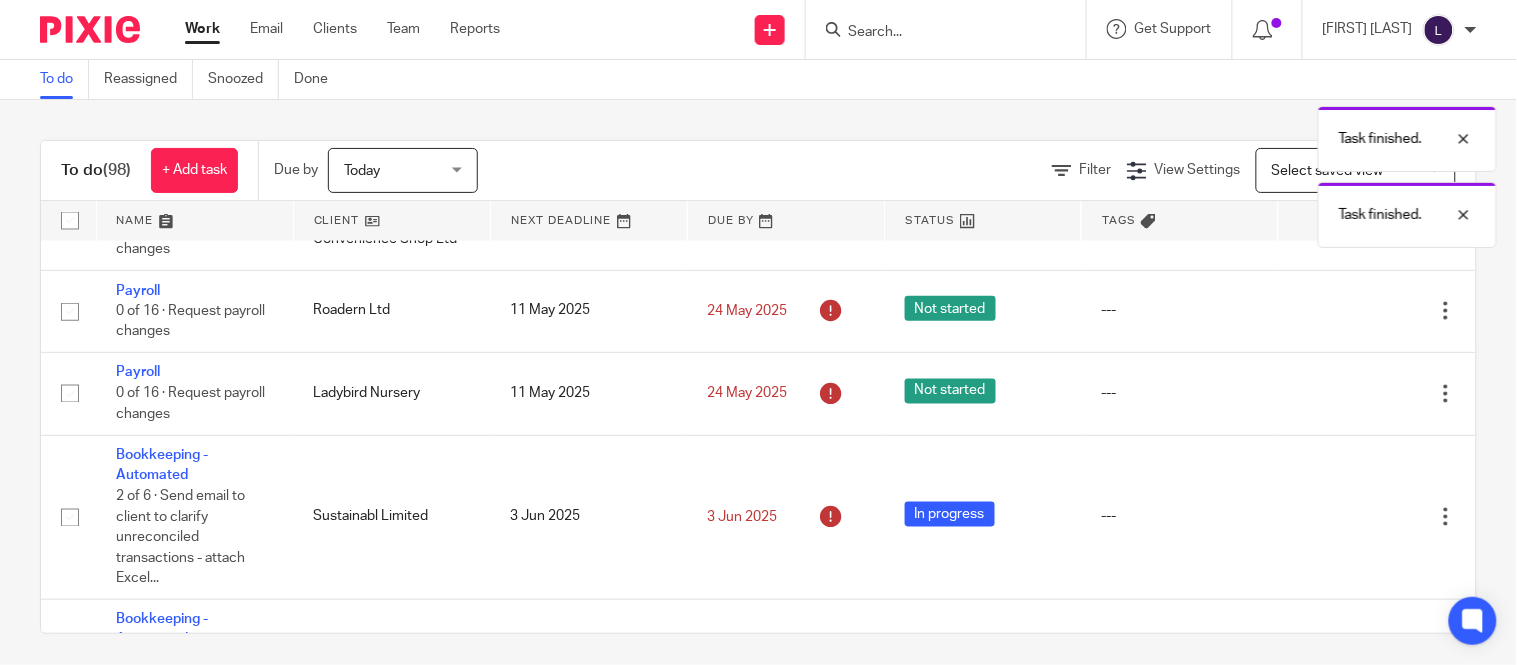 click at bounding box center (1346, 312) 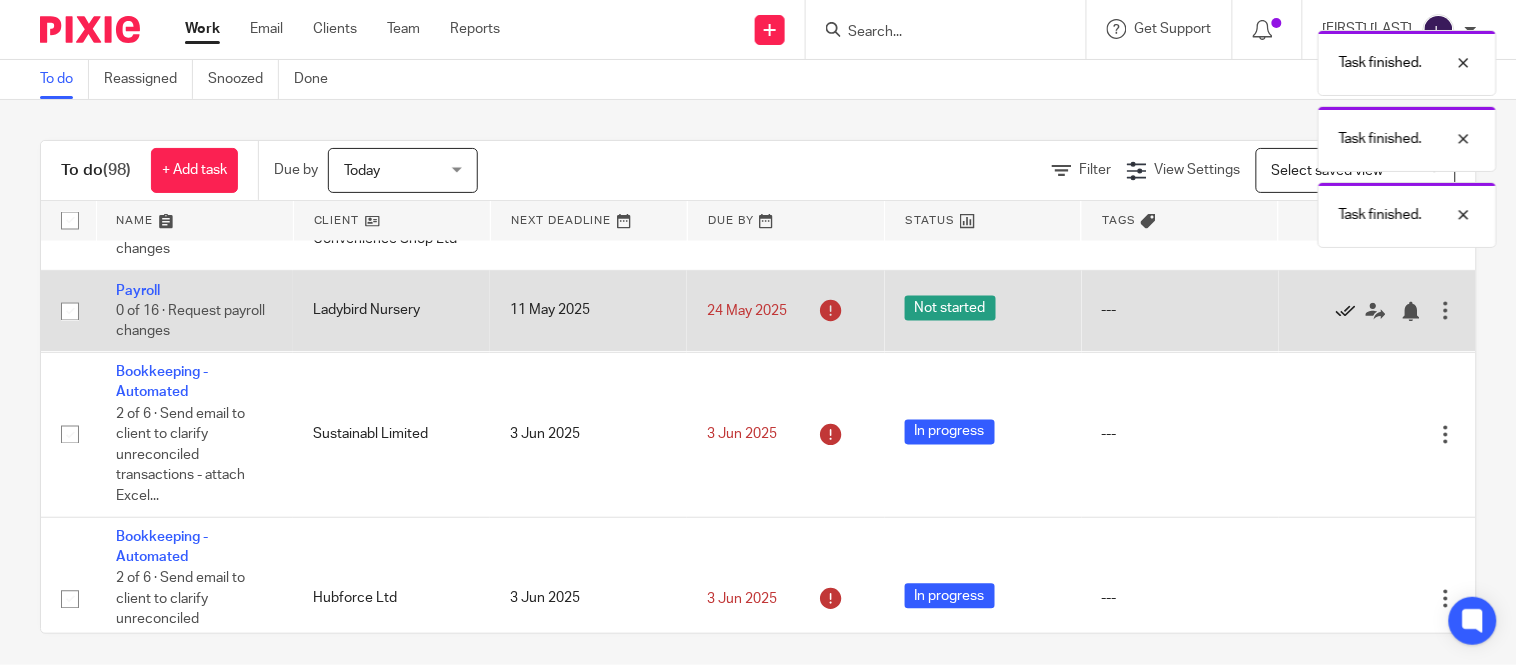 click at bounding box center (1346, 312) 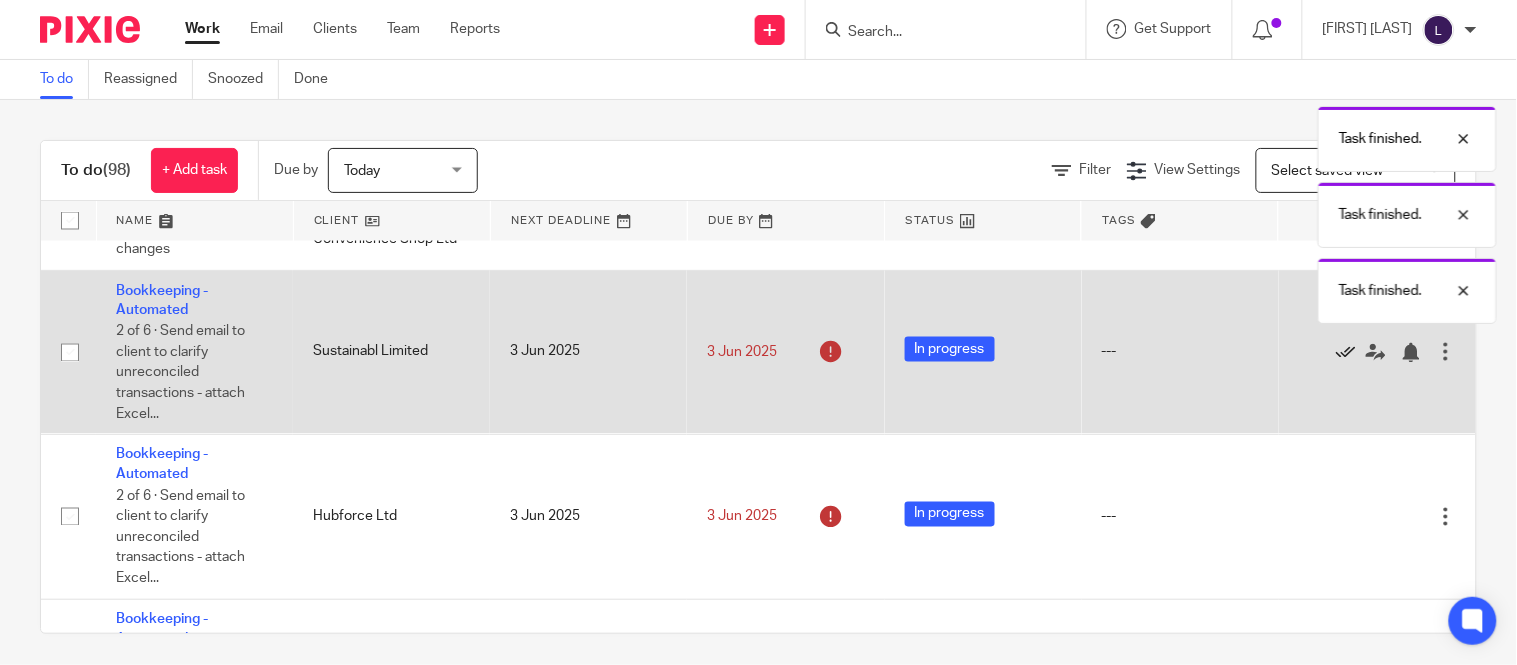 click at bounding box center [1346, 353] 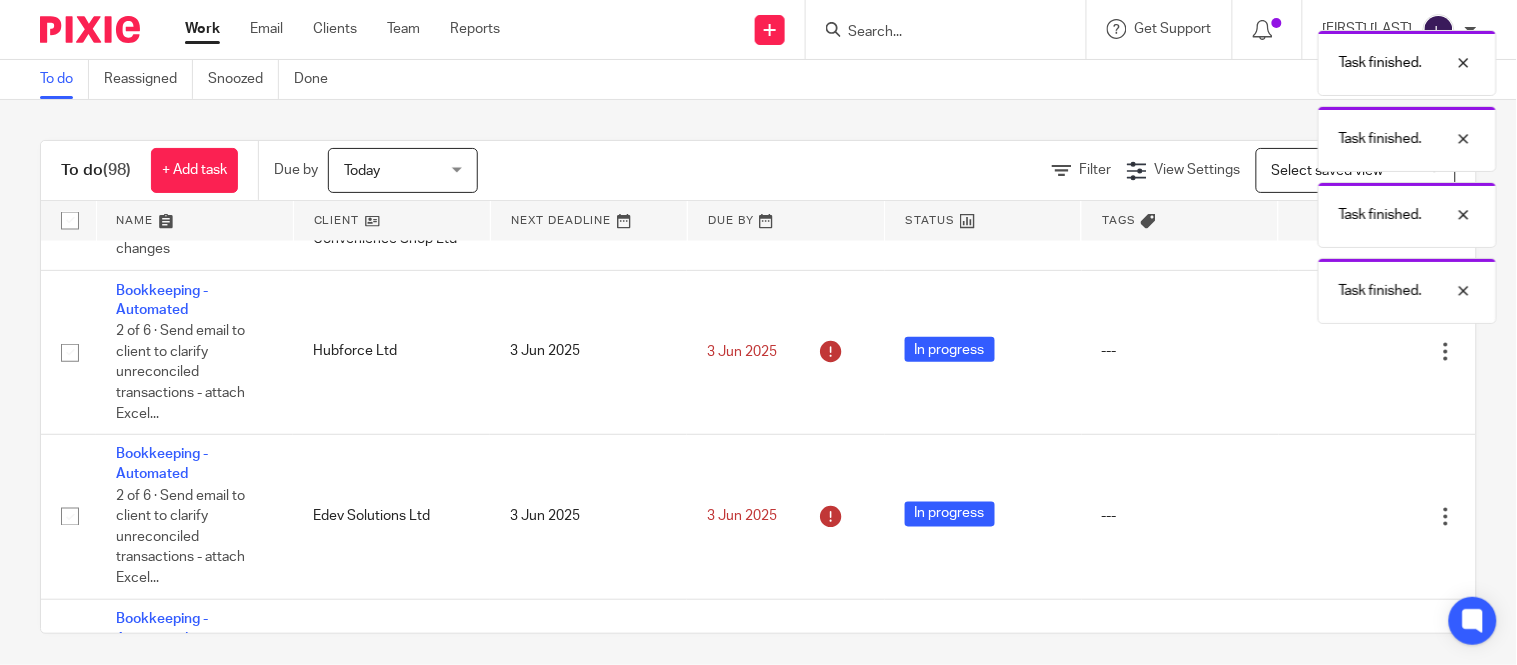 click at bounding box center [1346, 353] 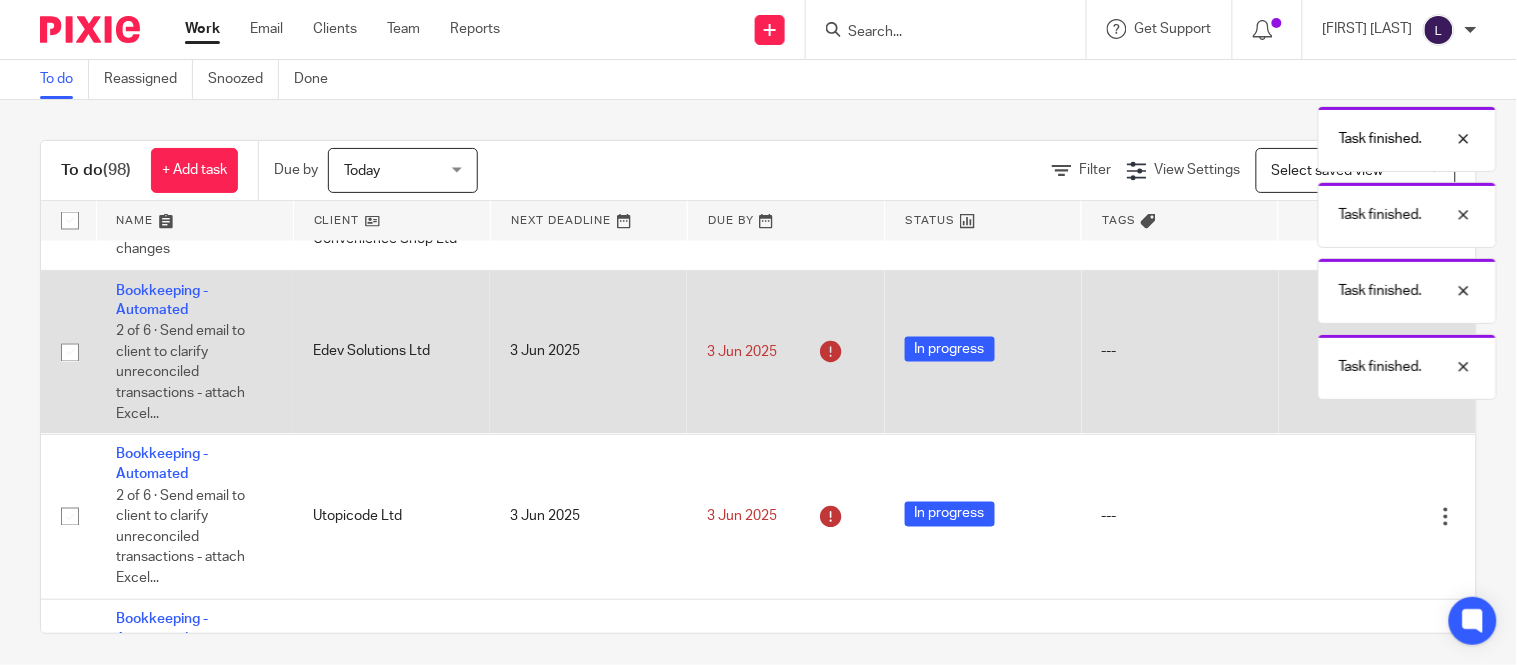 click at bounding box center (70, 353) 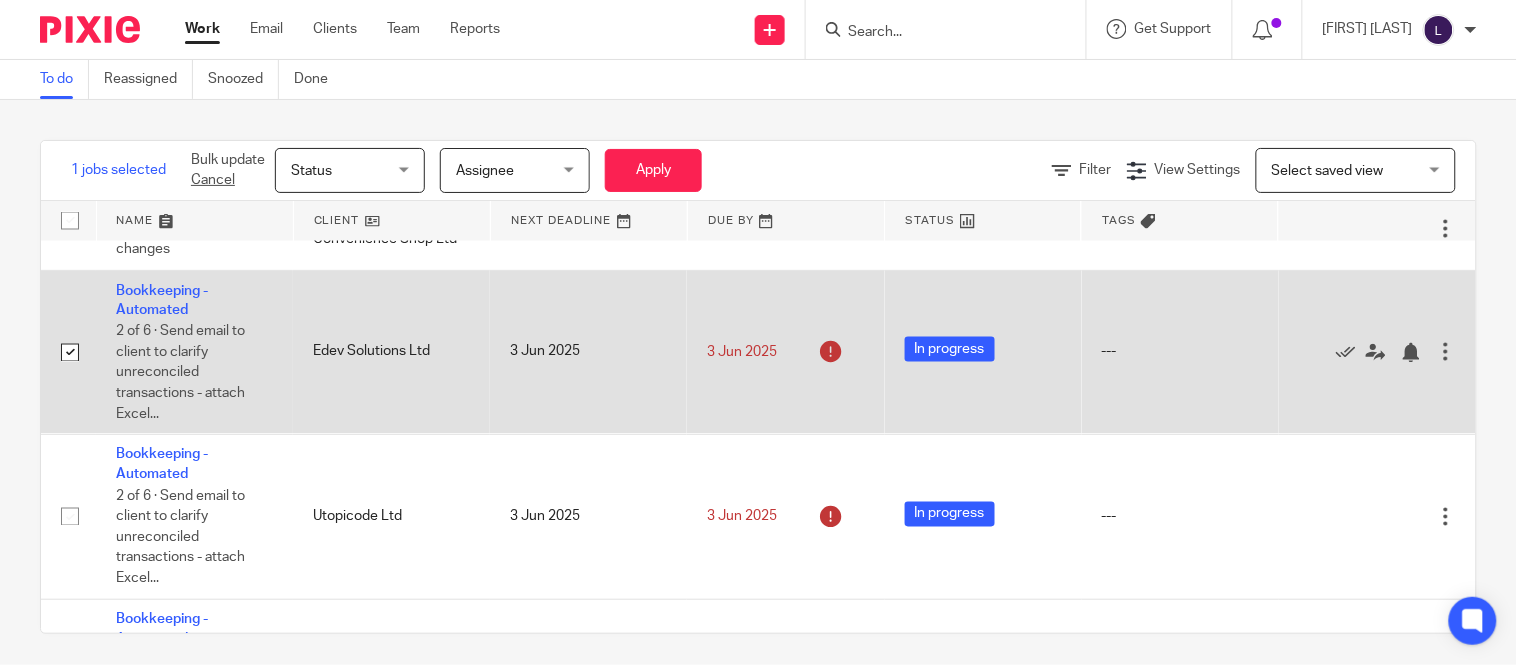 click at bounding box center [70, 353] 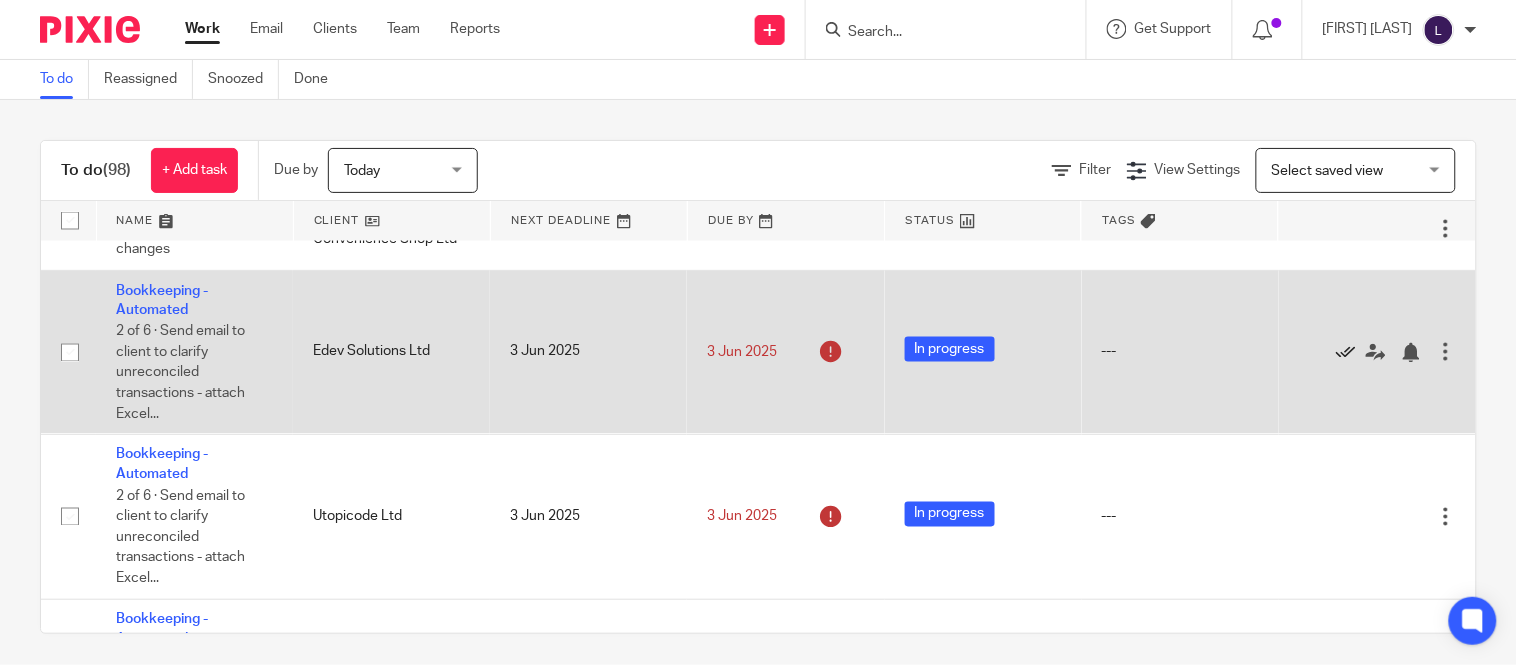 click at bounding box center (1346, 353) 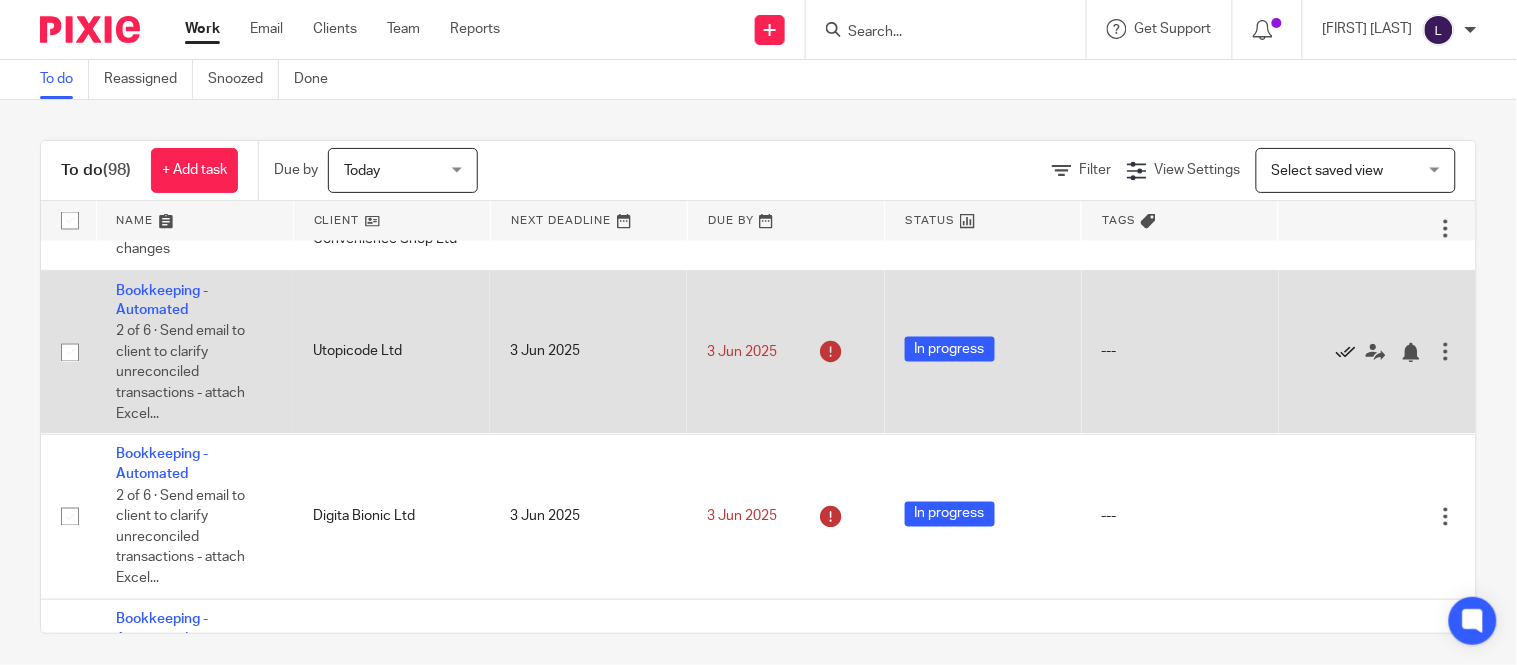 click at bounding box center (1346, 353) 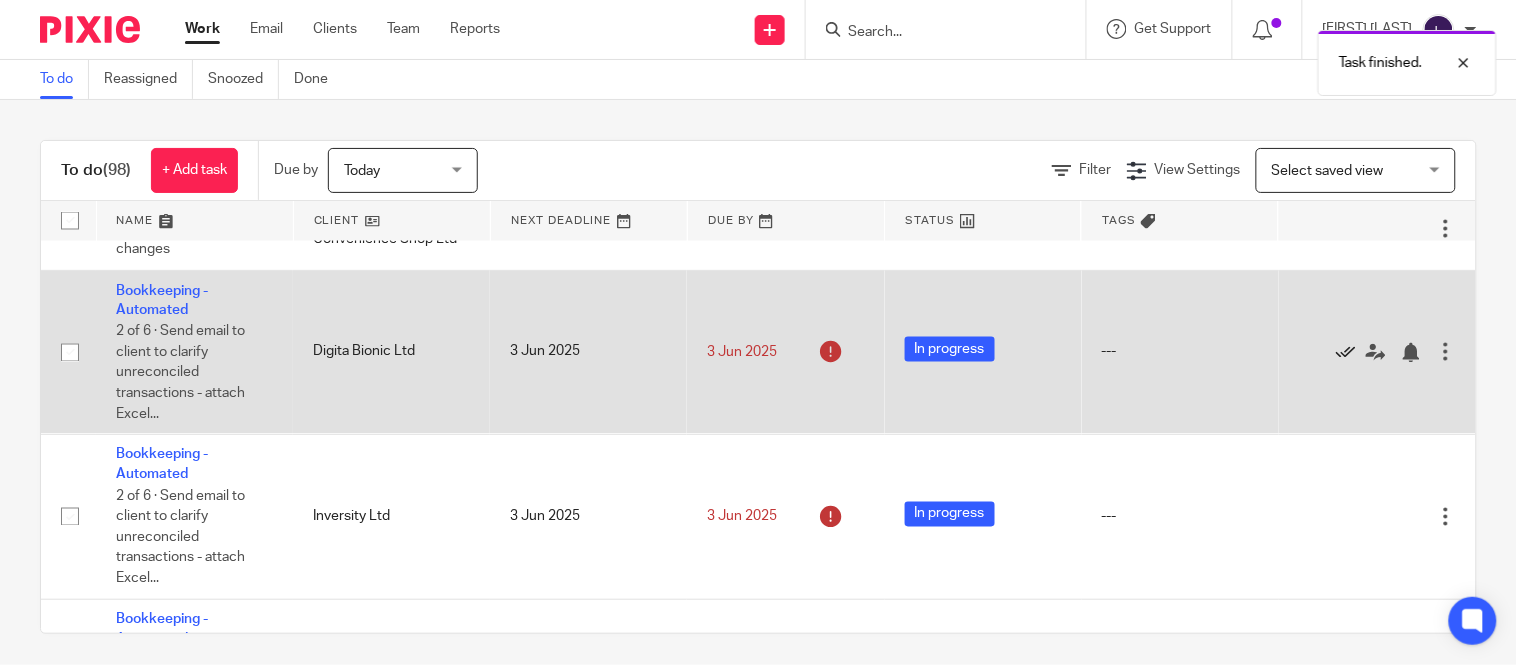 click at bounding box center [1346, 353] 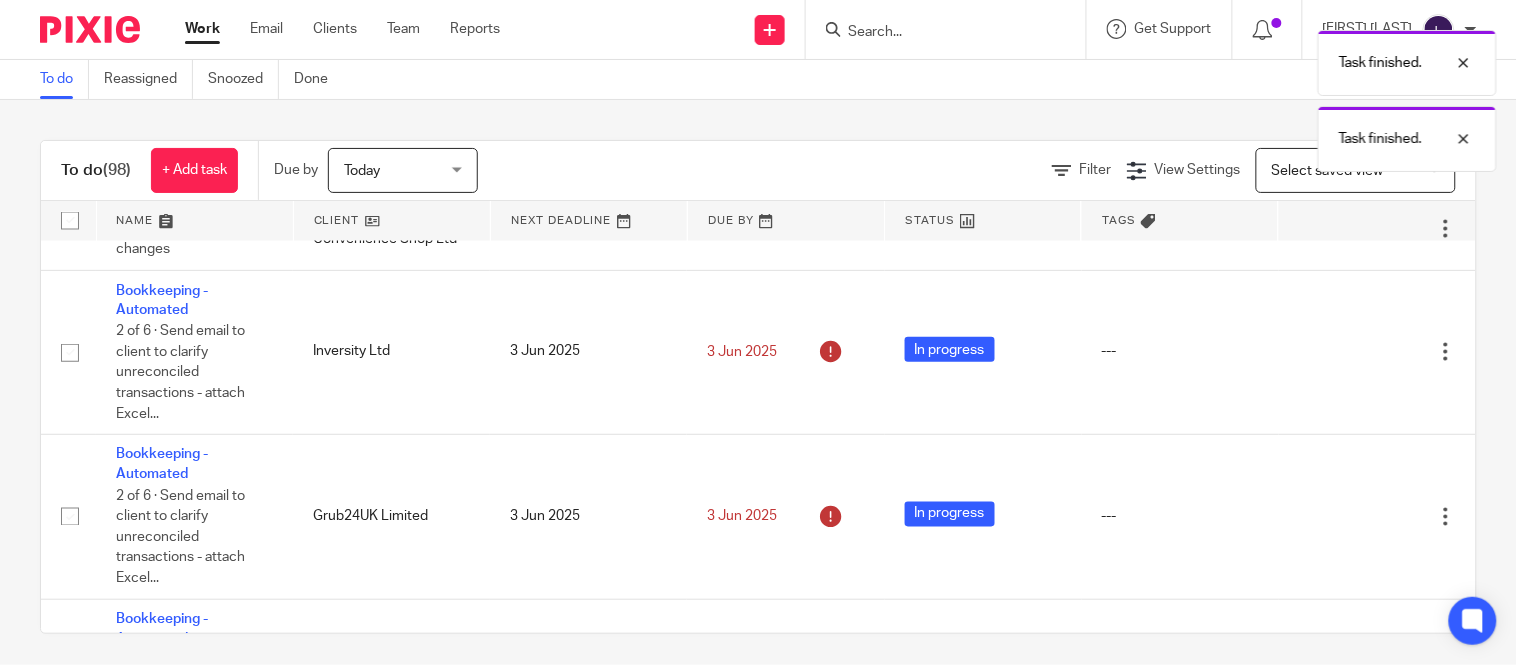 click at bounding box center [1346, 353] 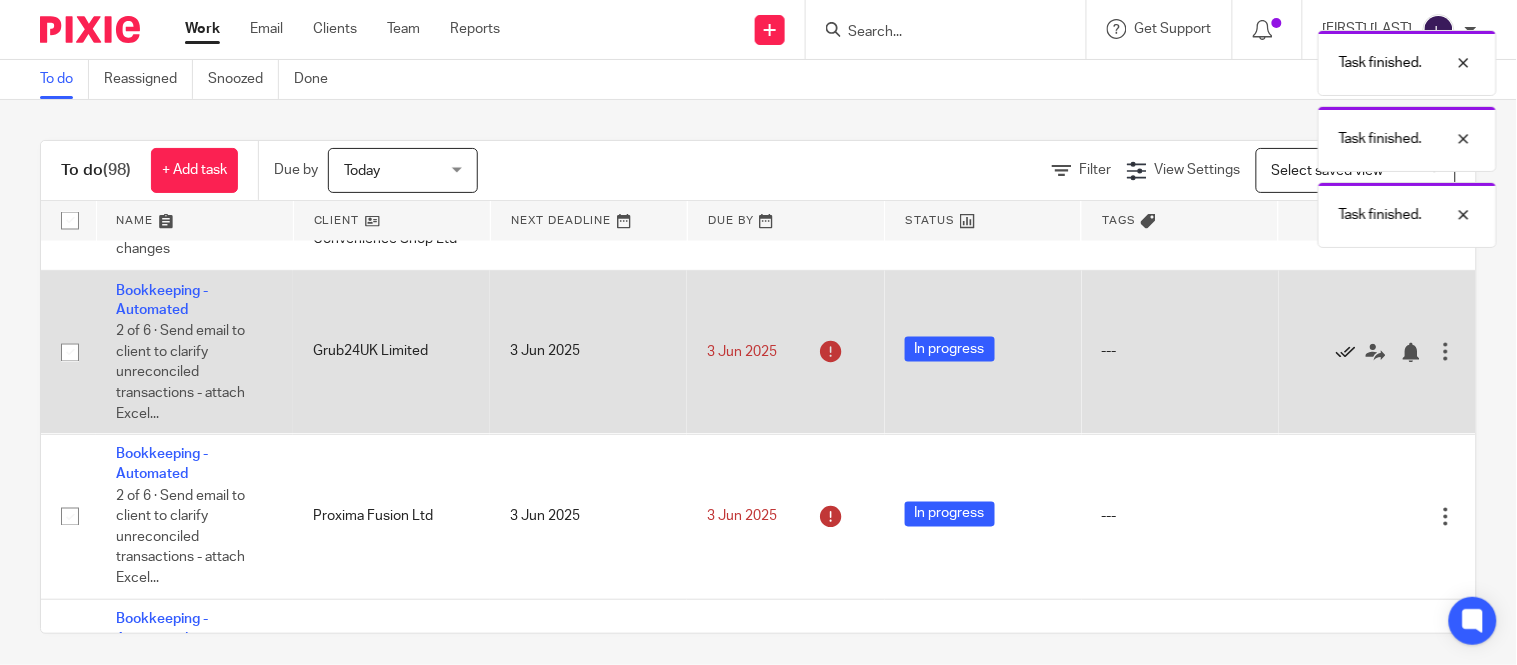 click at bounding box center (1346, 353) 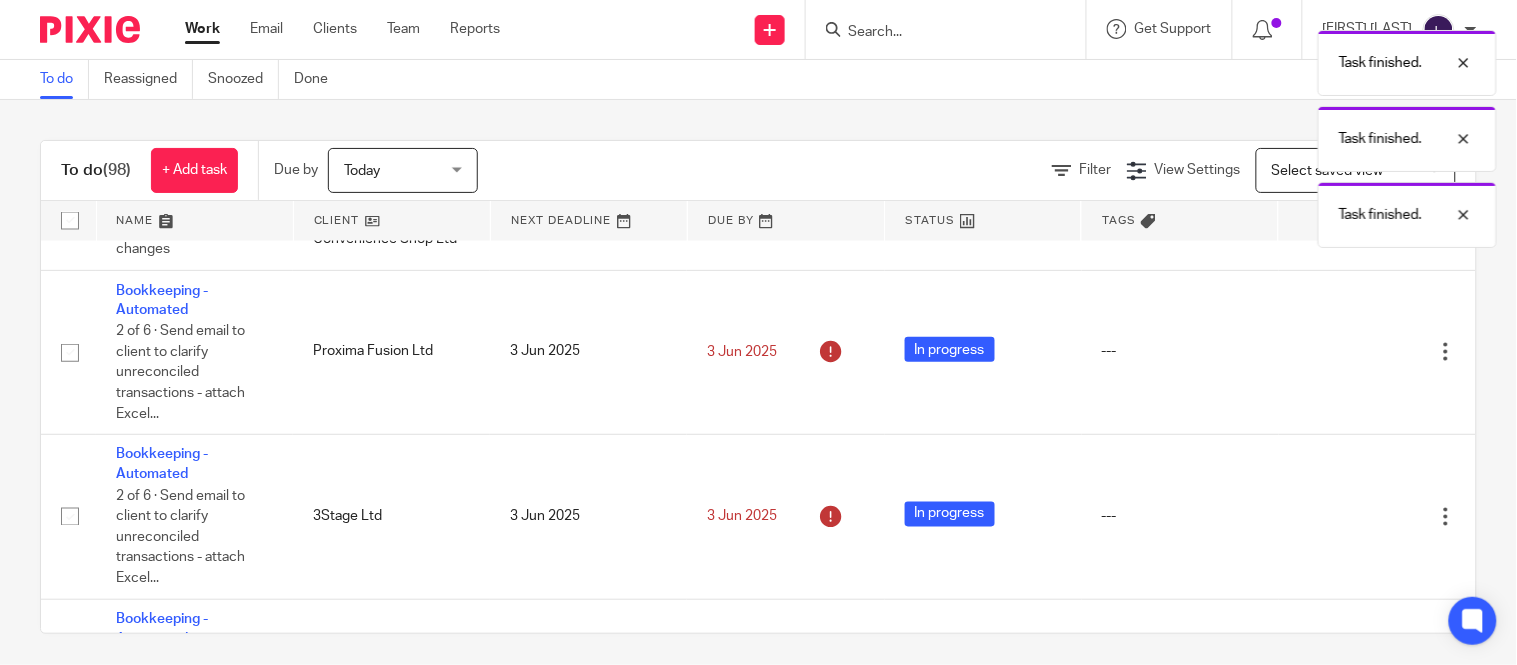 click at bounding box center (1346, 353) 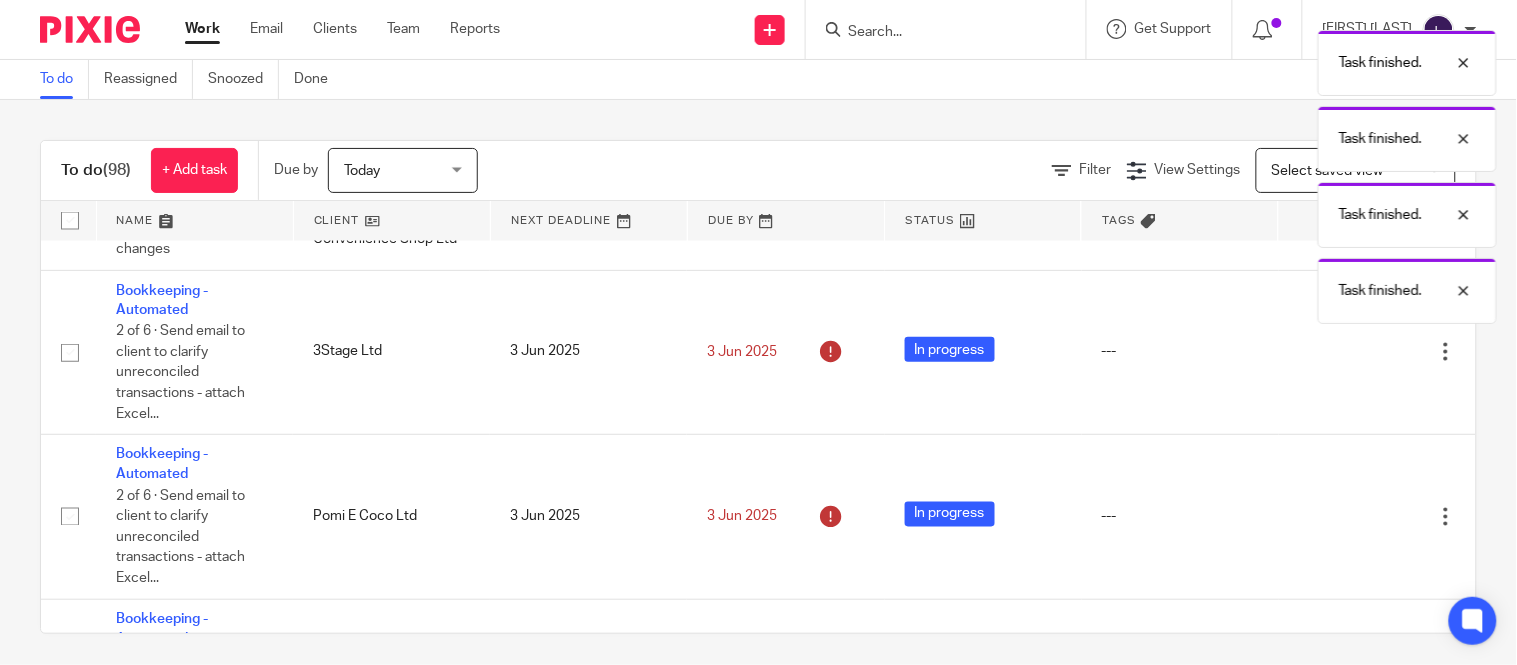 click at bounding box center (1346, 353) 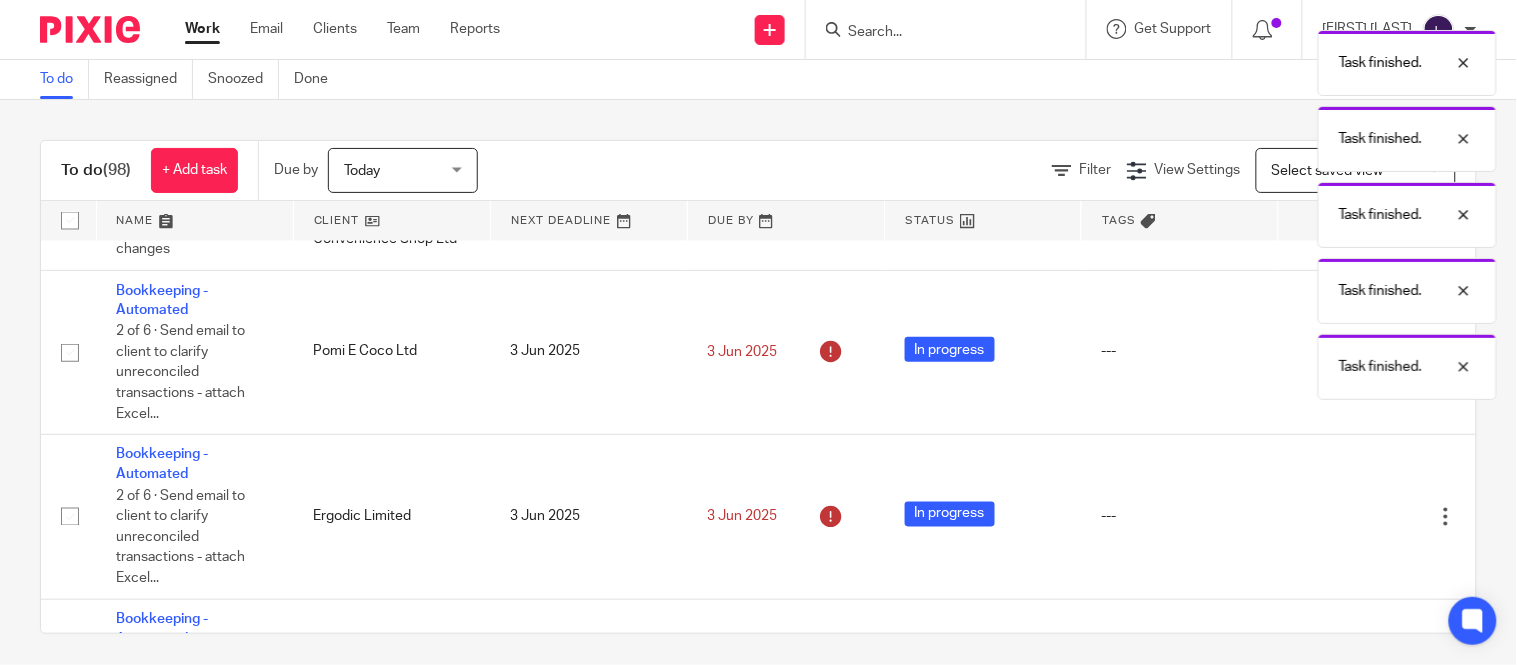 click on "Task finished. Task finished. Task finished. Task finished. Task finished." at bounding box center [1128, 210] 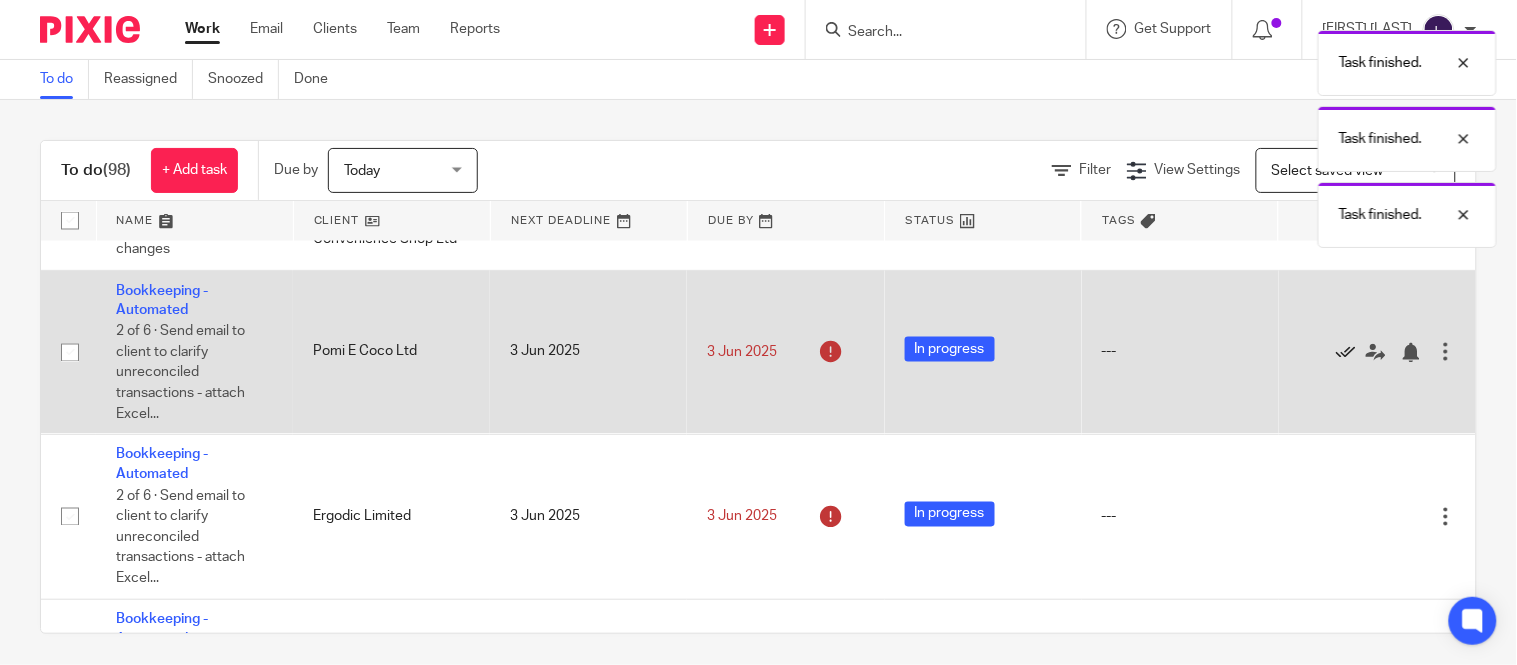 click at bounding box center (1346, 353) 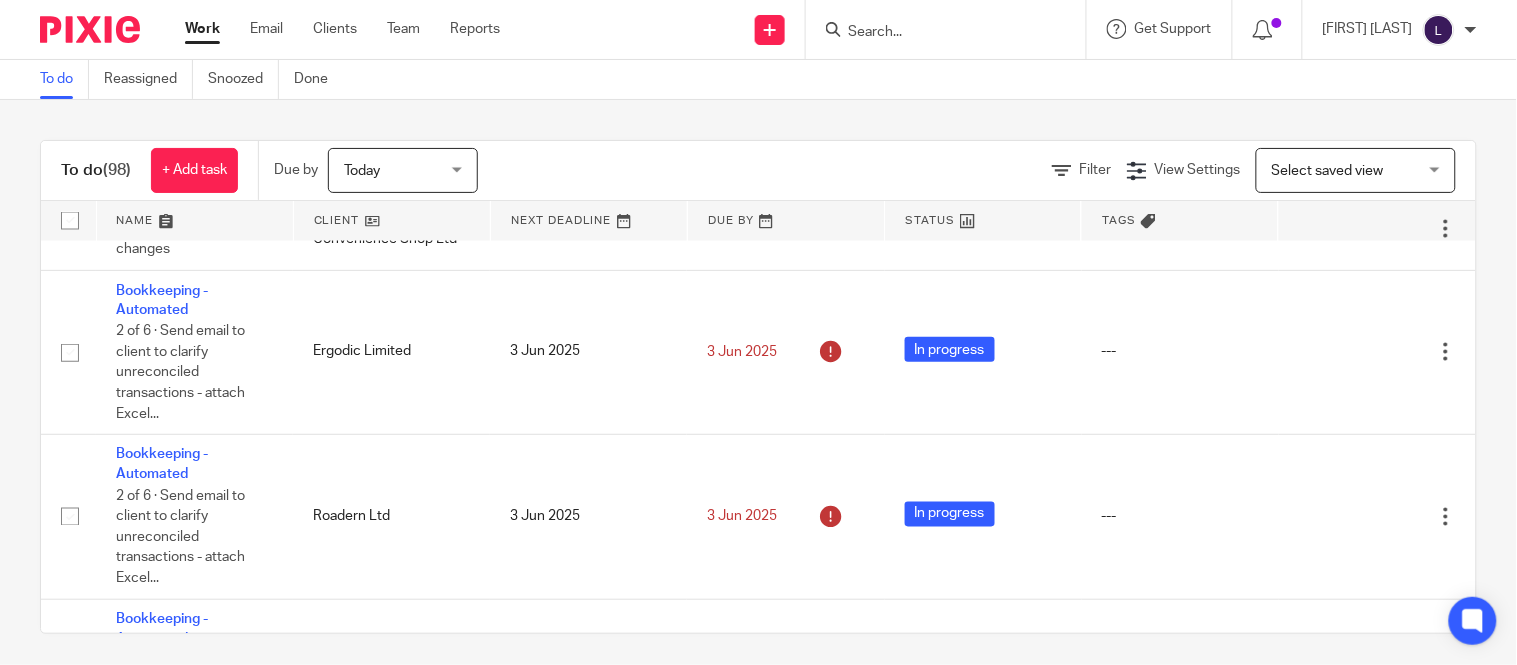 click at bounding box center (1346, 353) 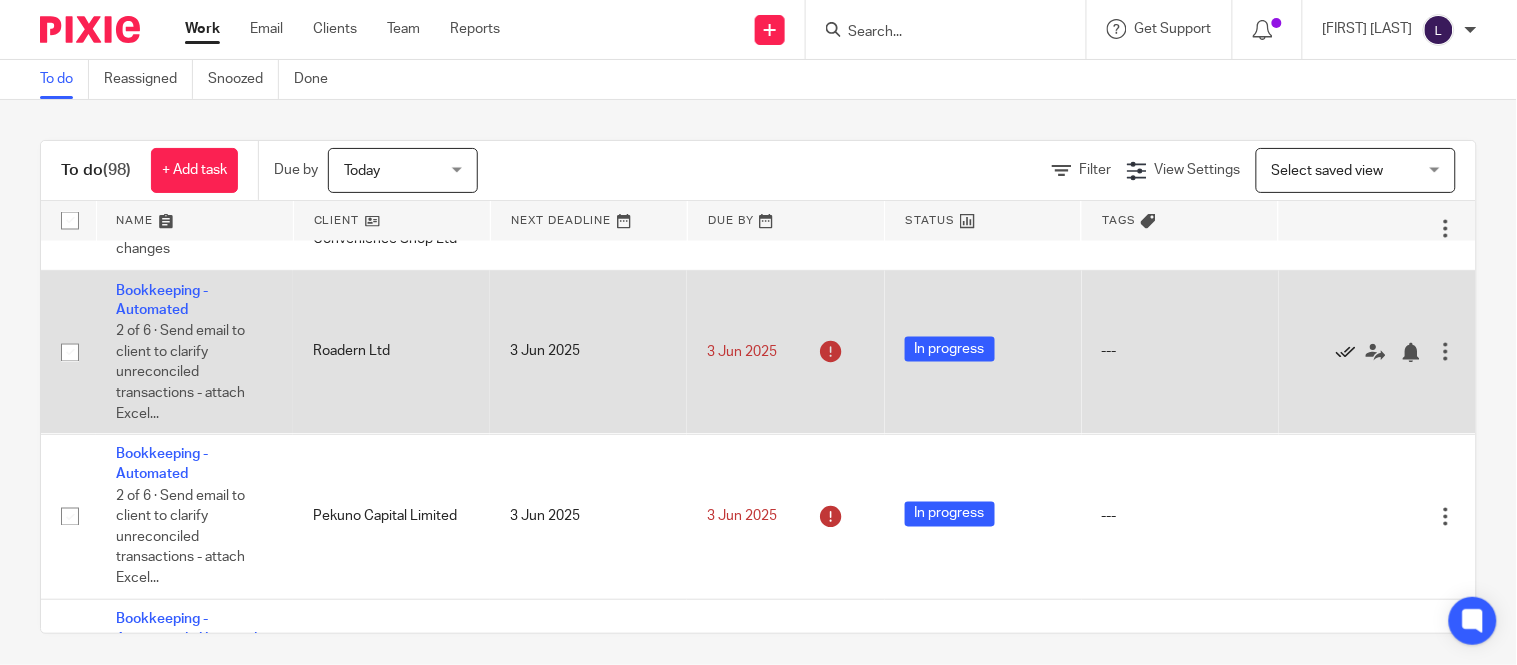 click at bounding box center (1346, 353) 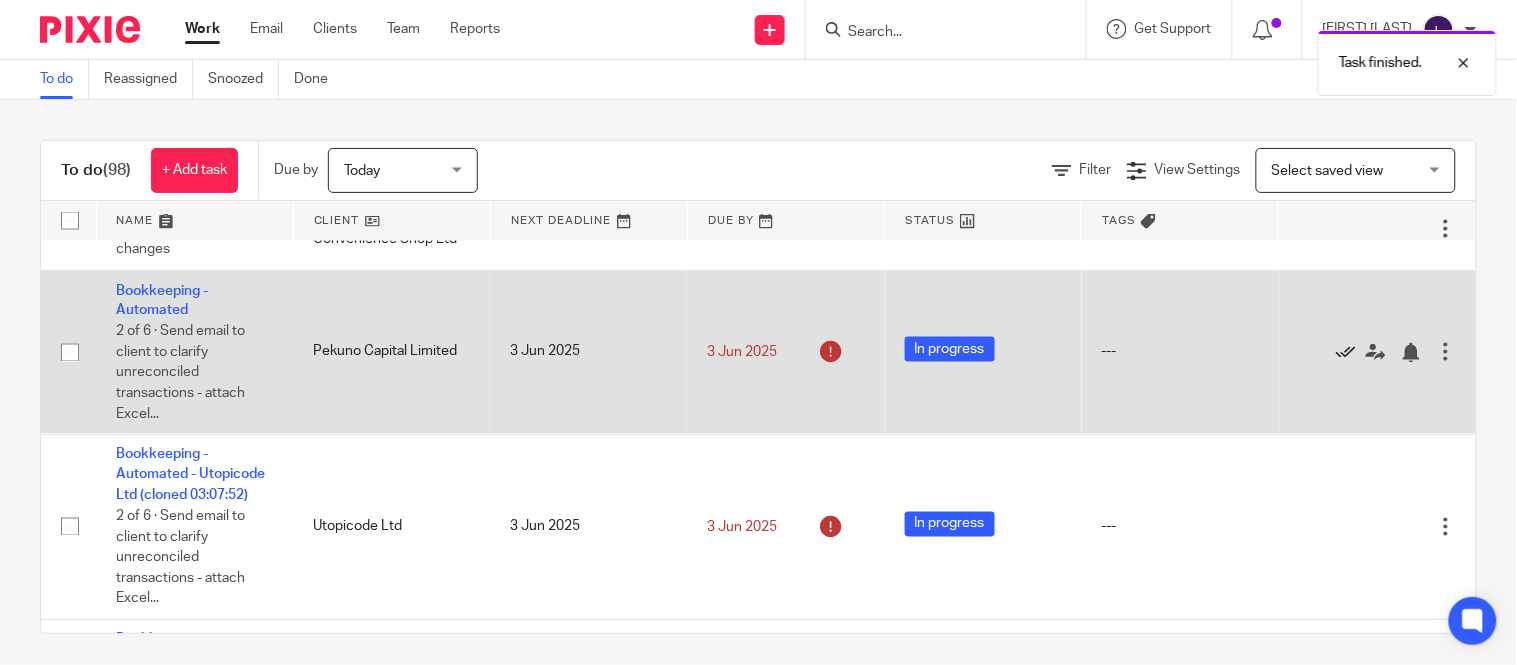 click at bounding box center (1346, 353) 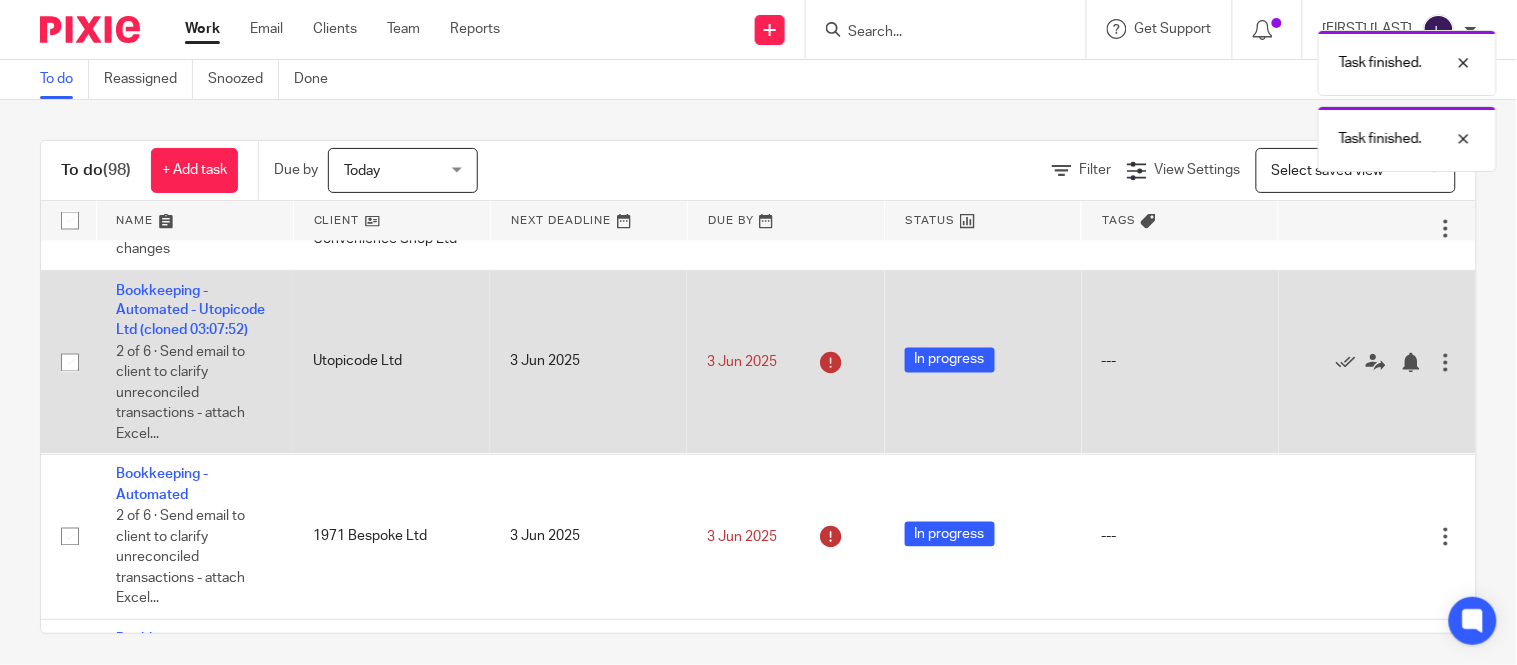 click on "Edit task
Delete" at bounding box center [1377, 362] 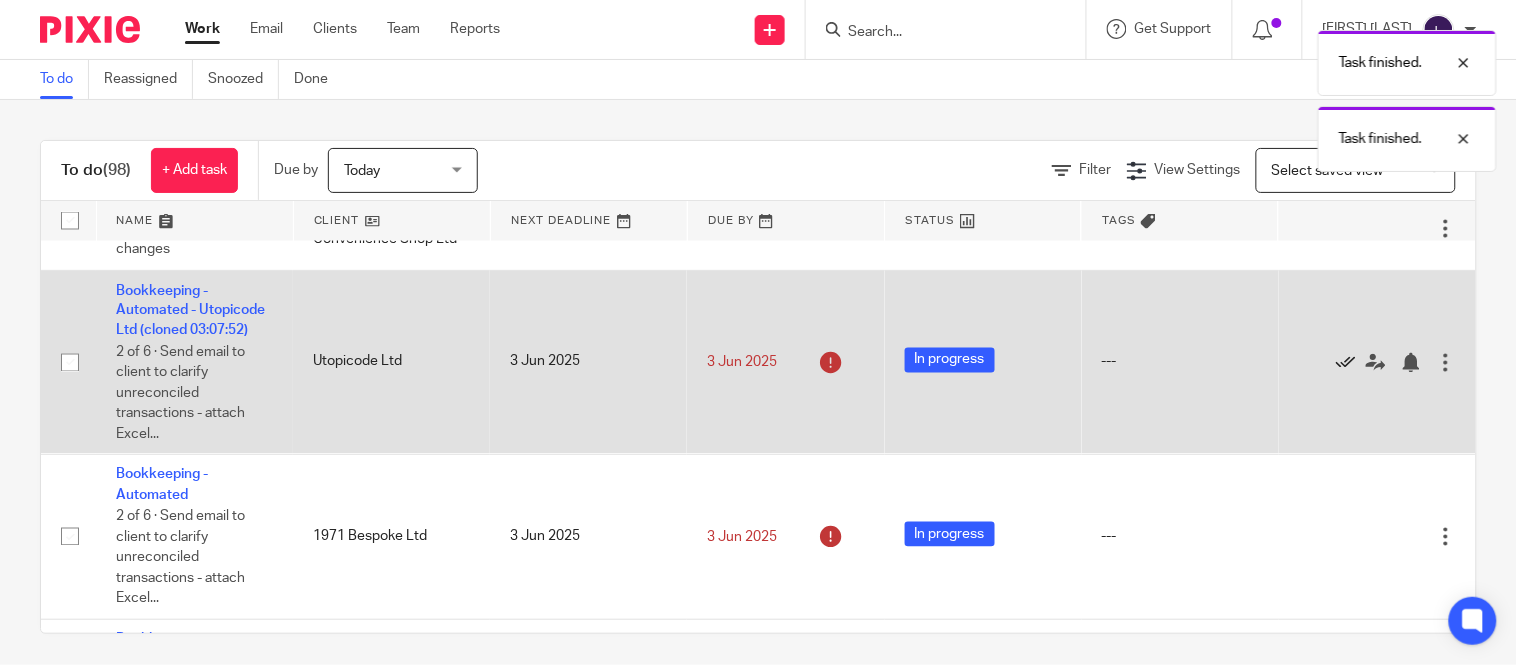 click at bounding box center [1346, 363] 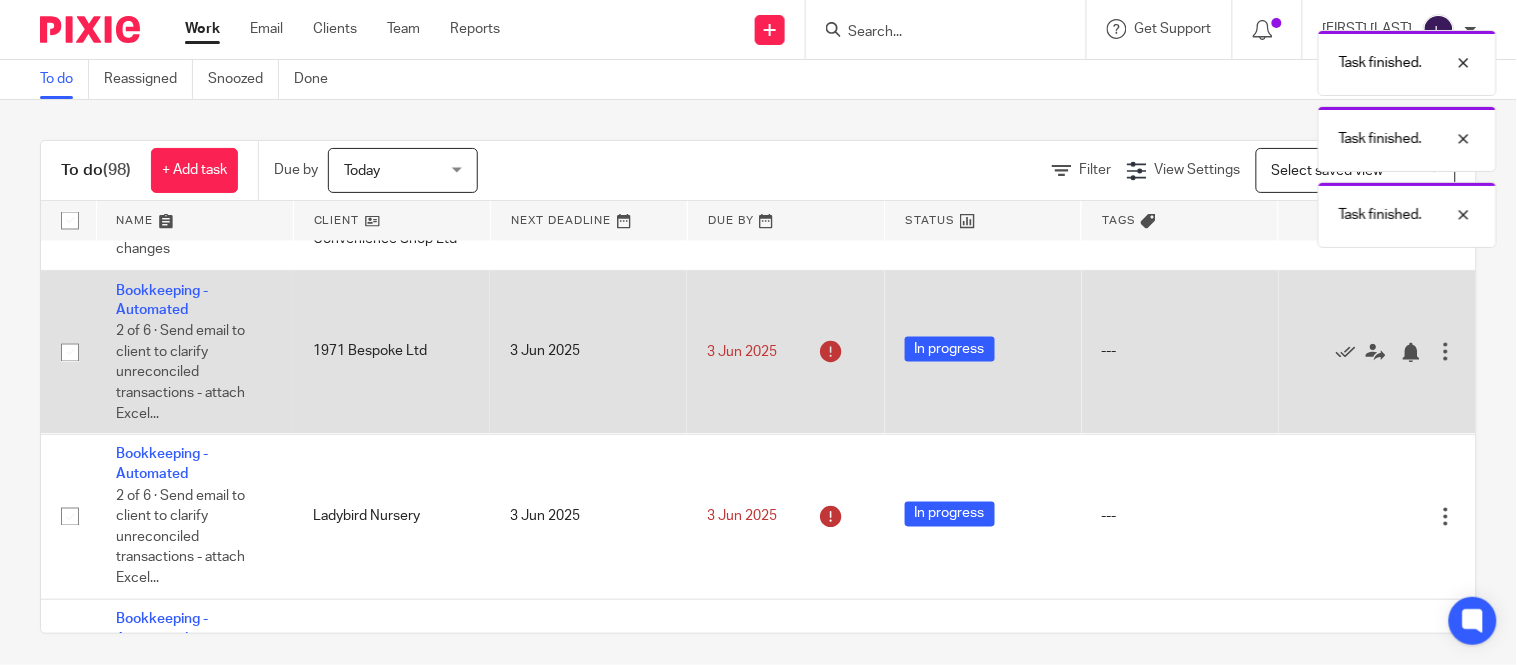 click on "Edit task
Delete" at bounding box center [1377, 352] 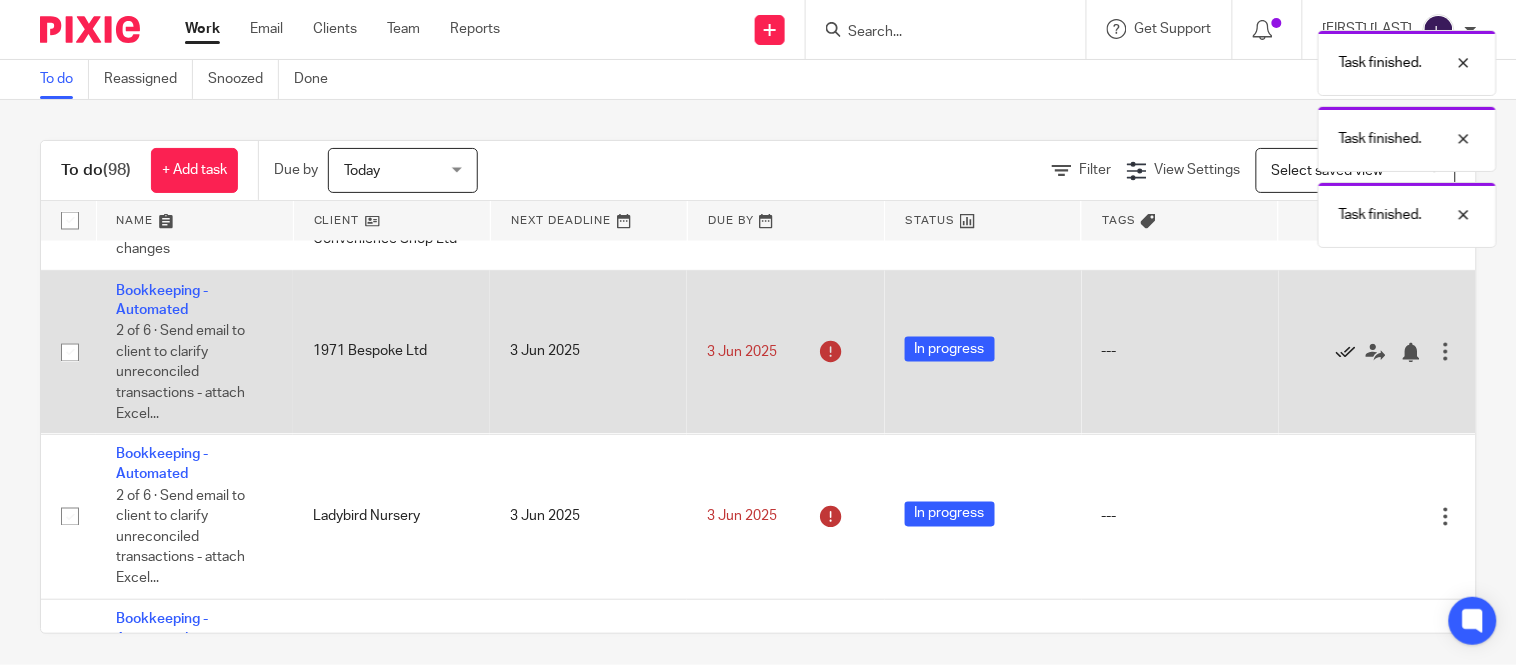 click at bounding box center (1346, 353) 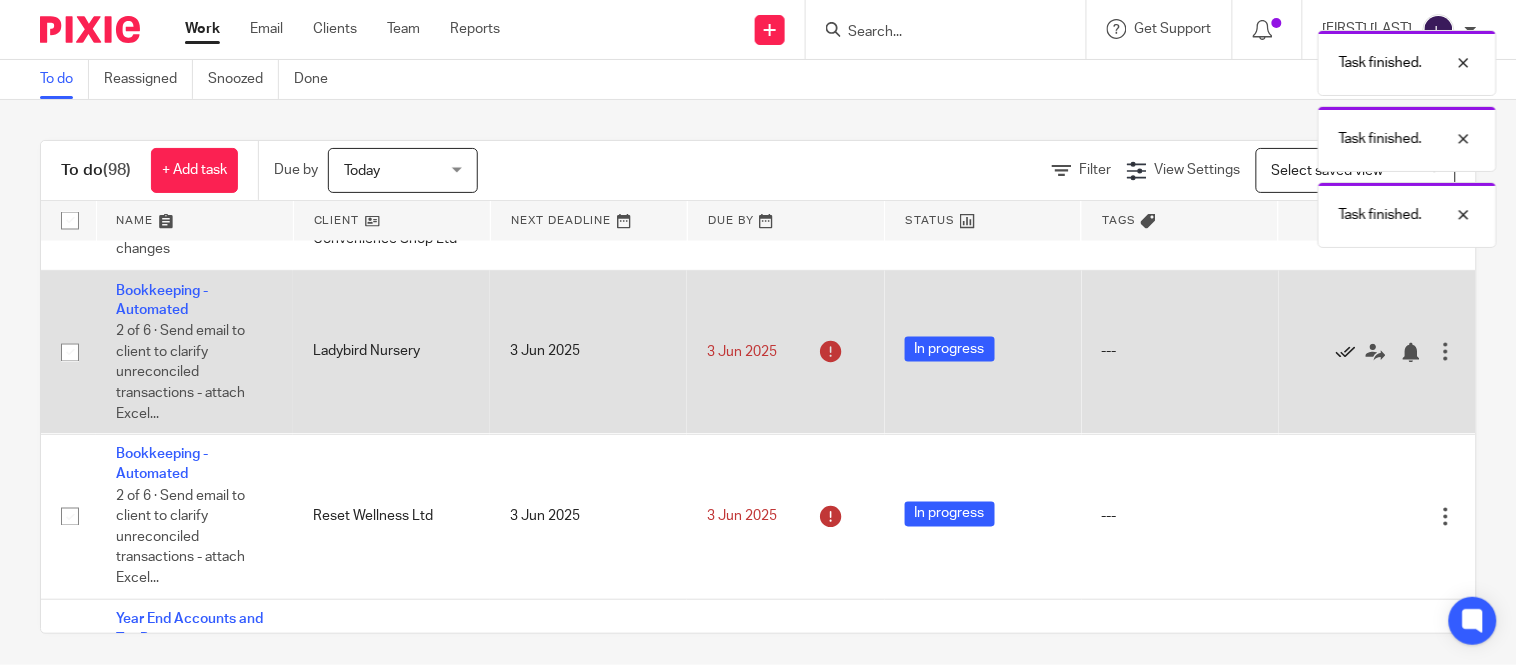 click at bounding box center (1346, 353) 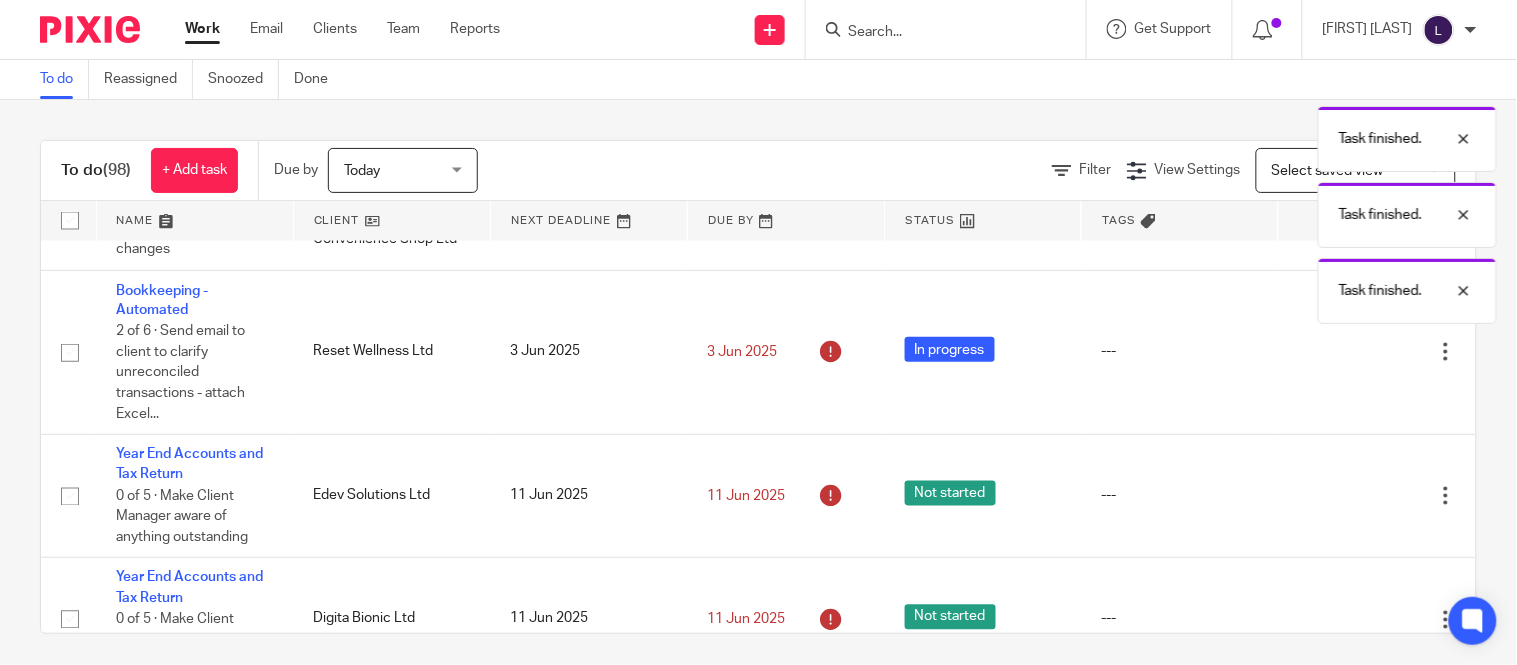 click at bounding box center [1346, 353] 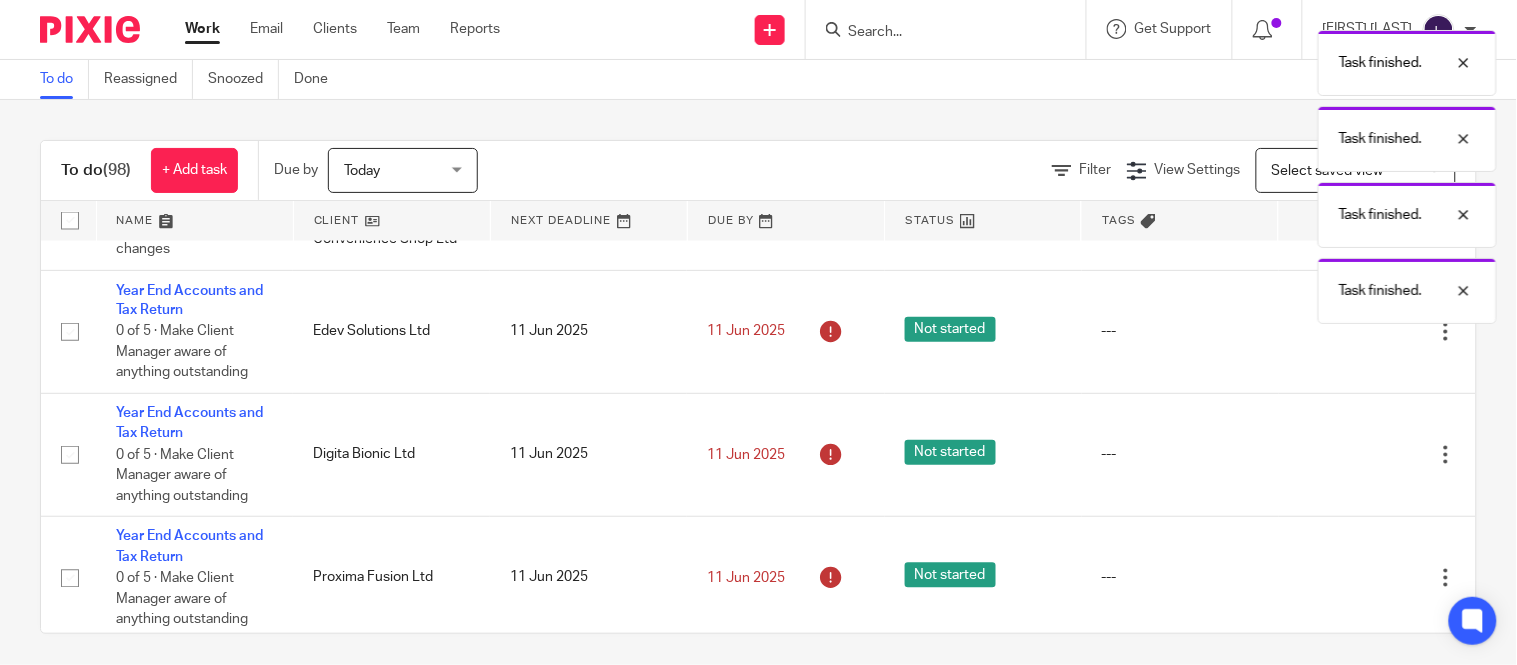 click on "Edit task
Delete" at bounding box center [1377, 331] 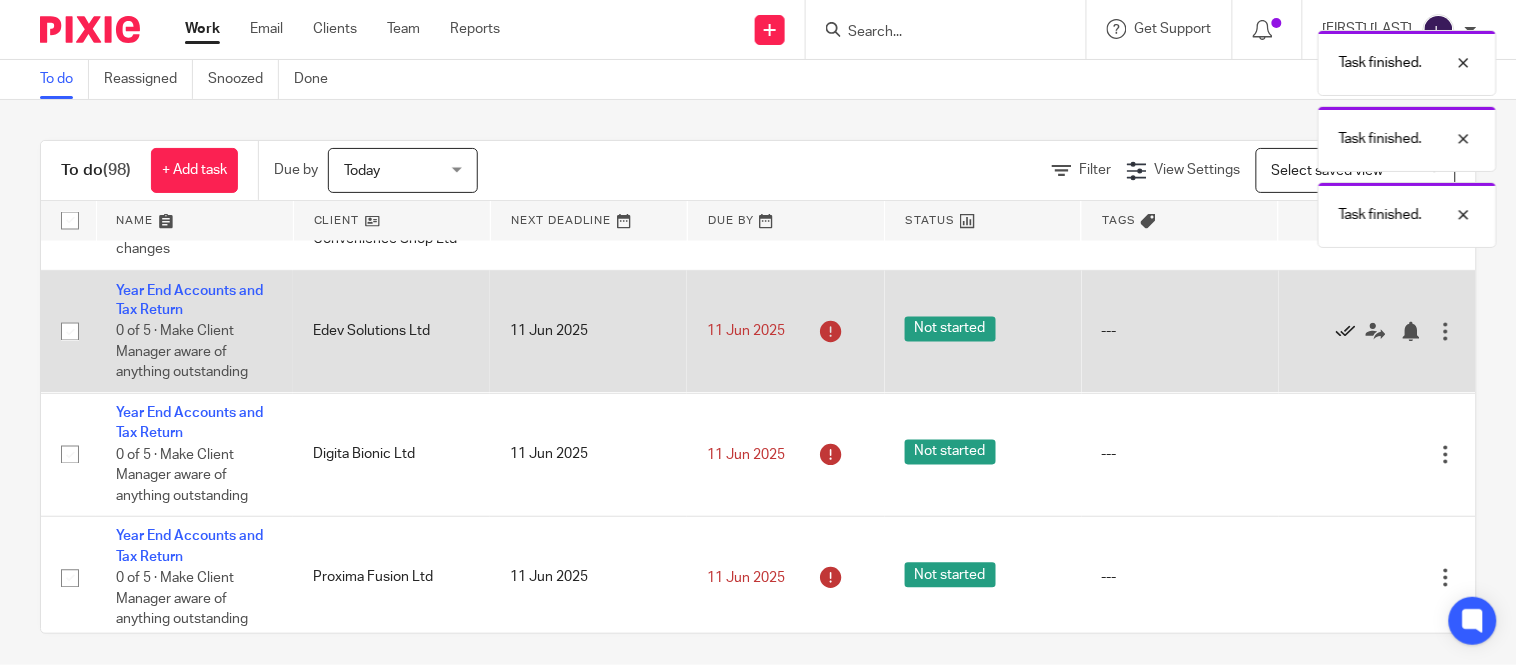 click at bounding box center [1346, 332] 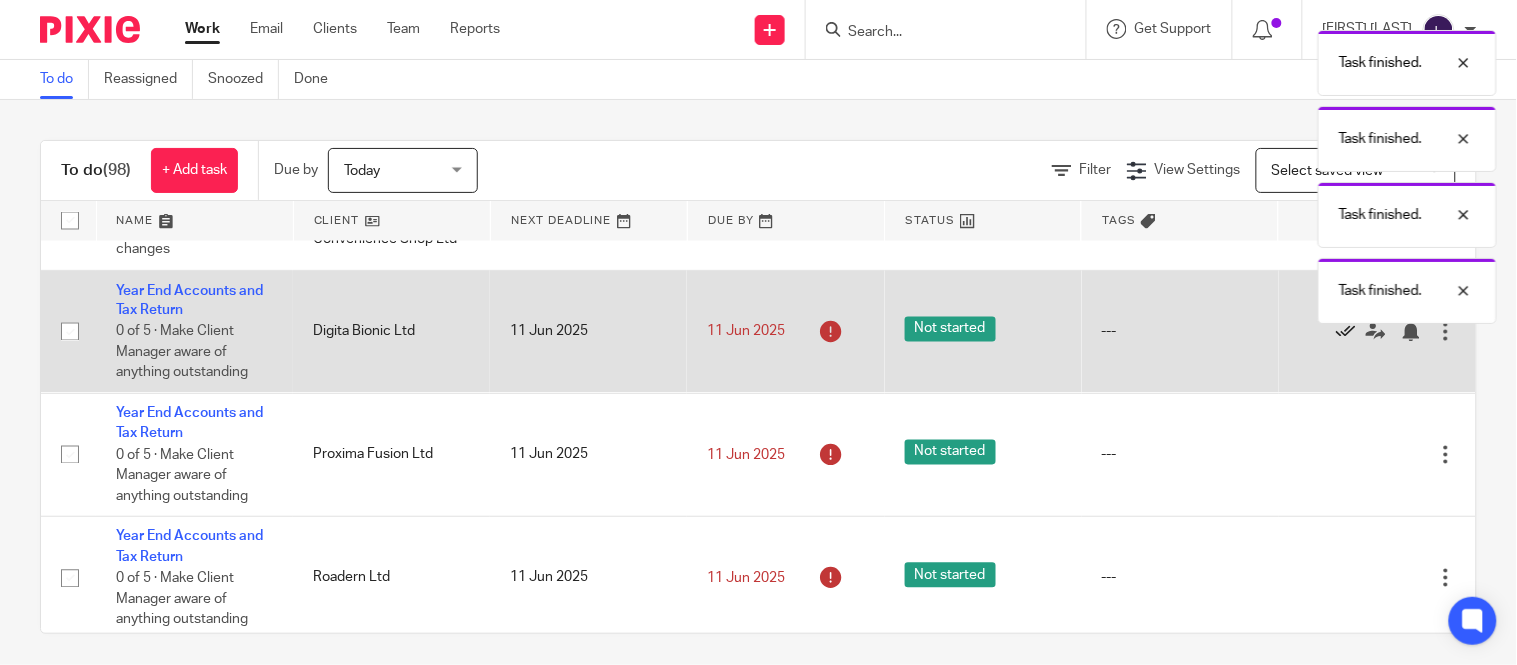 click at bounding box center (1346, 332) 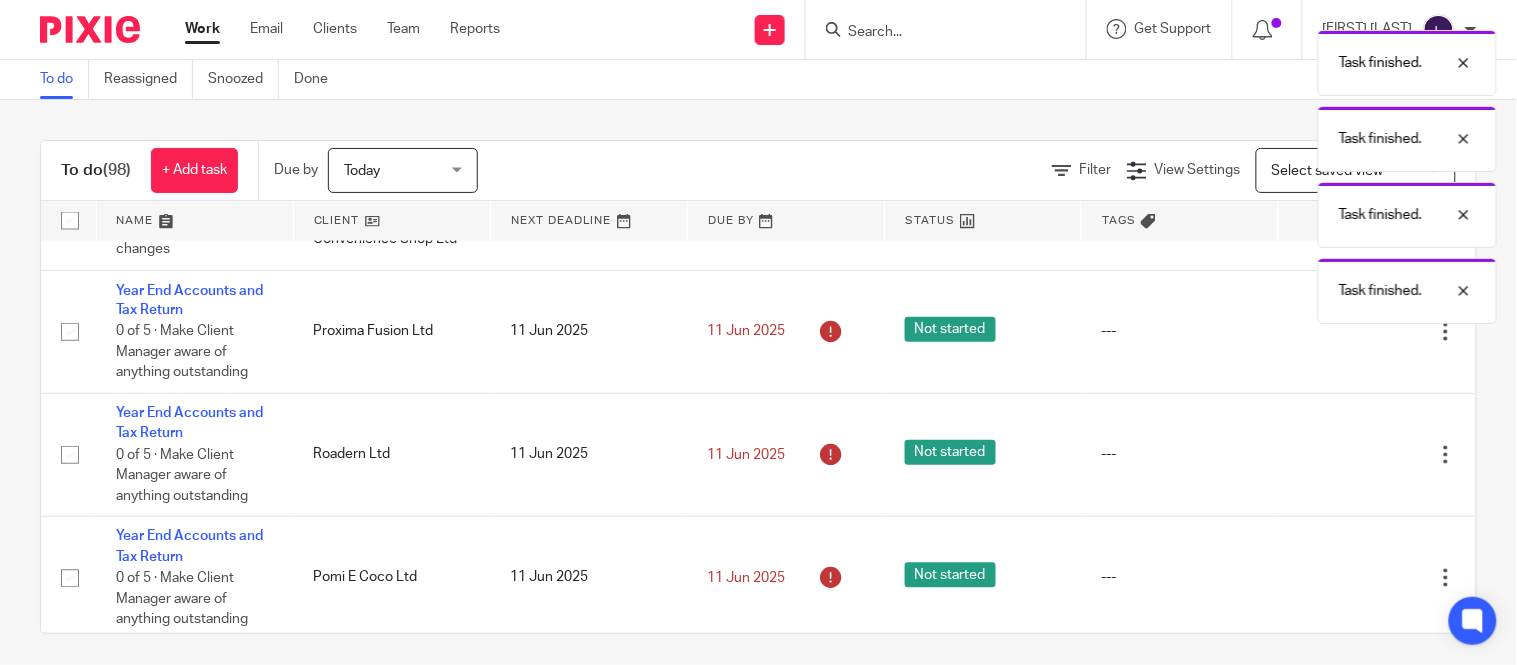 click at bounding box center [1346, 332] 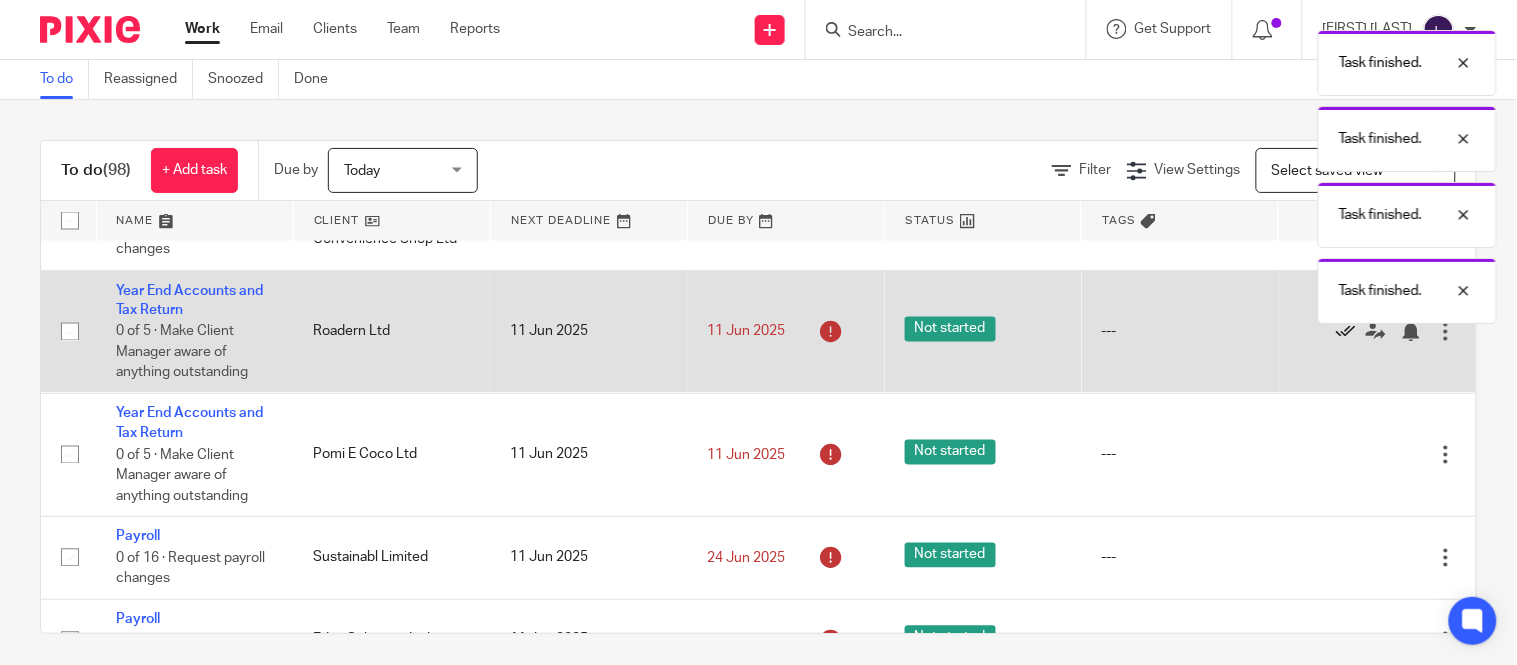 click at bounding box center (1346, 332) 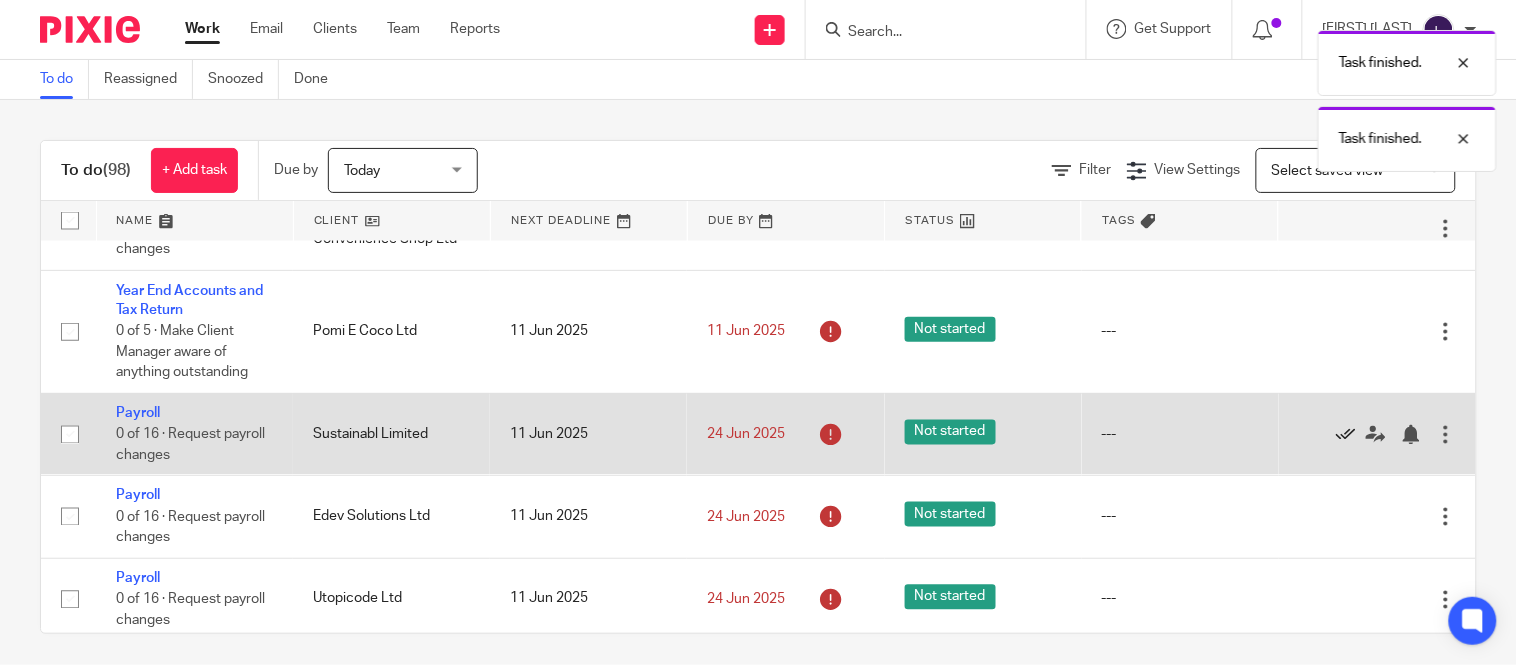 click at bounding box center (1346, 435) 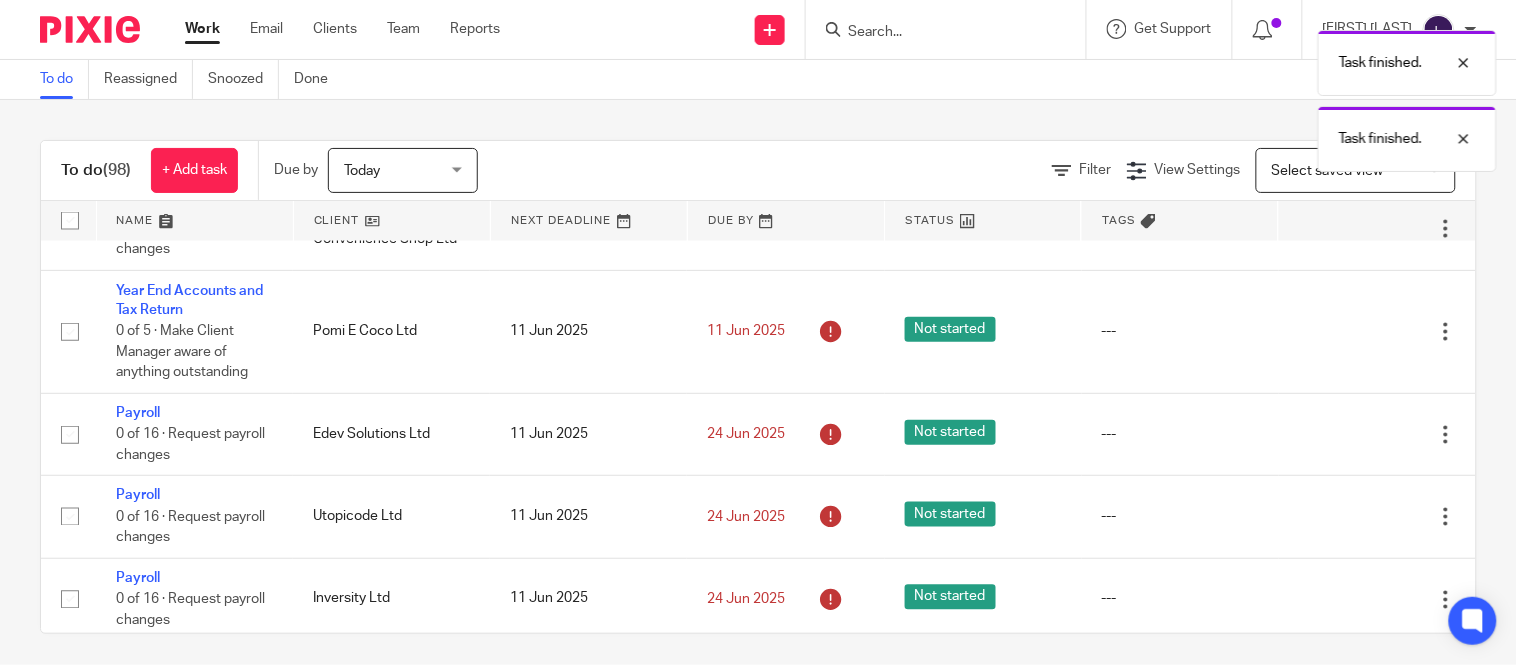 click at bounding box center [1346, 435] 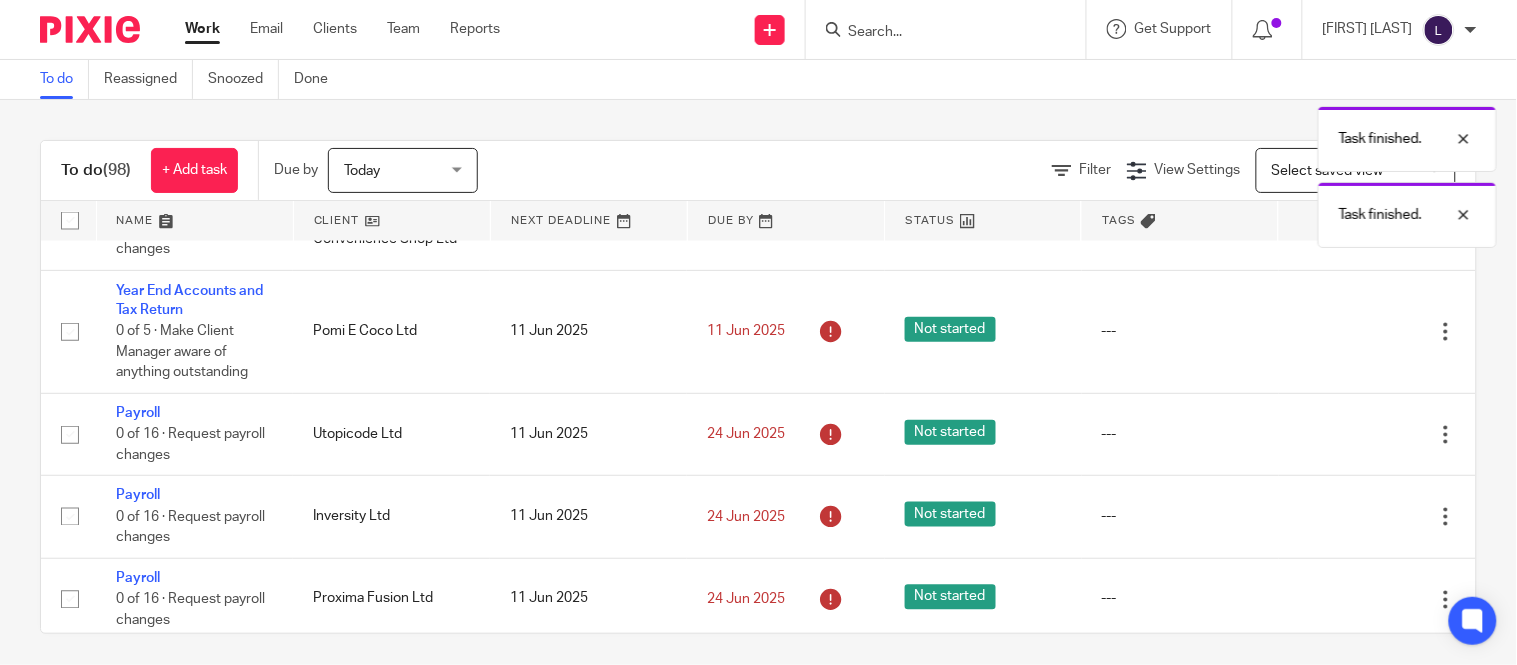 click at bounding box center [1346, 435] 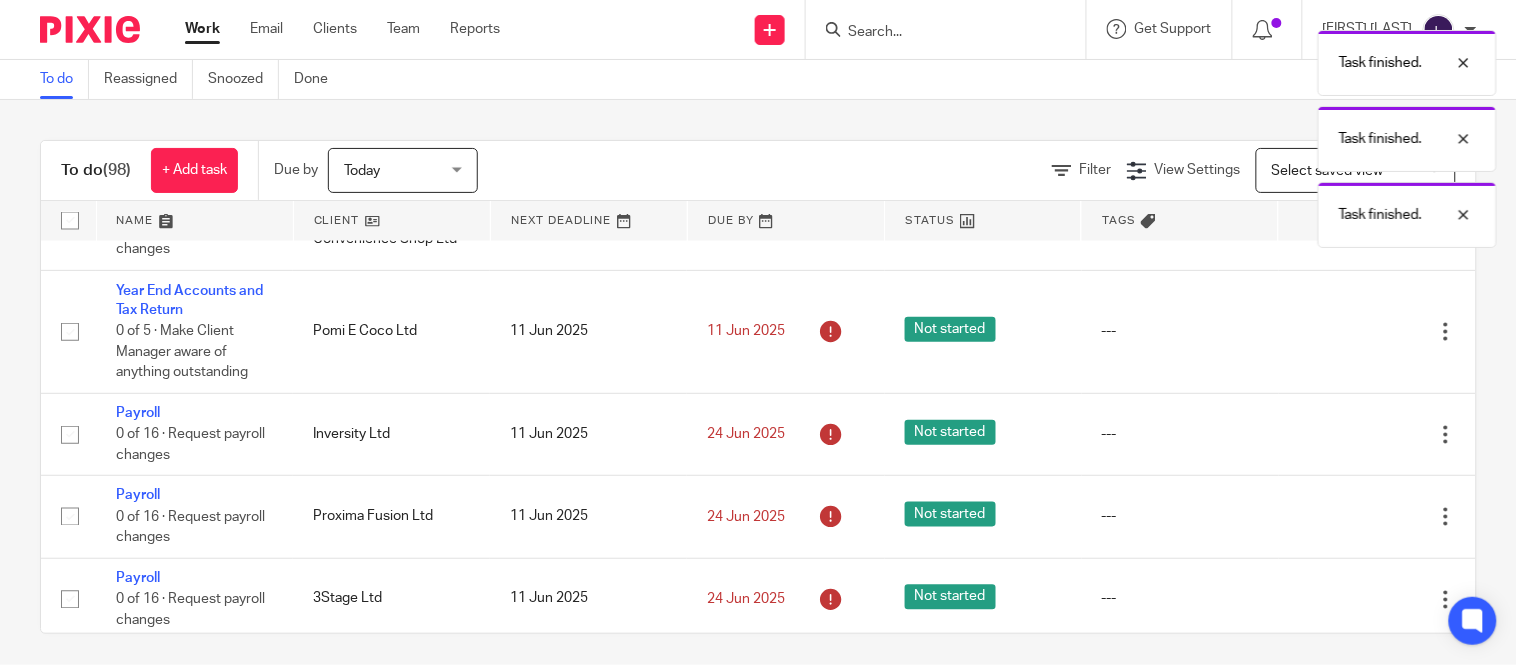 click at bounding box center (1346, 435) 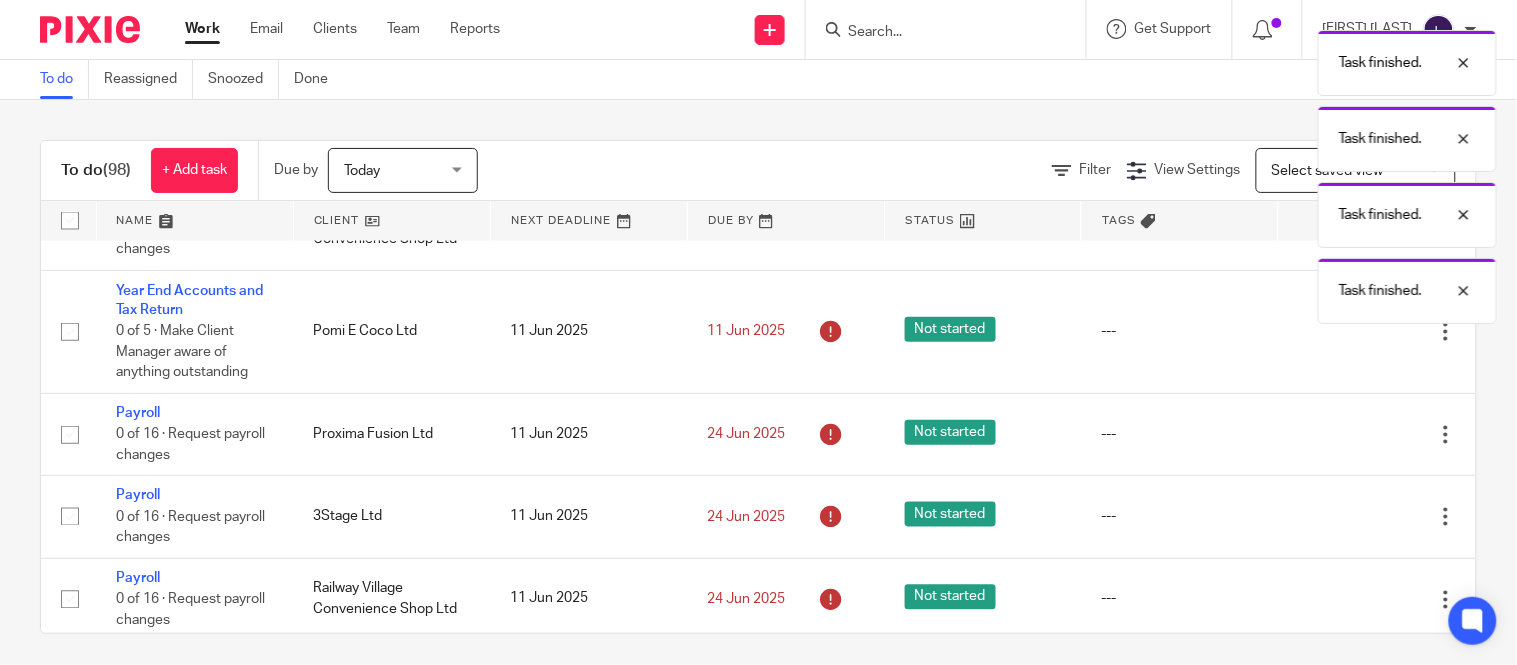 click at bounding box center [1346, 435] 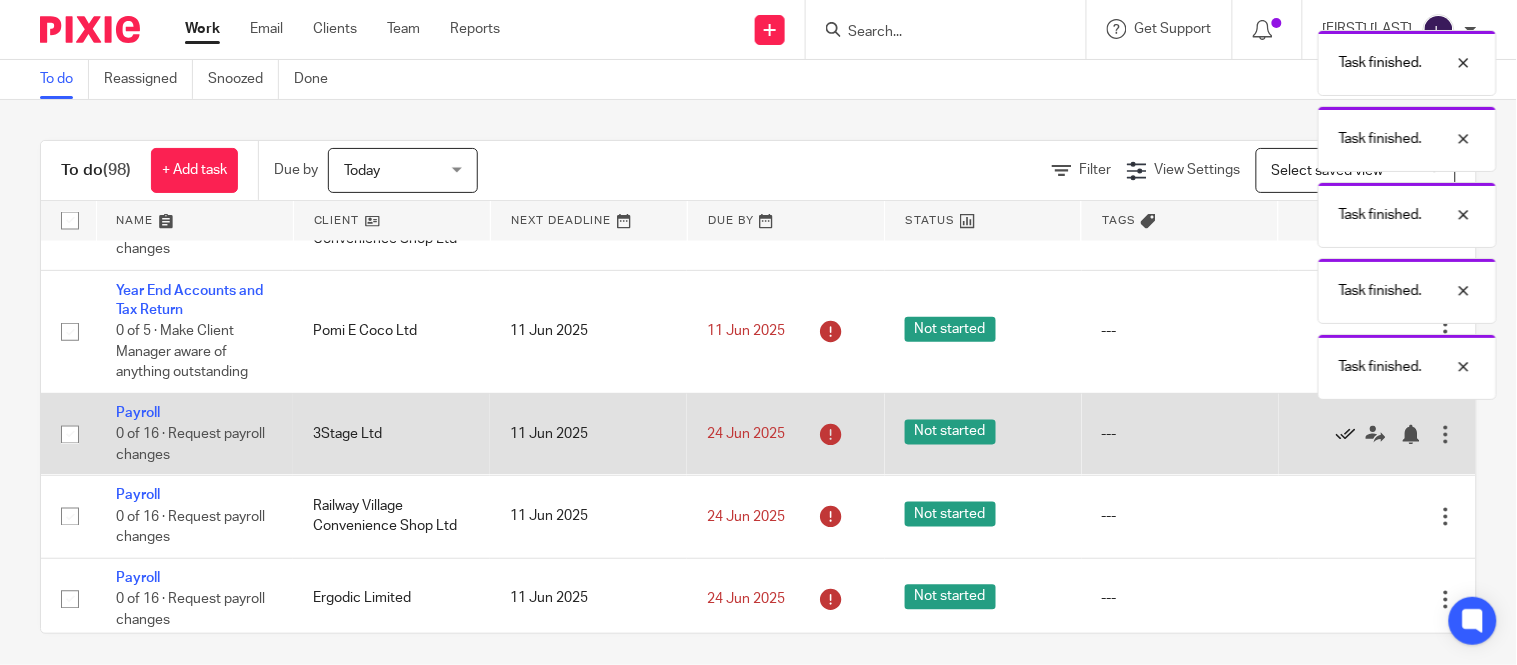 click at bounding box center (1346, 435) 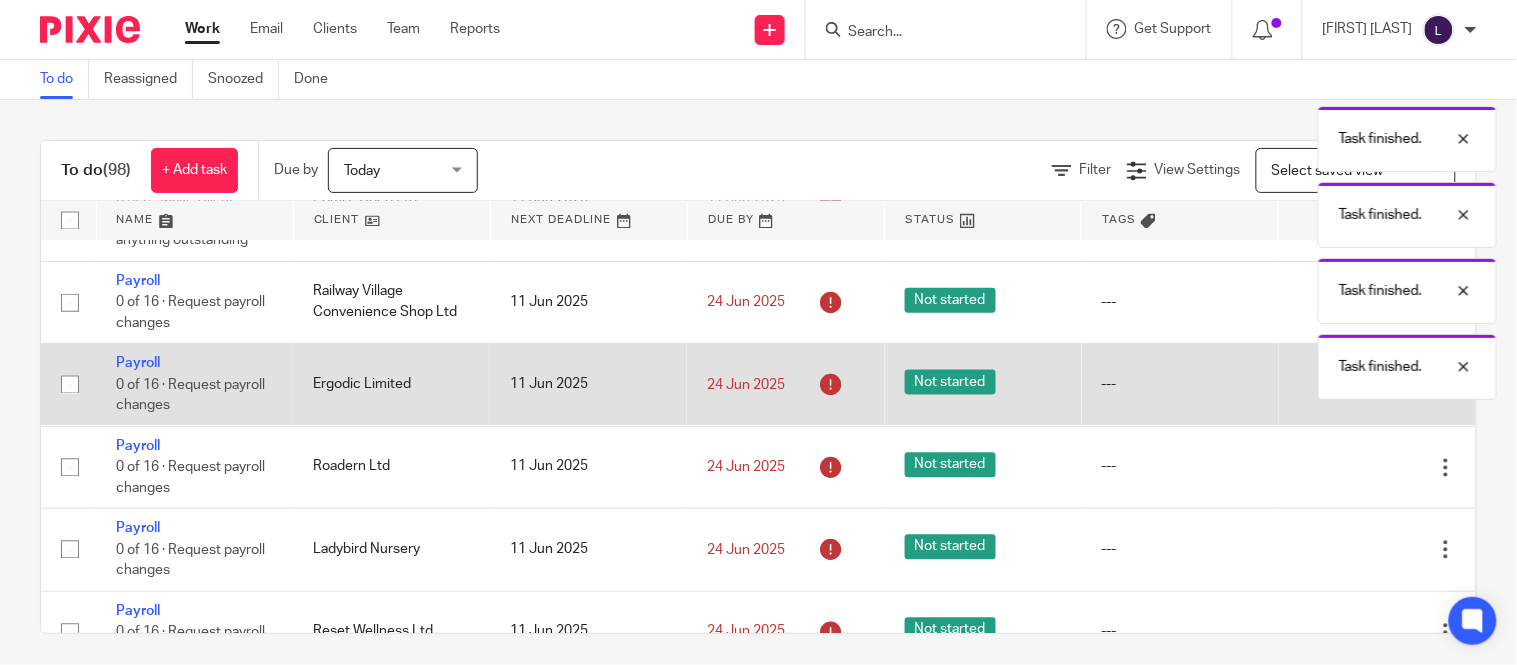 scroll, scrollTop: 1010, scrollLeft: 0, axis: vertical 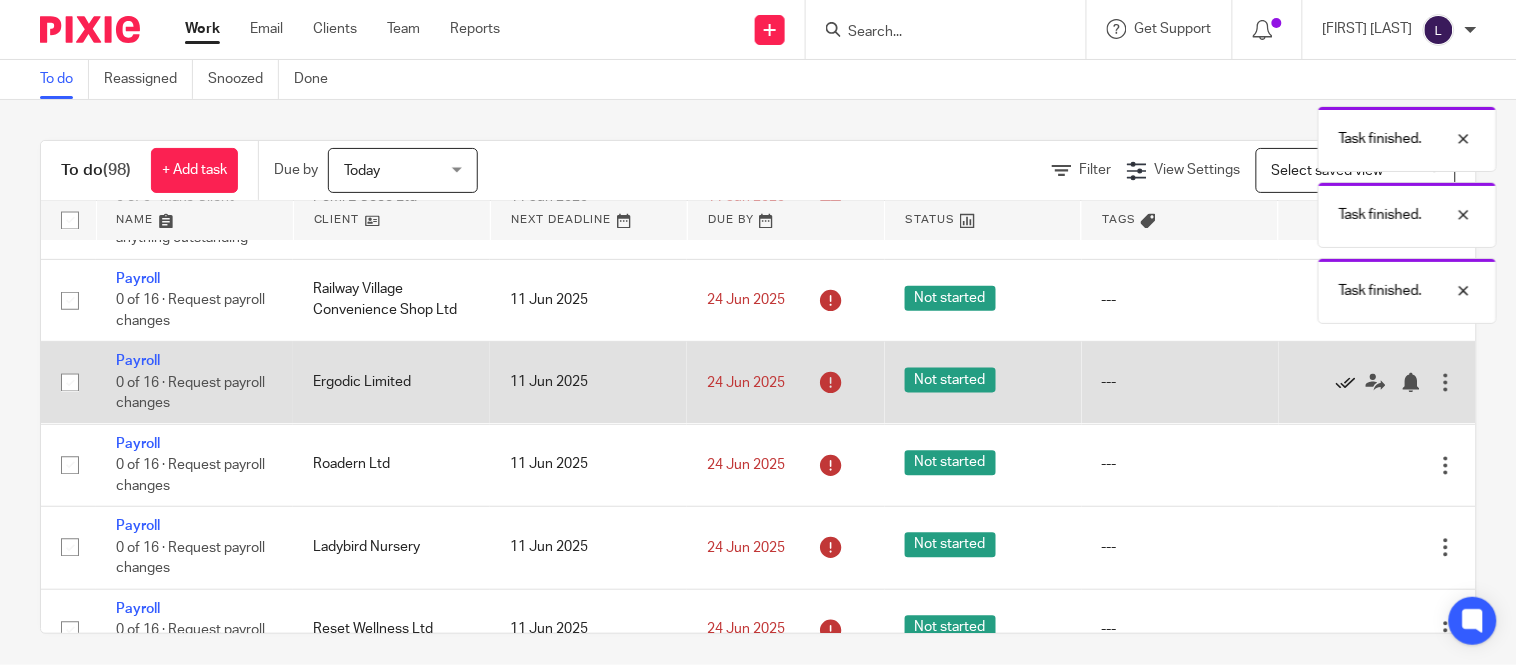 click at bounding box center [1346, 383] 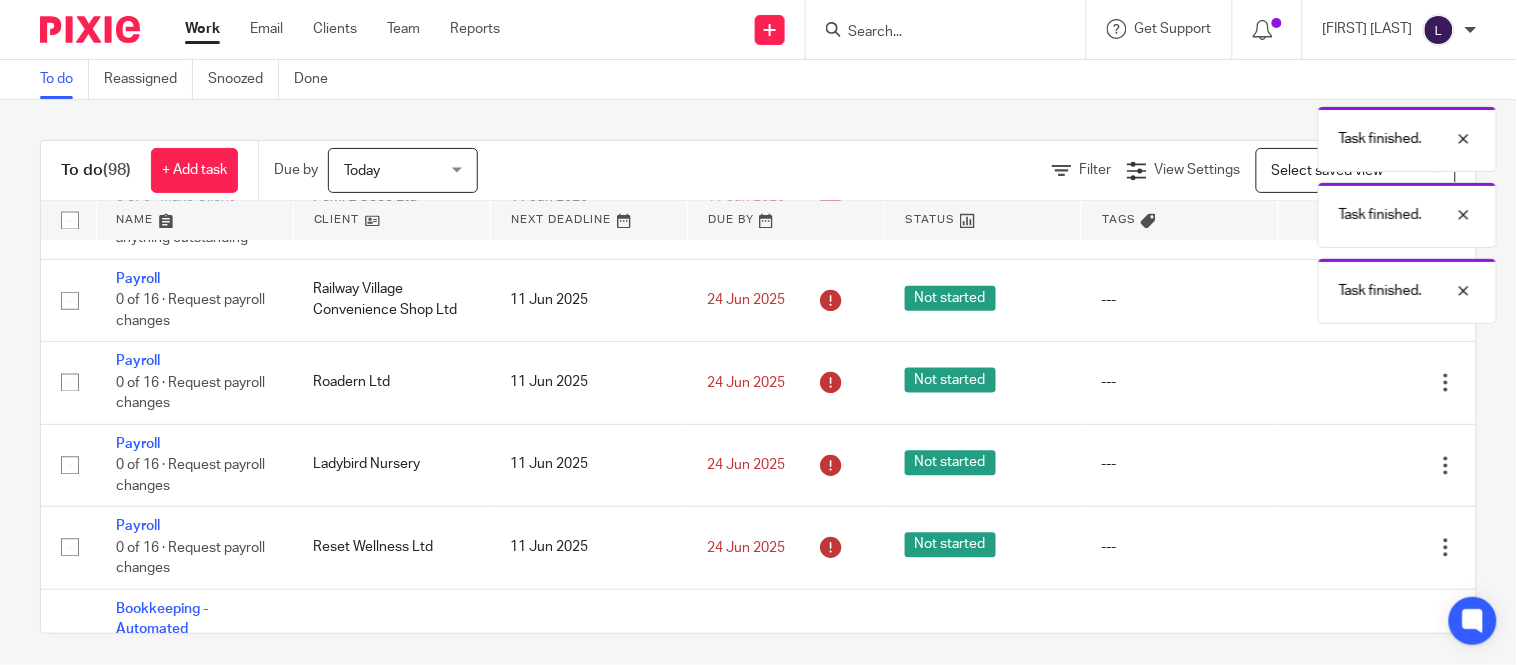 click at bounding box center [1346, 383] 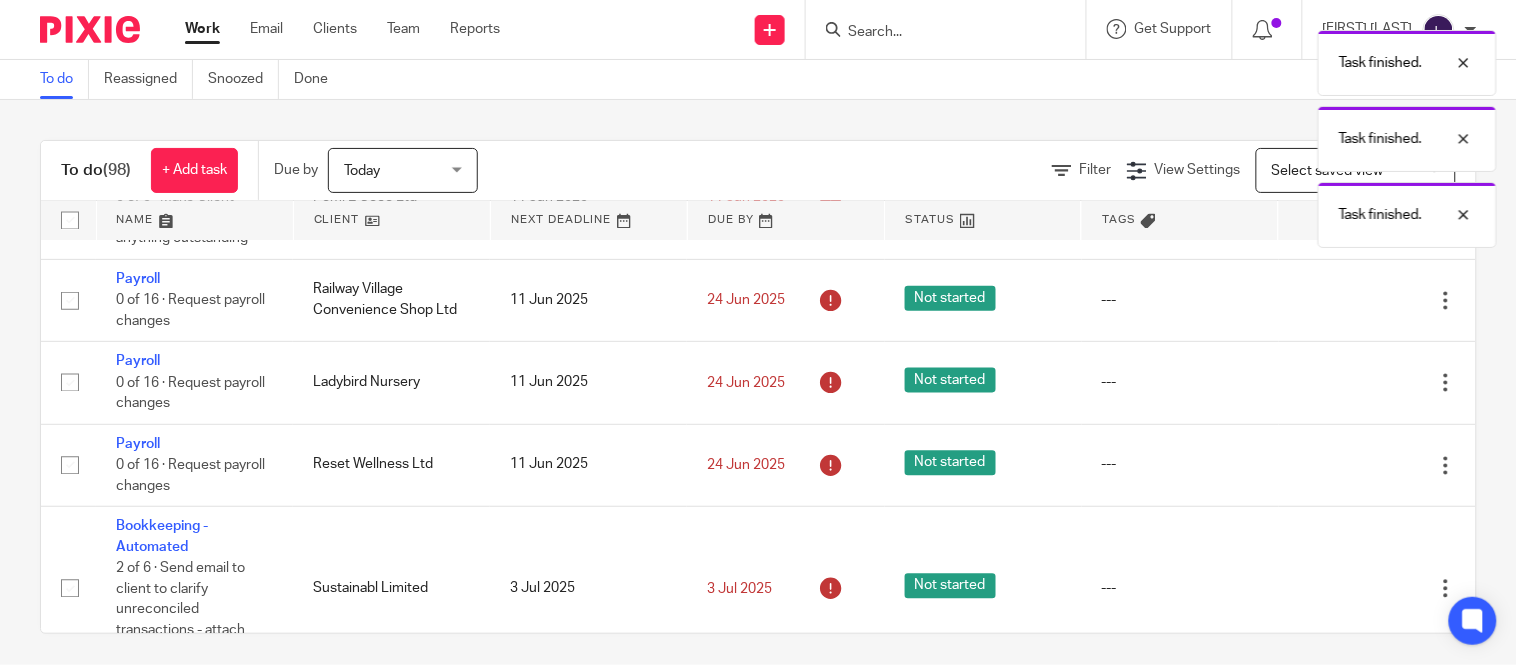 click at bounding box center [1346, 383] 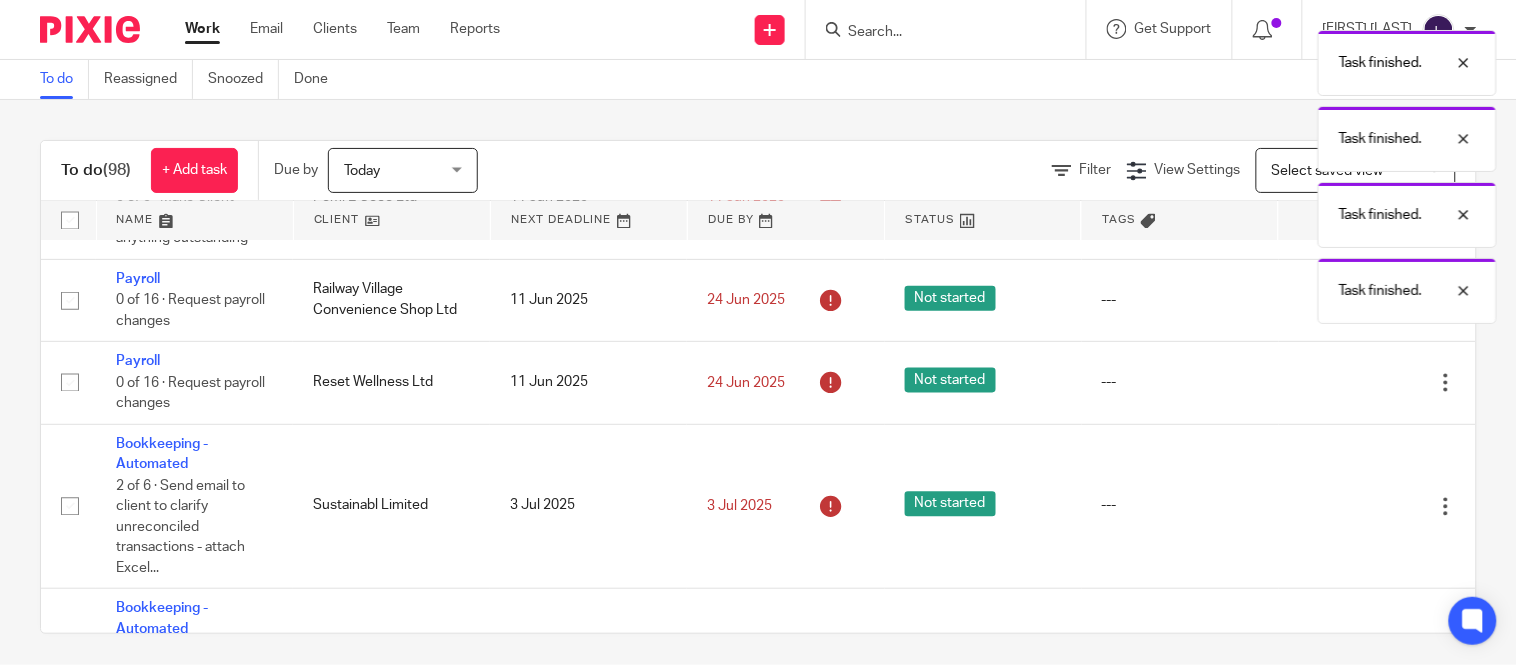 click at bounding box center (1346, 383) 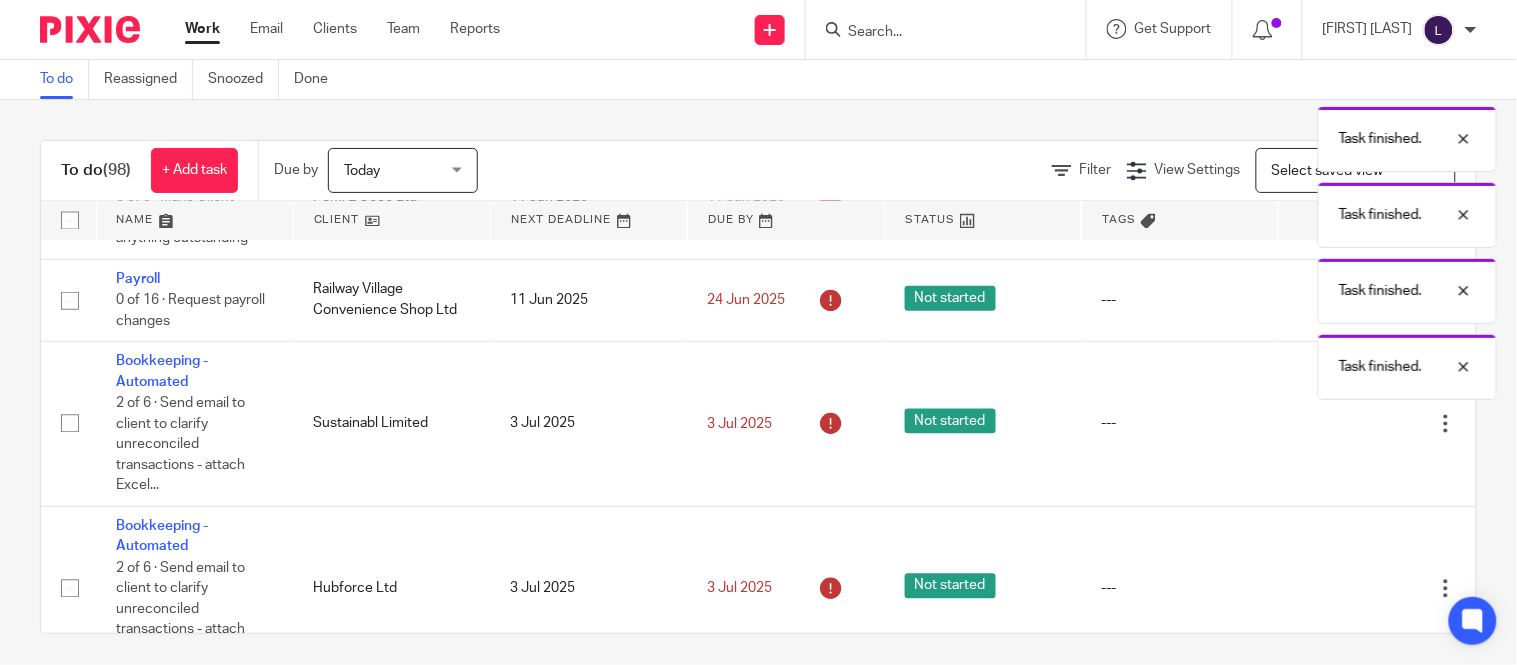 click on "Task finished. Task finished. Task finished. Task finished. Task finished." at bounding box center [1128, 210] 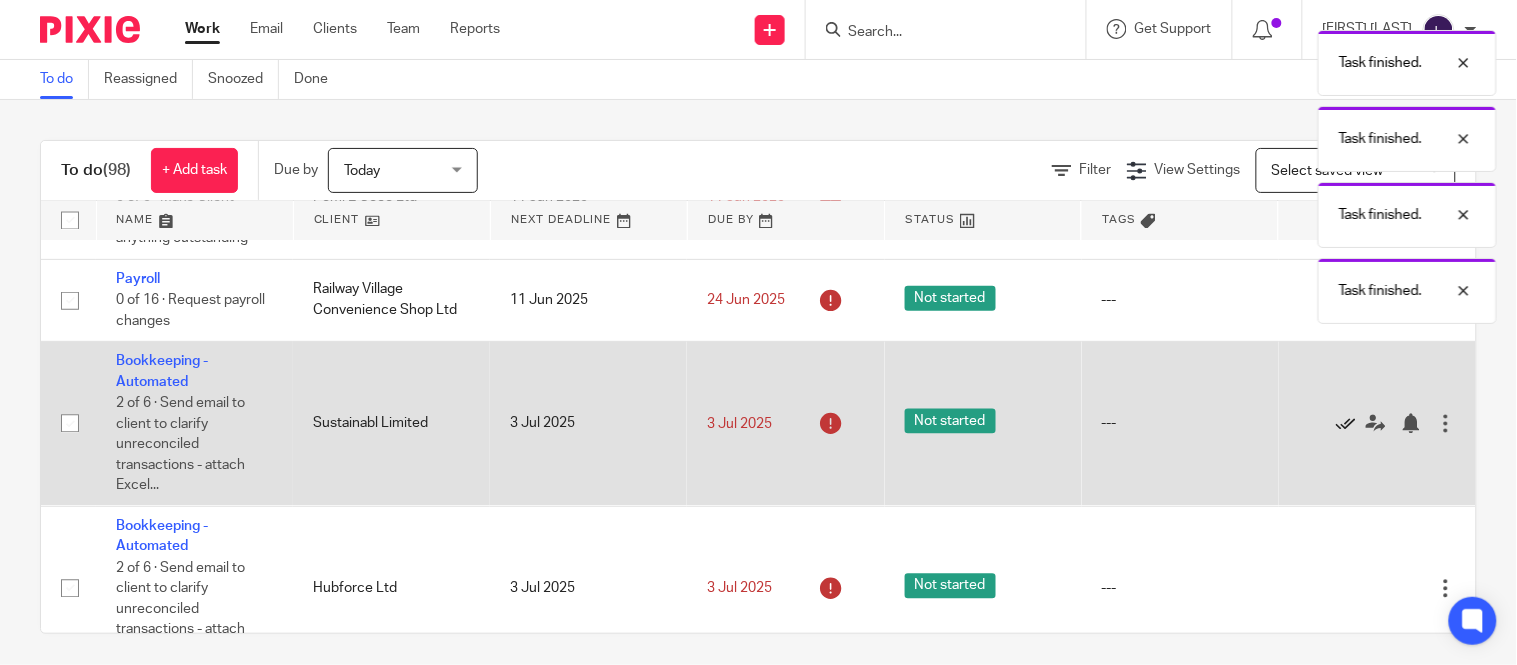 click at bounding box center [1346, 424] 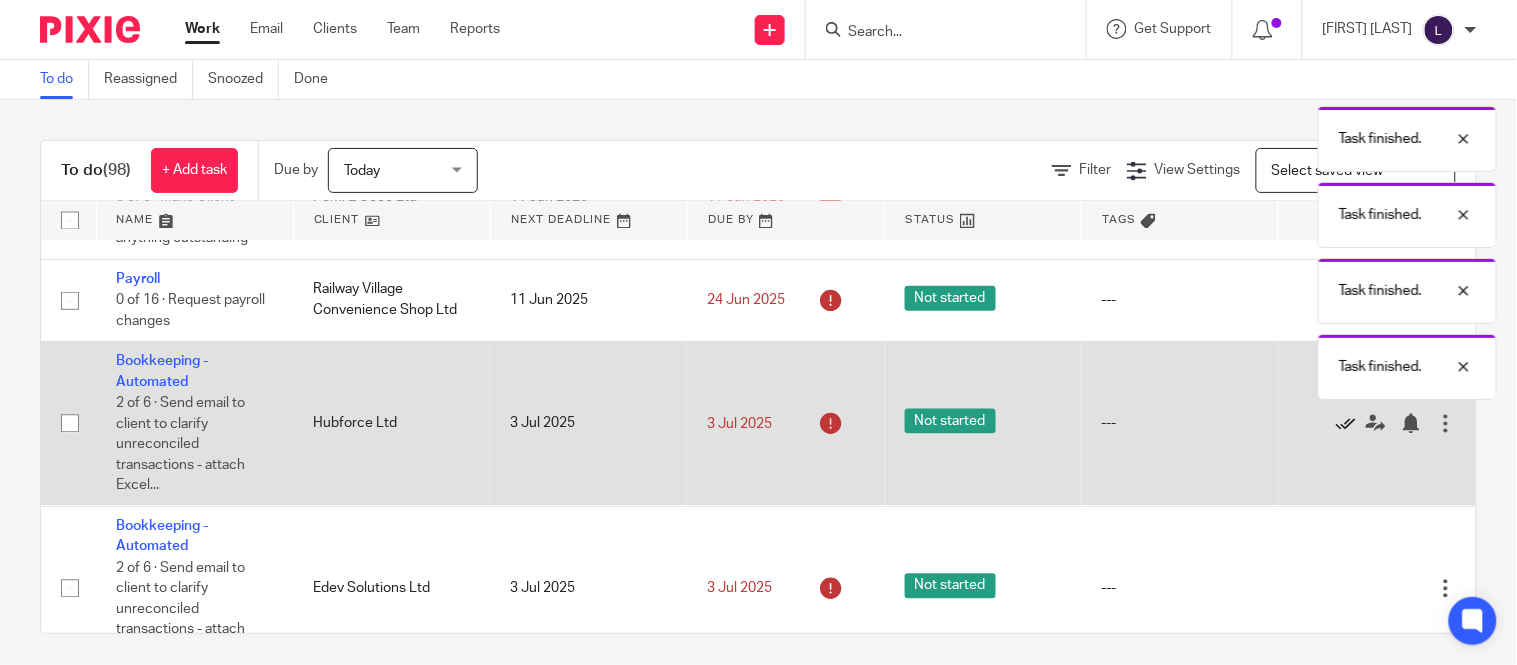 click at bounding box center (1346, 424) 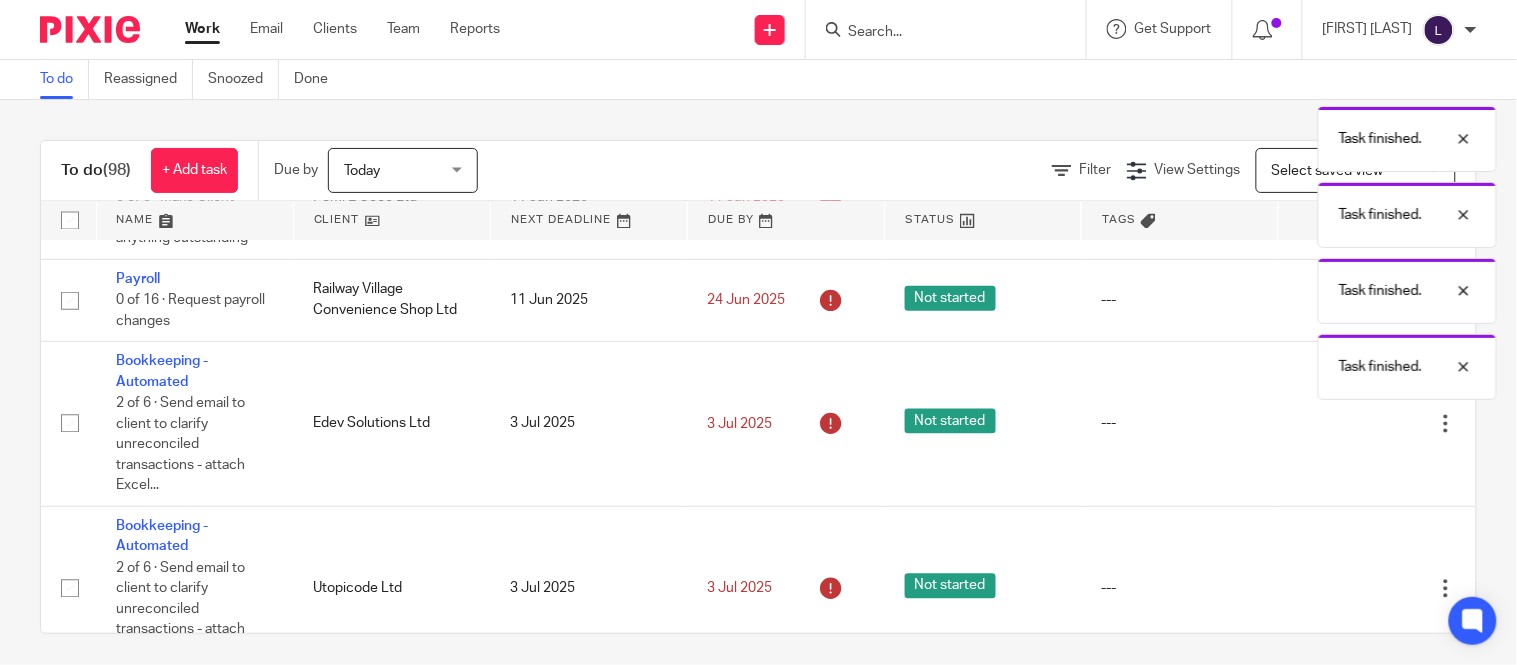 click at bounding box center (1346, 424) 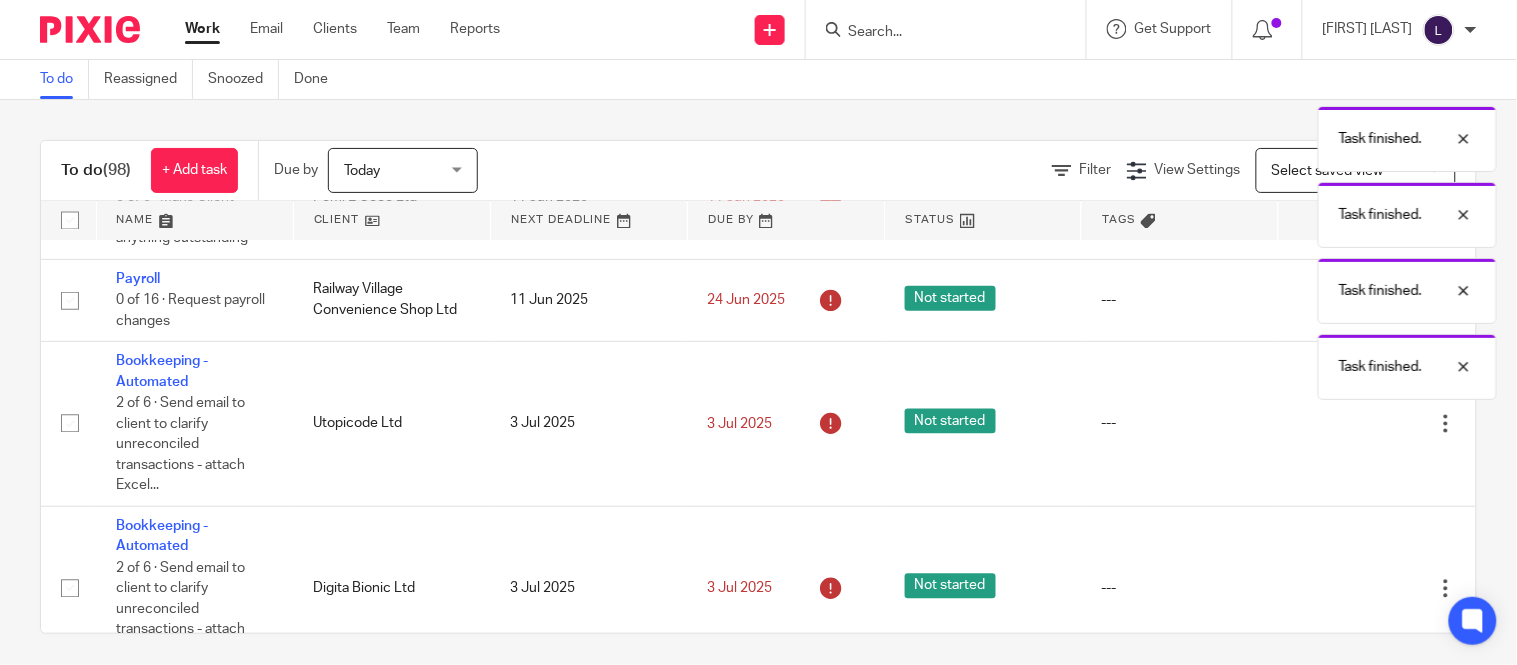 click at bounding box center [1346, 424] 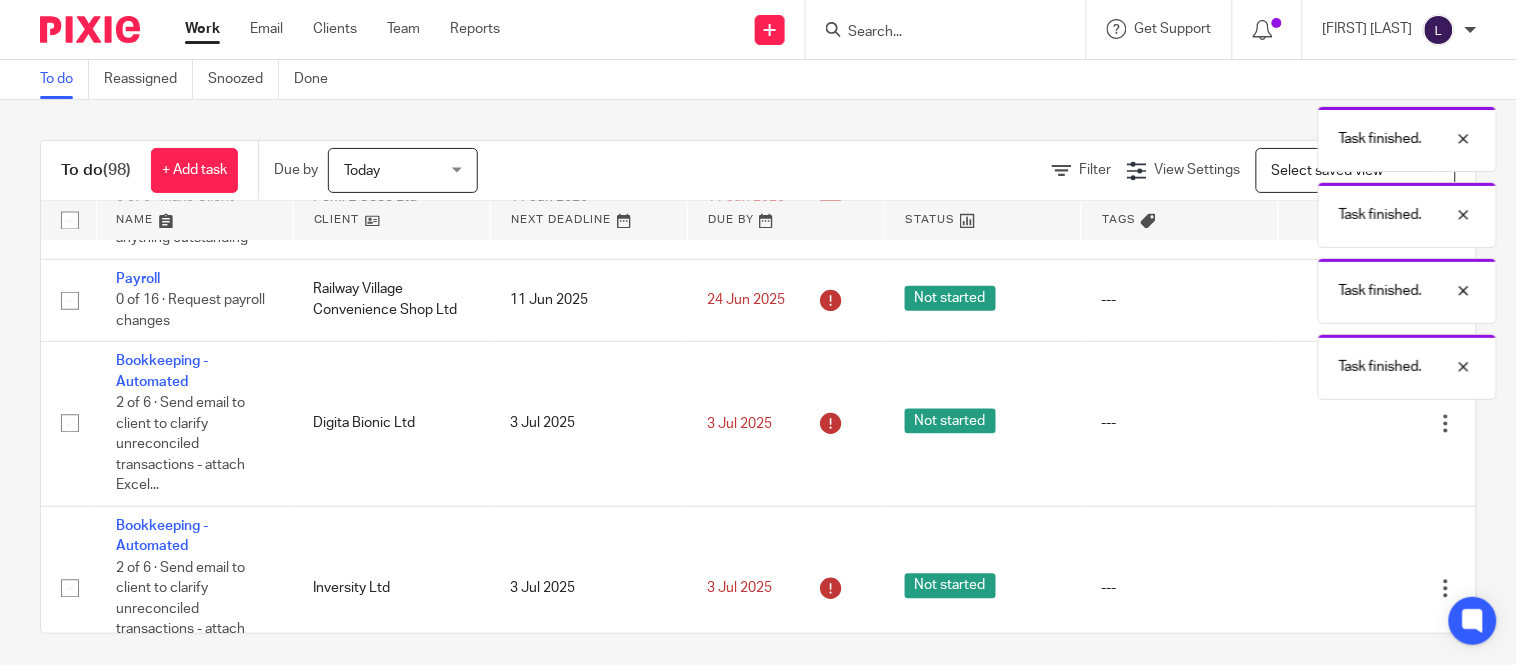 click at bounding box center [1346, 424] 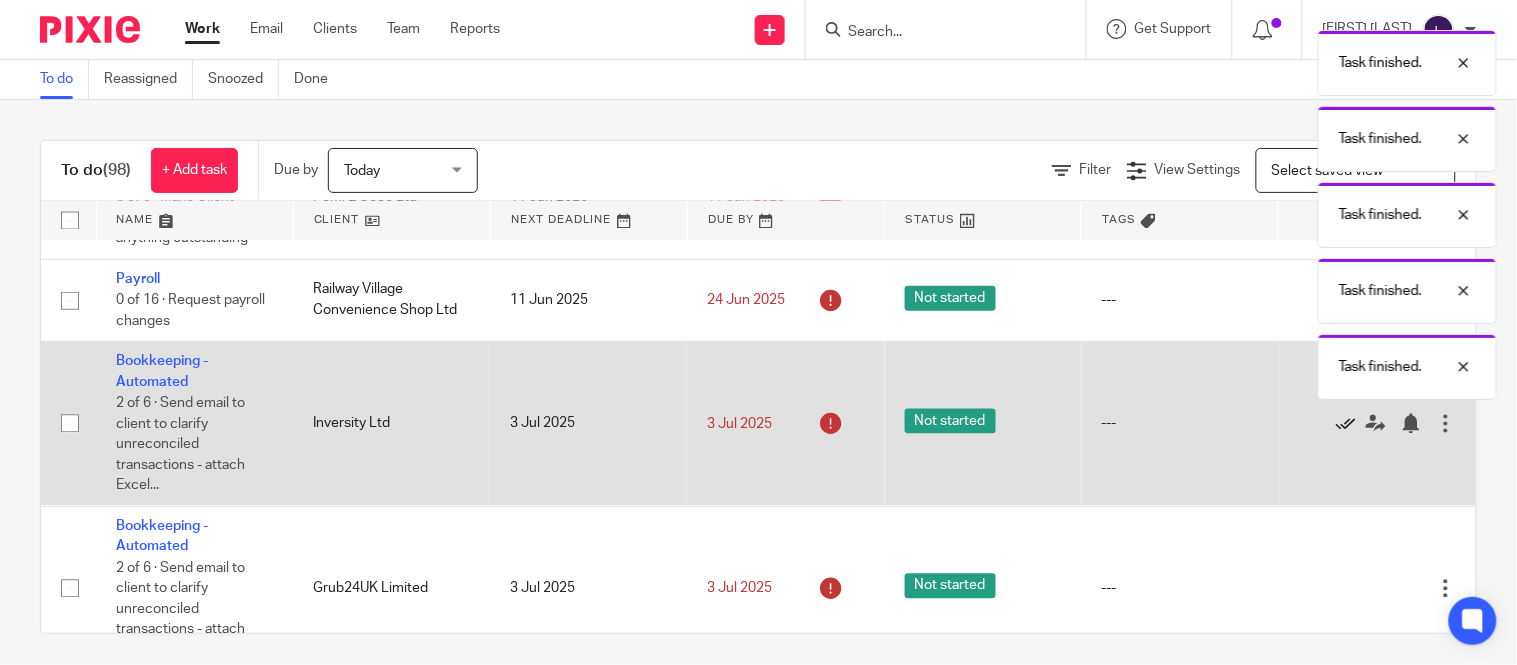 click at bounding box center (1346, 424) 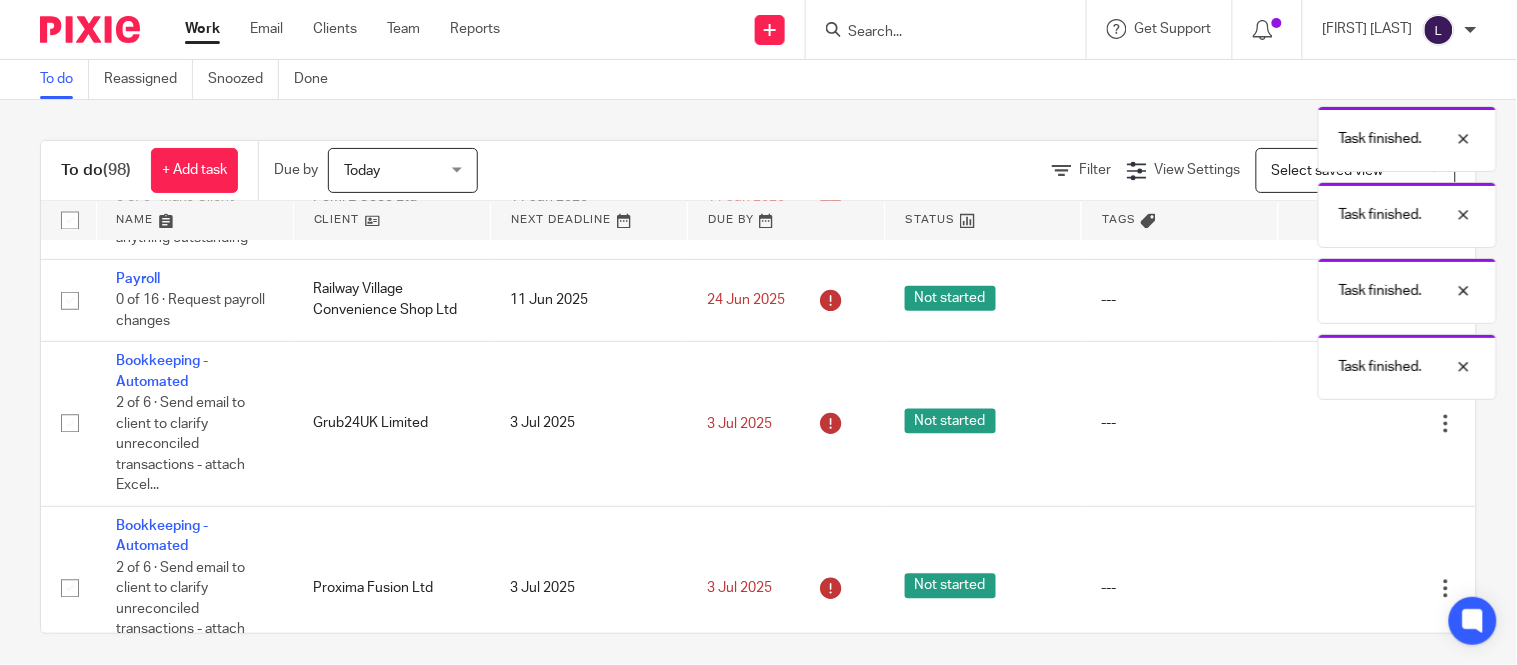 click at bounding box center (1346, 424) 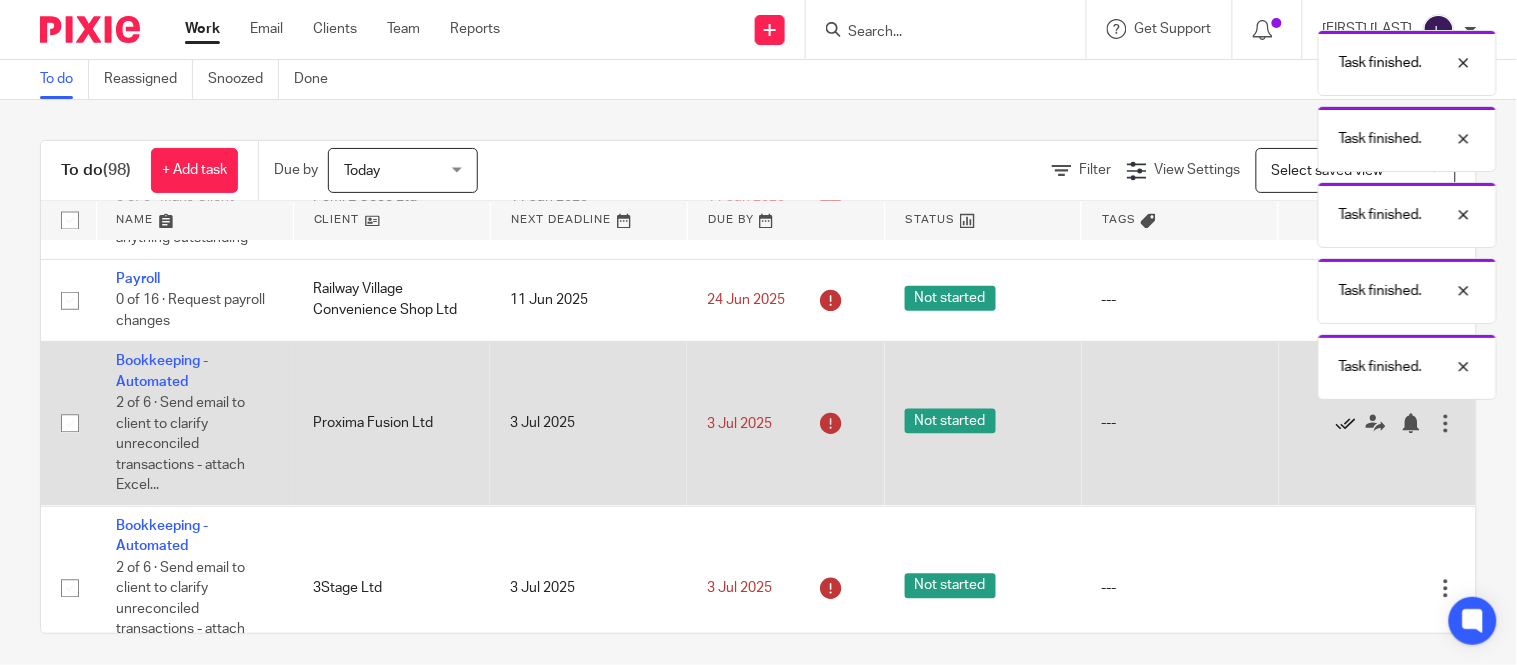 click at bounding box center (1346, 424) 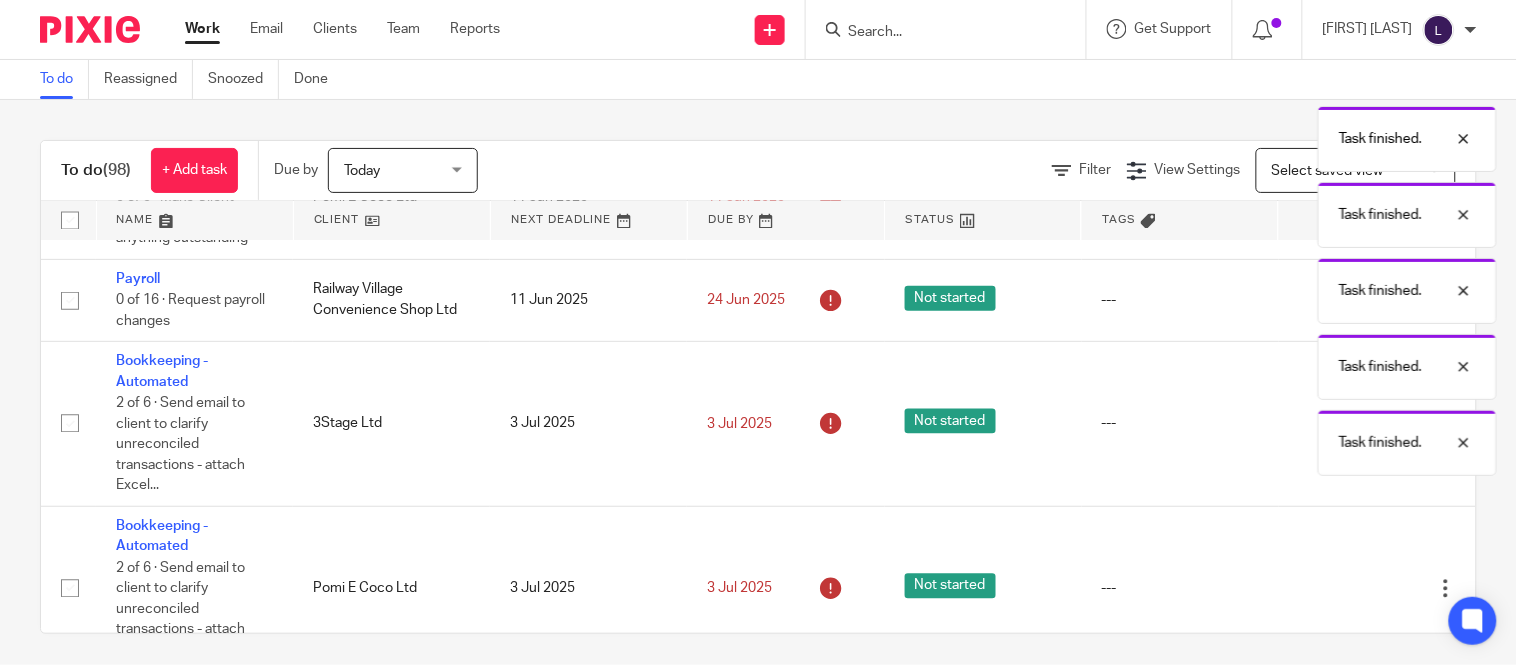 click on "Work
Email
Clients
Team
Reports
Work
Email
Clients
Team
Reports
Settings
Send new email
Create task
Add client" at bounding box center [758, 332] 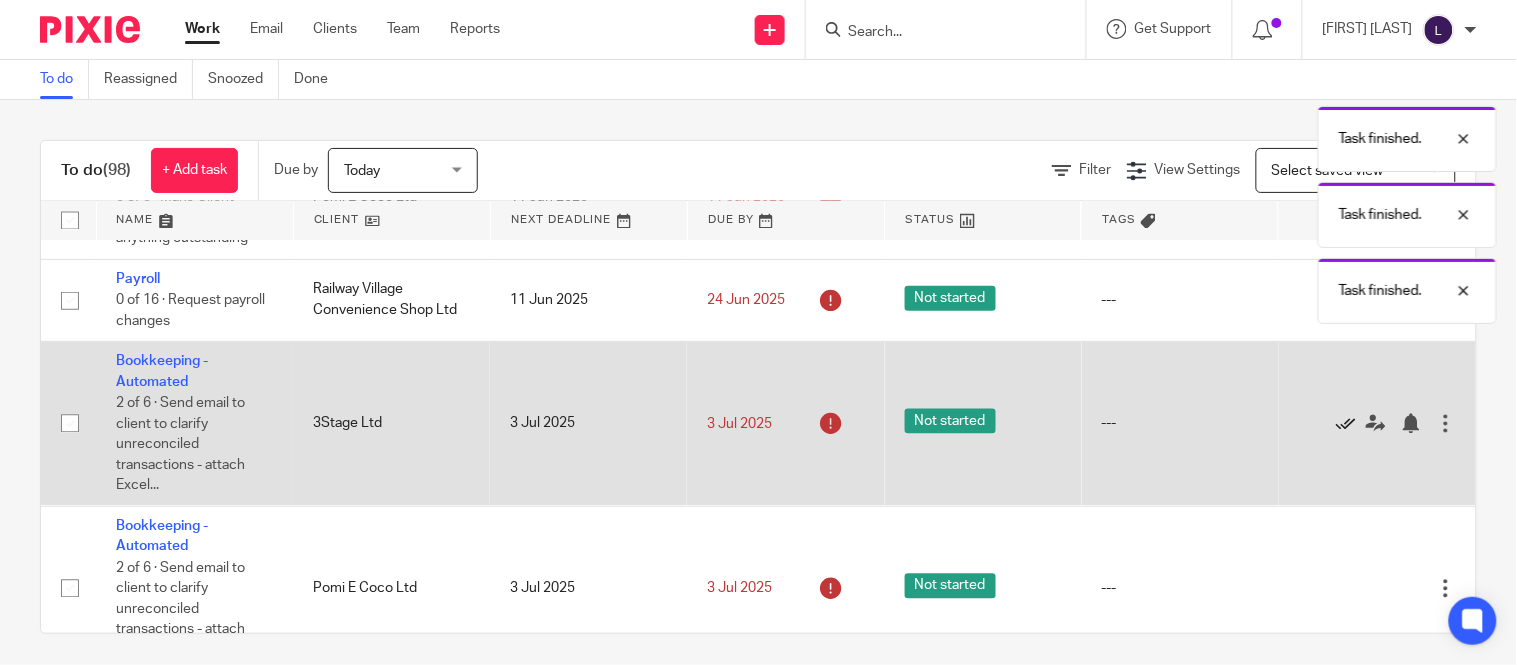click at bounding box center (1346, 424) 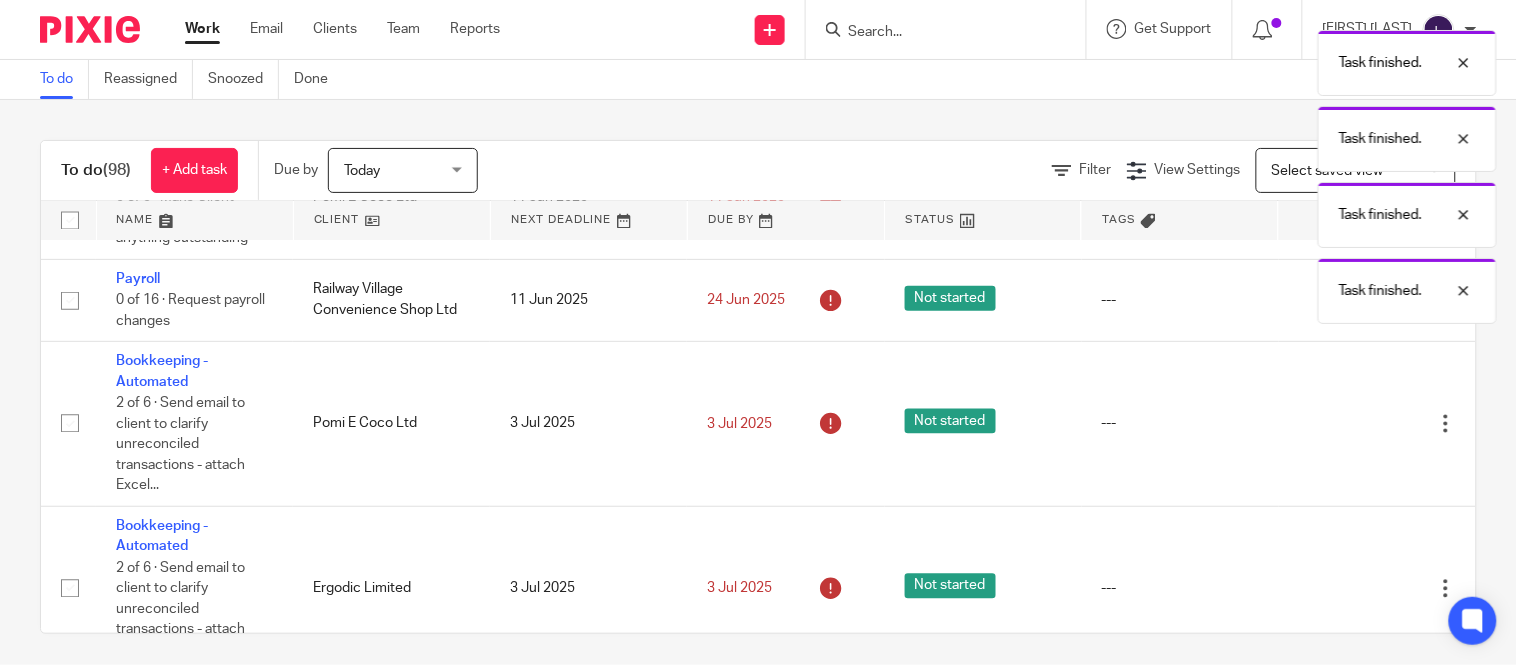 click at bounding box center [1346, 424] 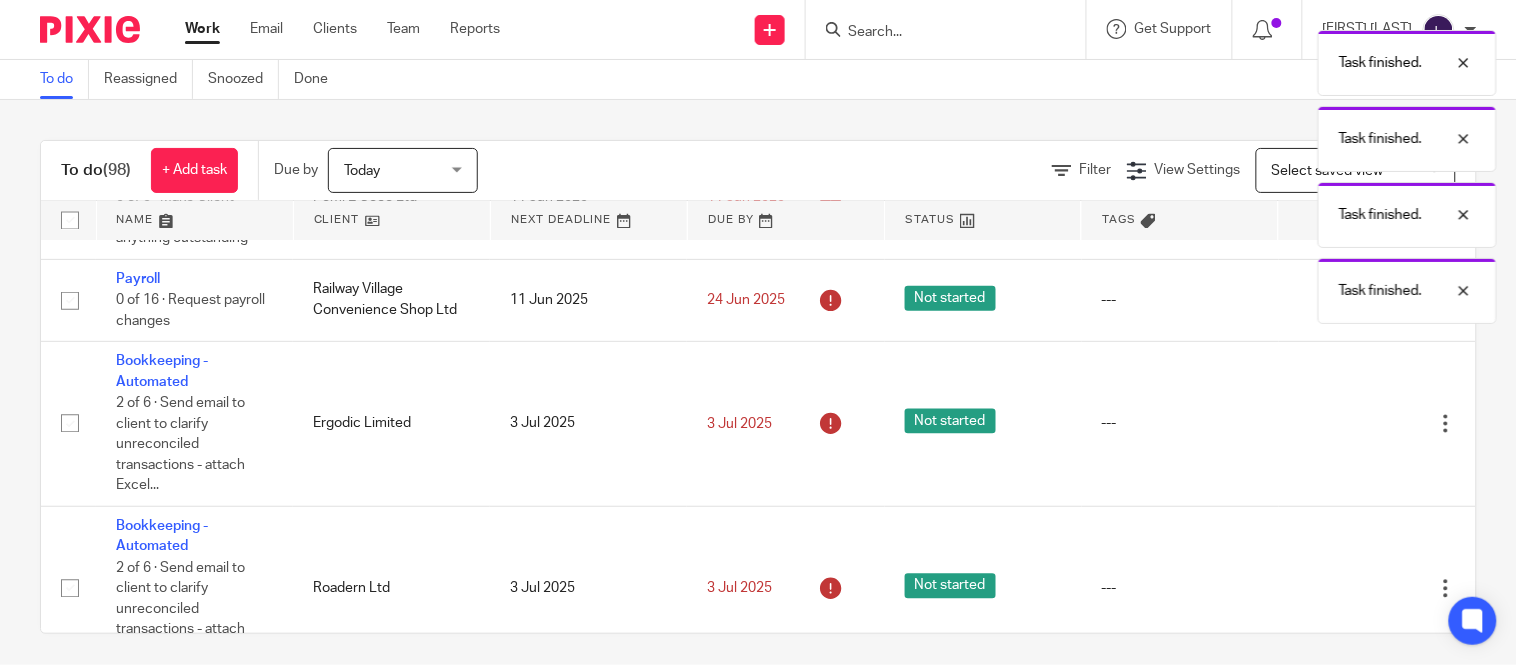 click at bounding box center (1346, 424) 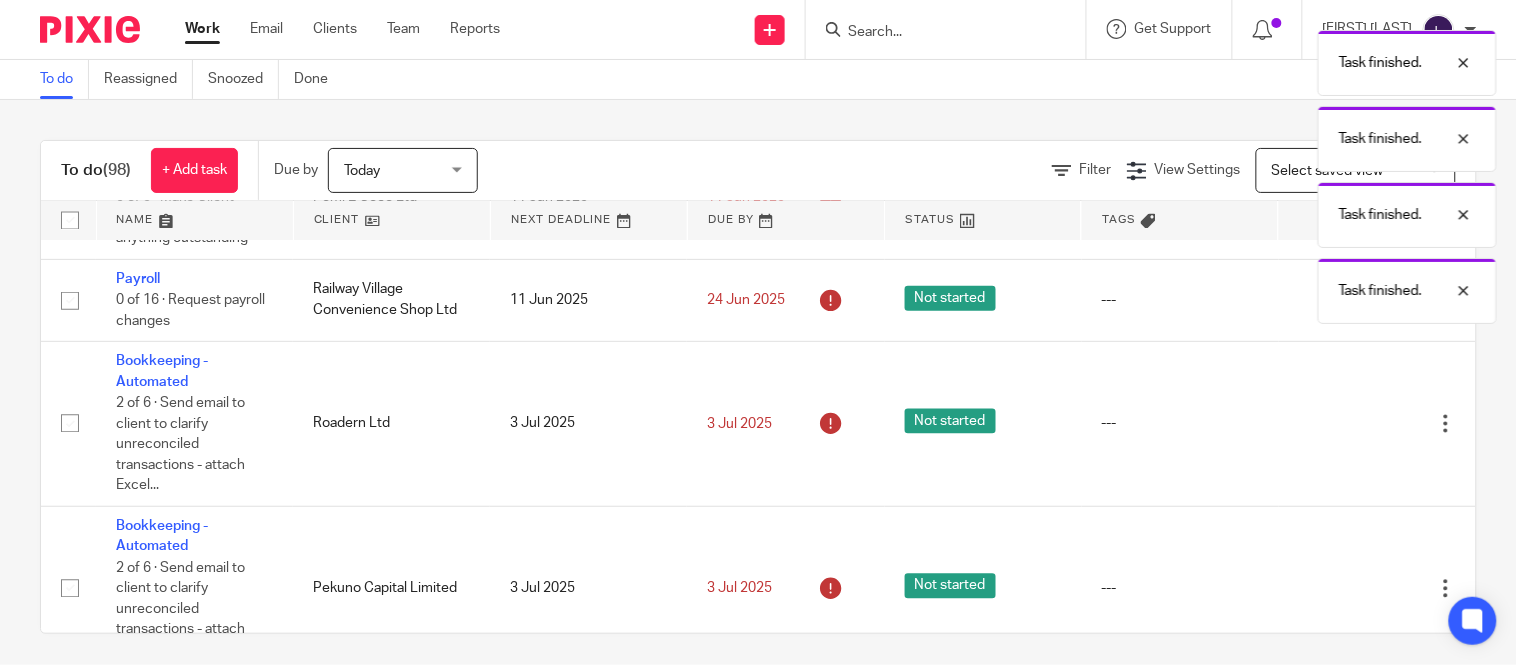 click at bounding box center [1346, 424] 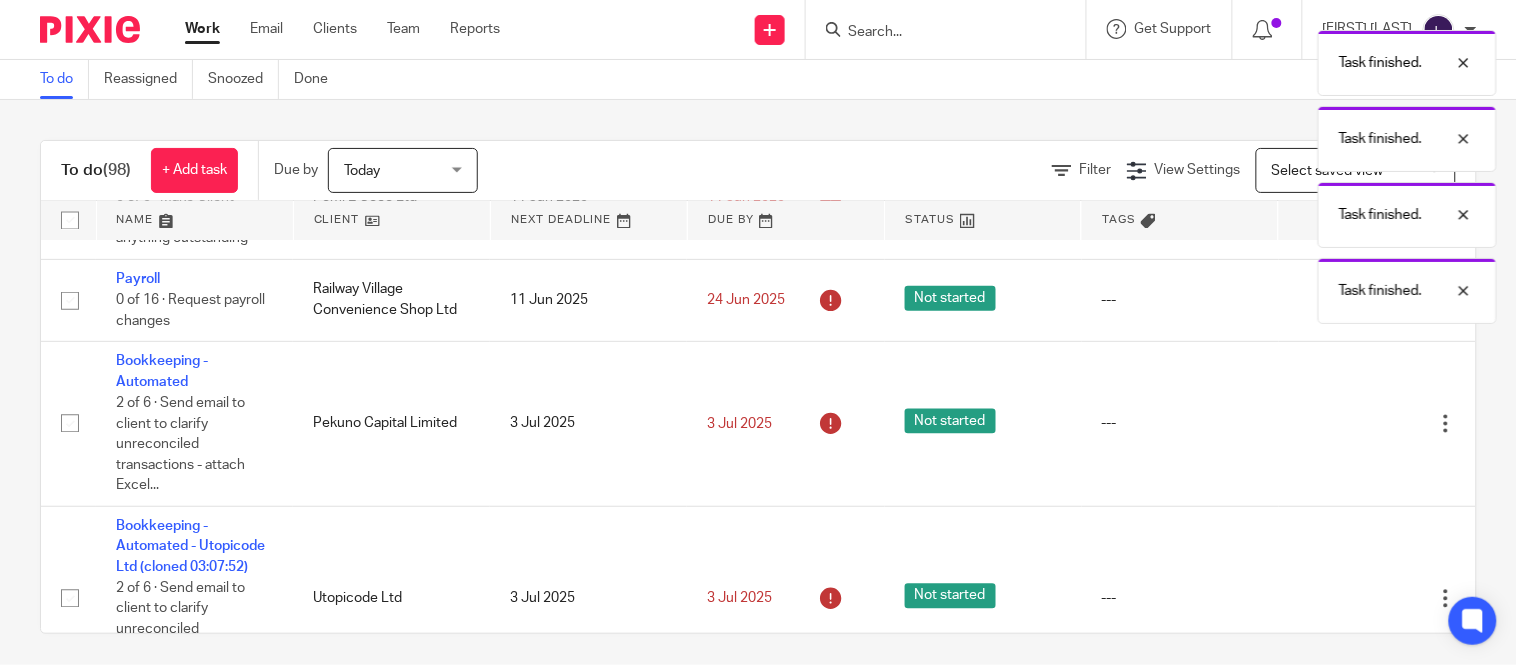click at bounding box center (1346, 424) 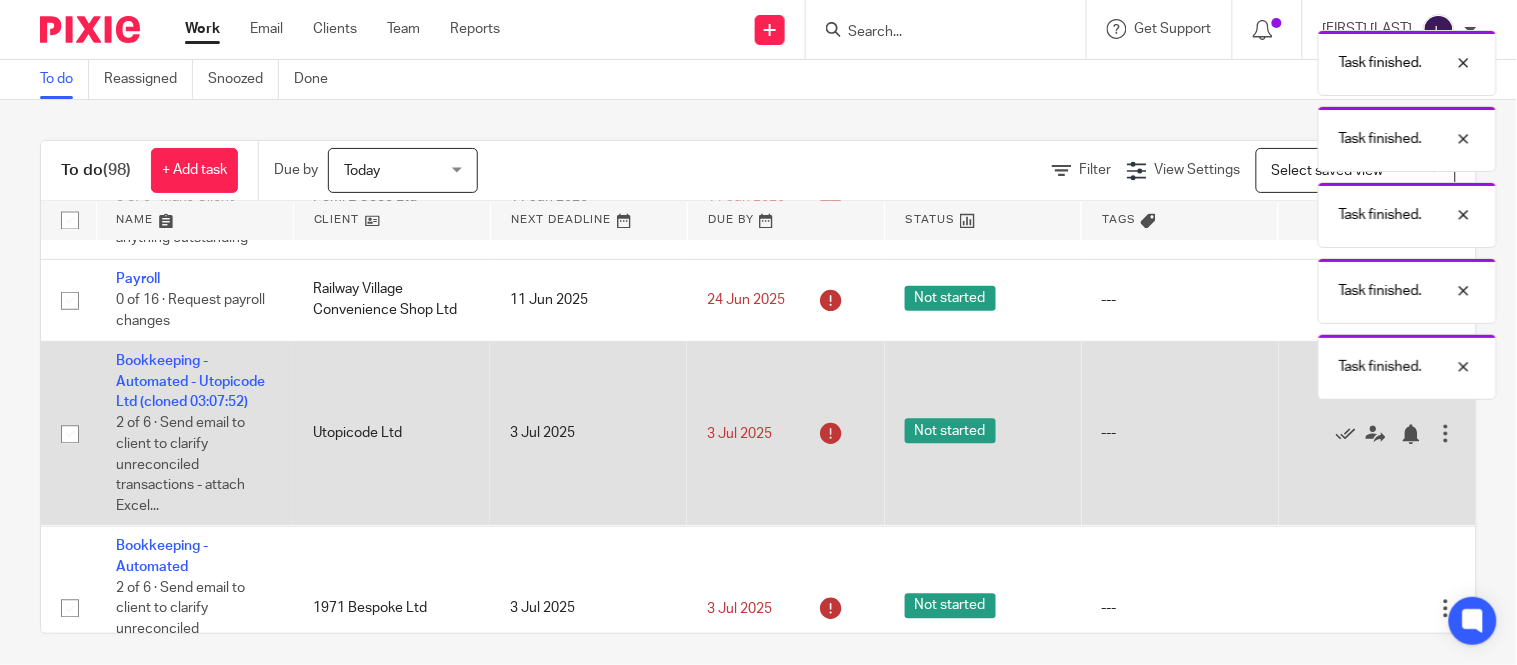 click on "Edit task
Delete" at bounding box center [1377, 434] 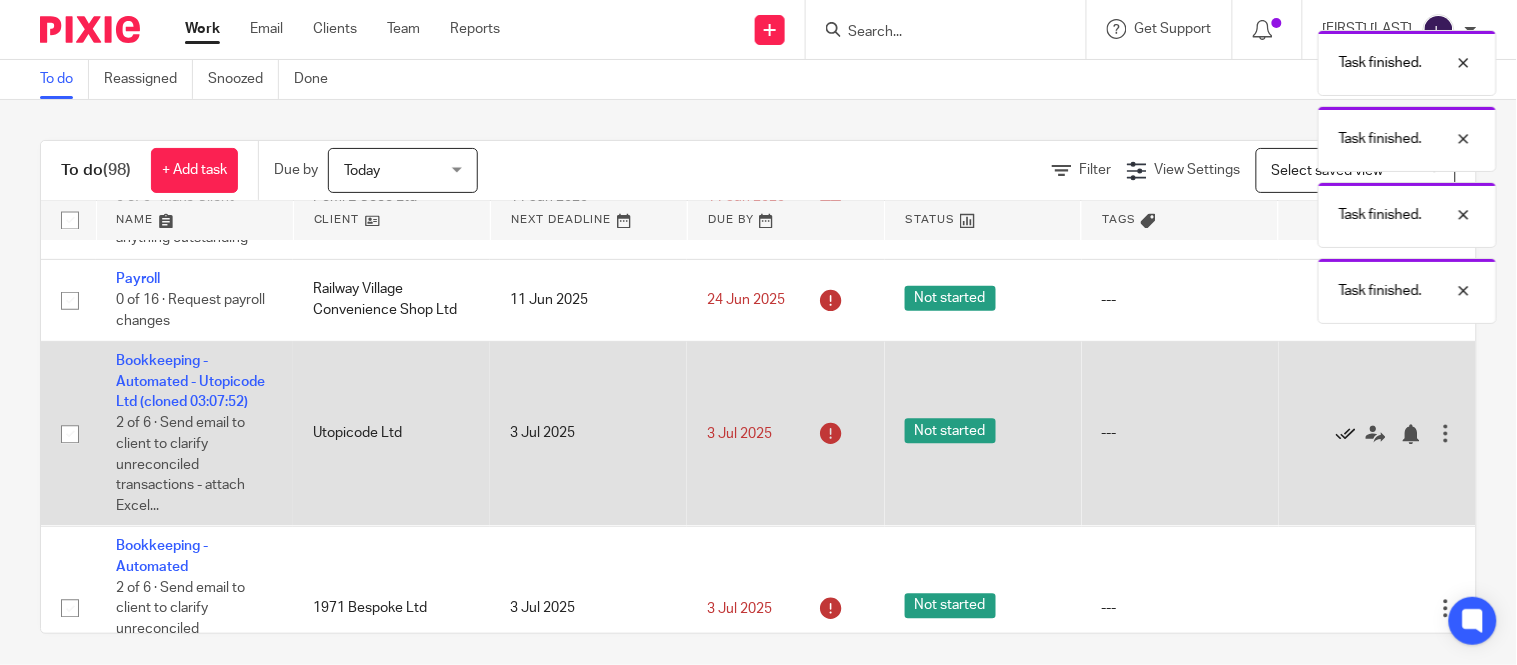 click at bounding box center (1346, 435) 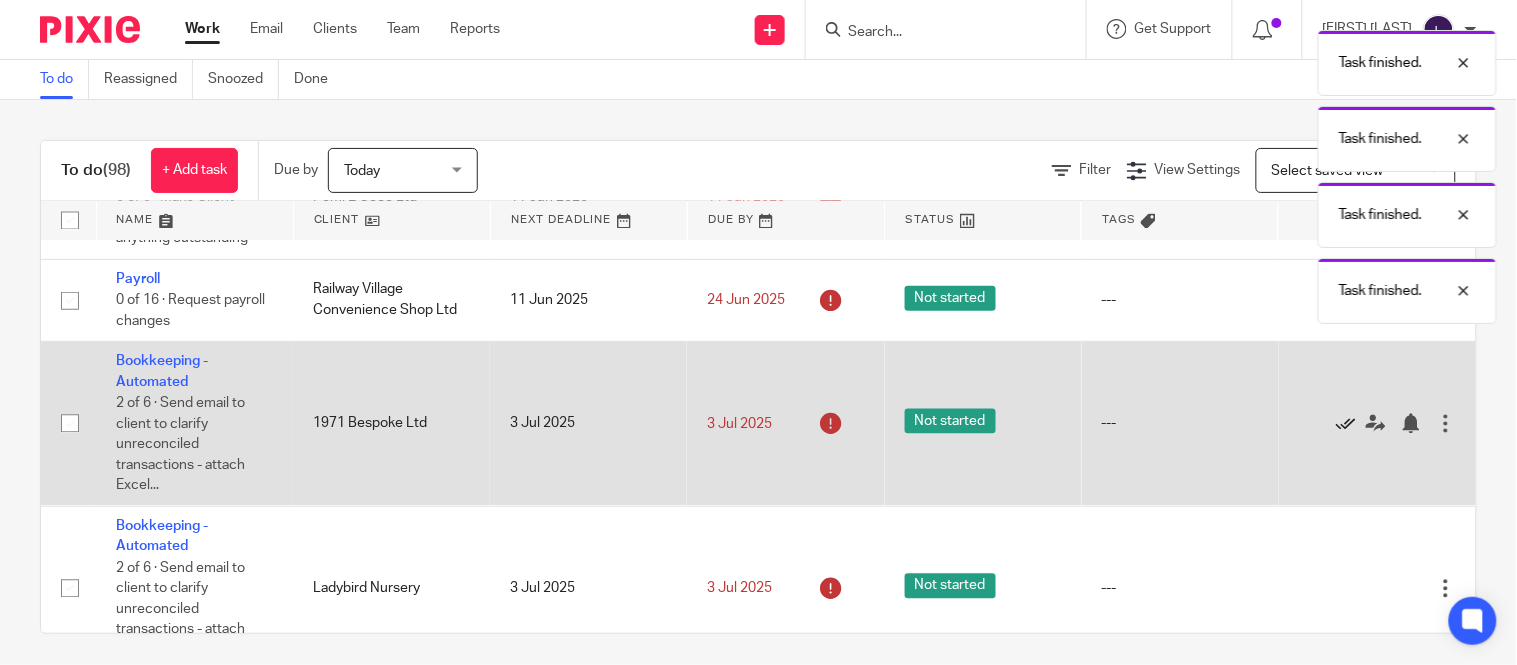 click at bounding box center (1346, 424) 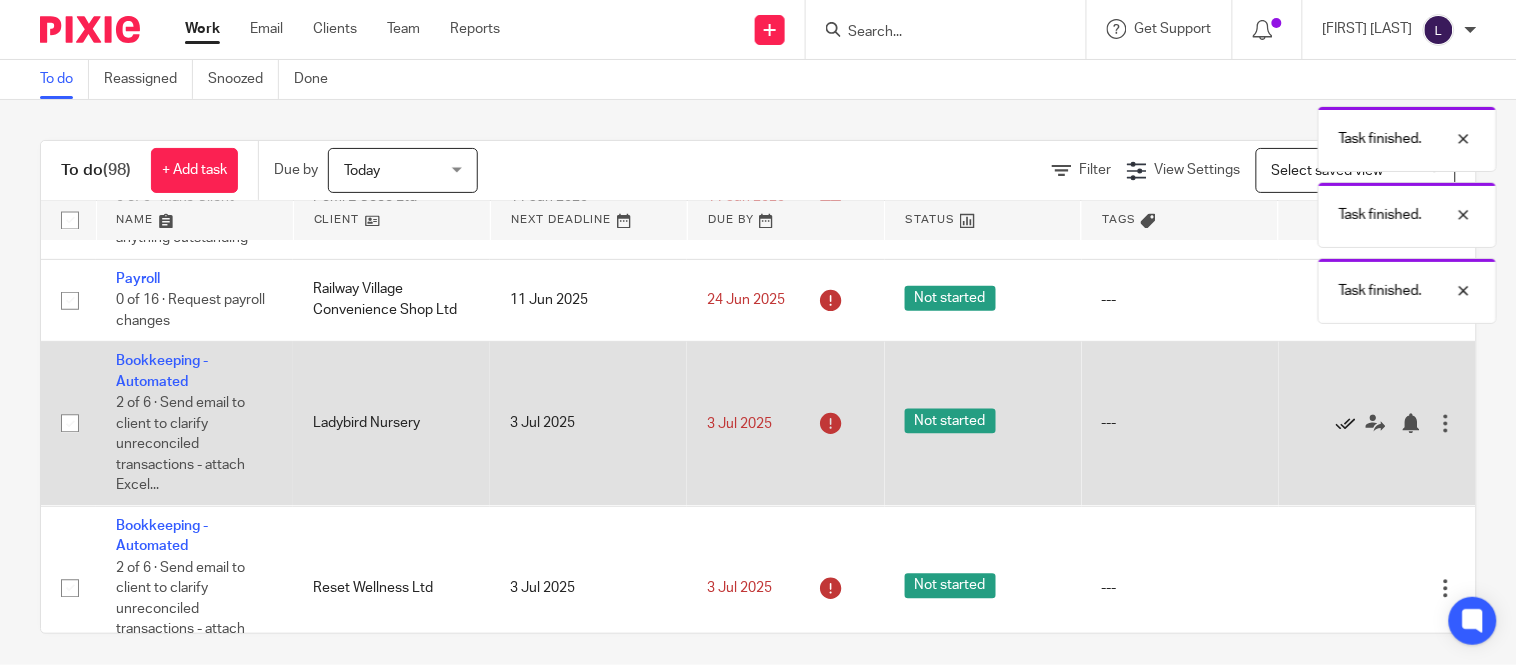 click at bounding box center (1346, 424) 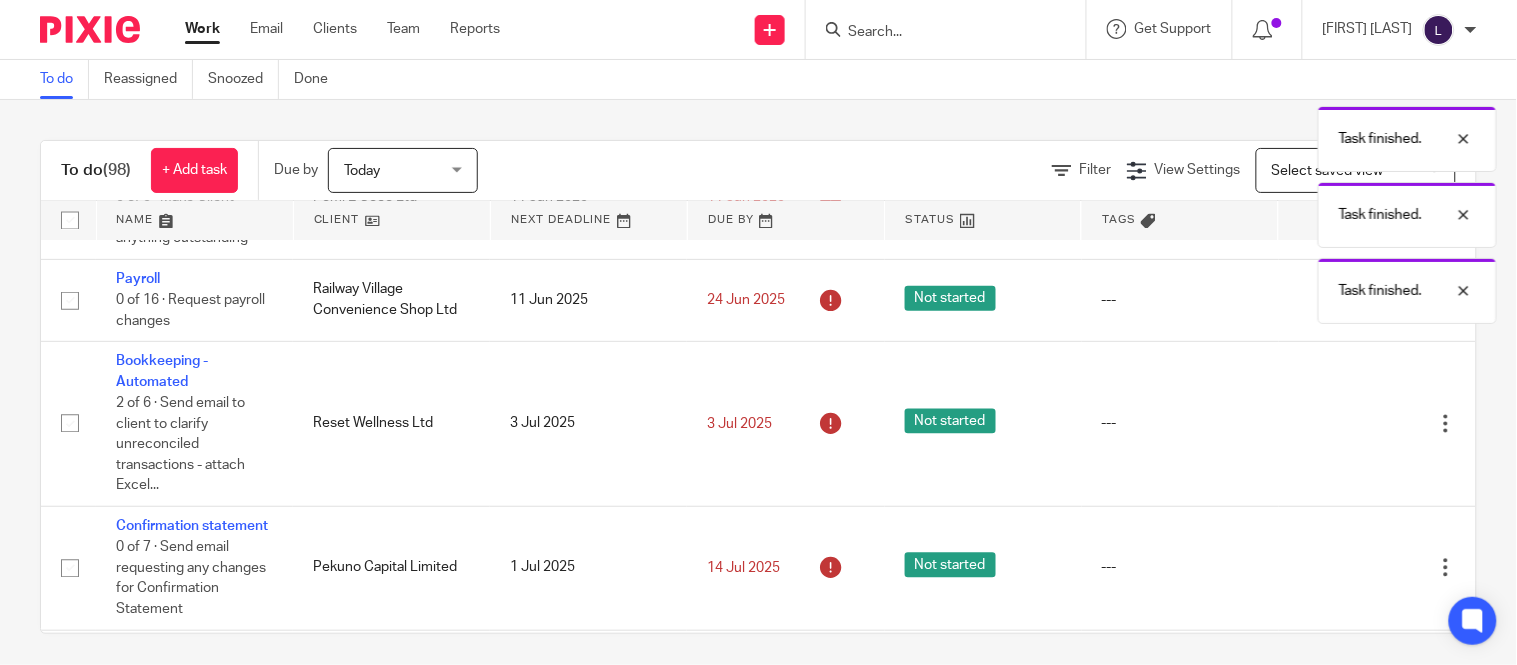 click at bounding box center (1346, 424) 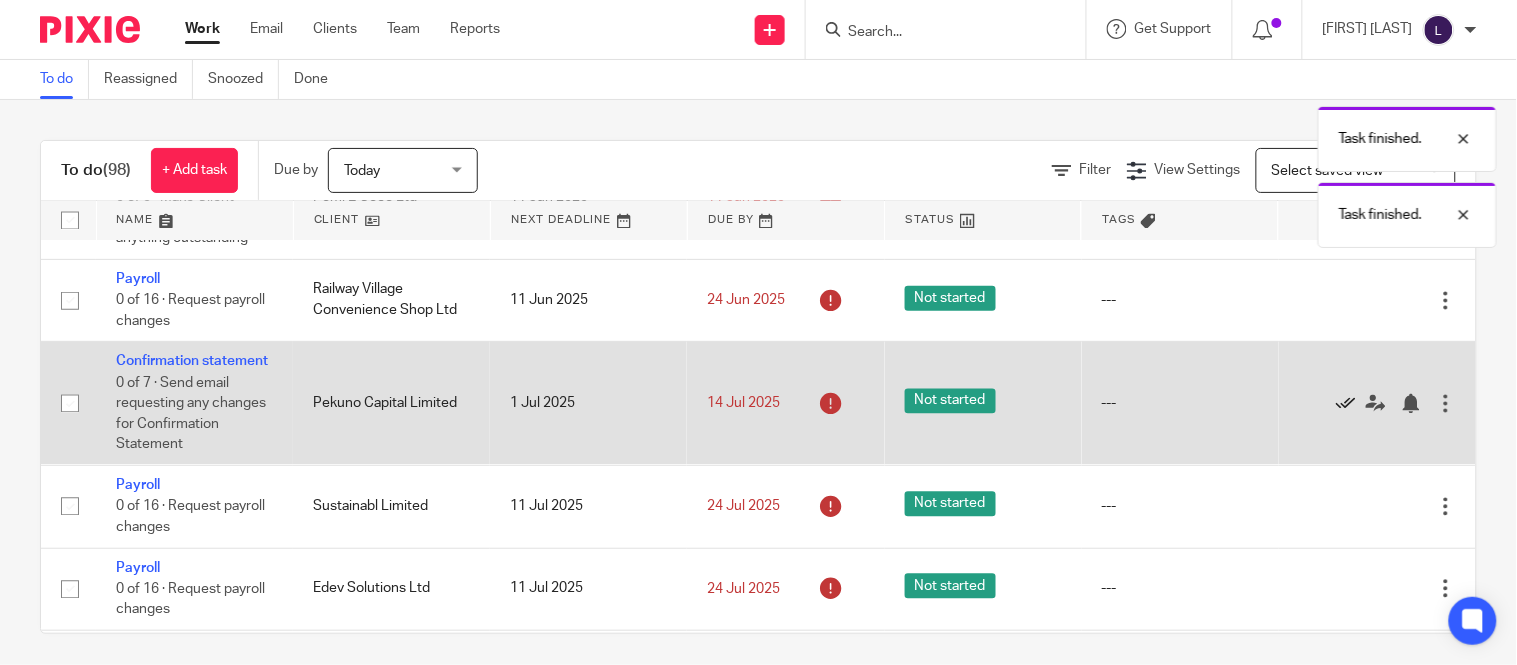 click at bounding box center [1346, 404] 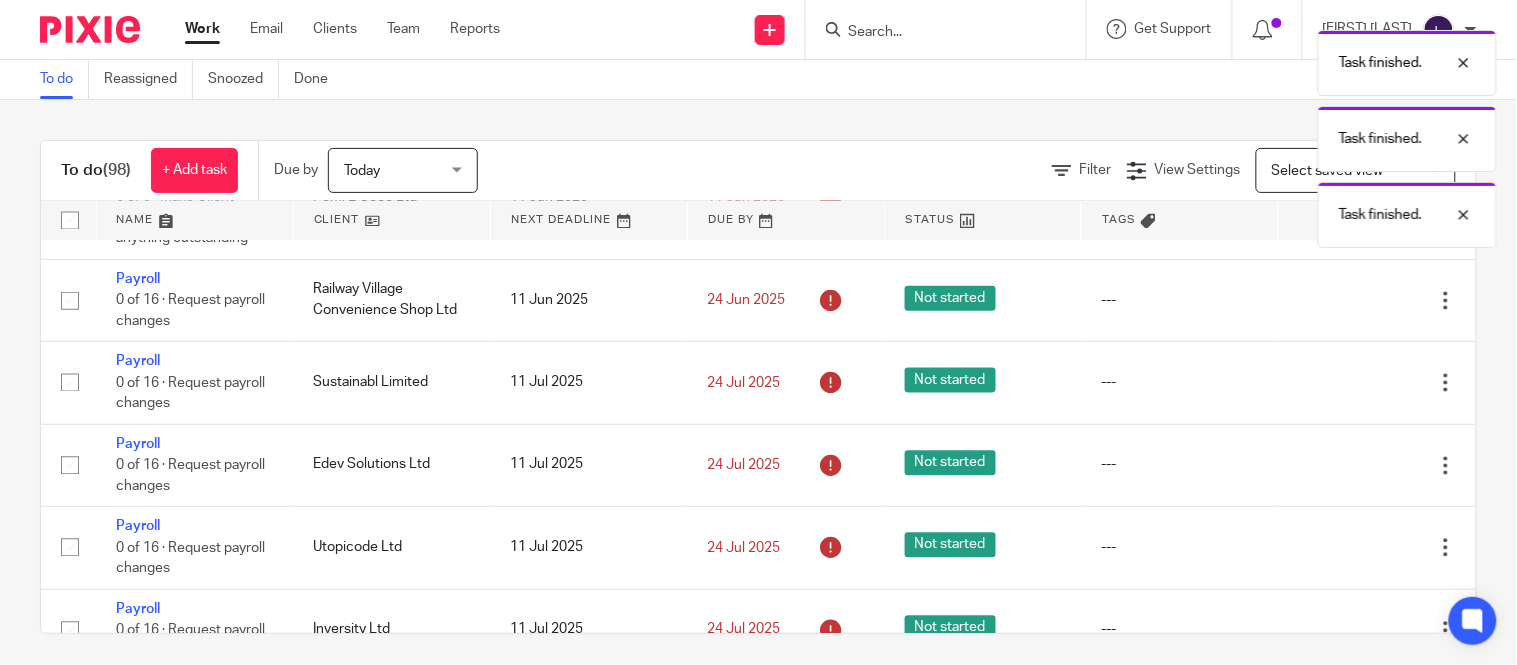 click on "Edit task
Delete" at bounding box center (1377, 465) 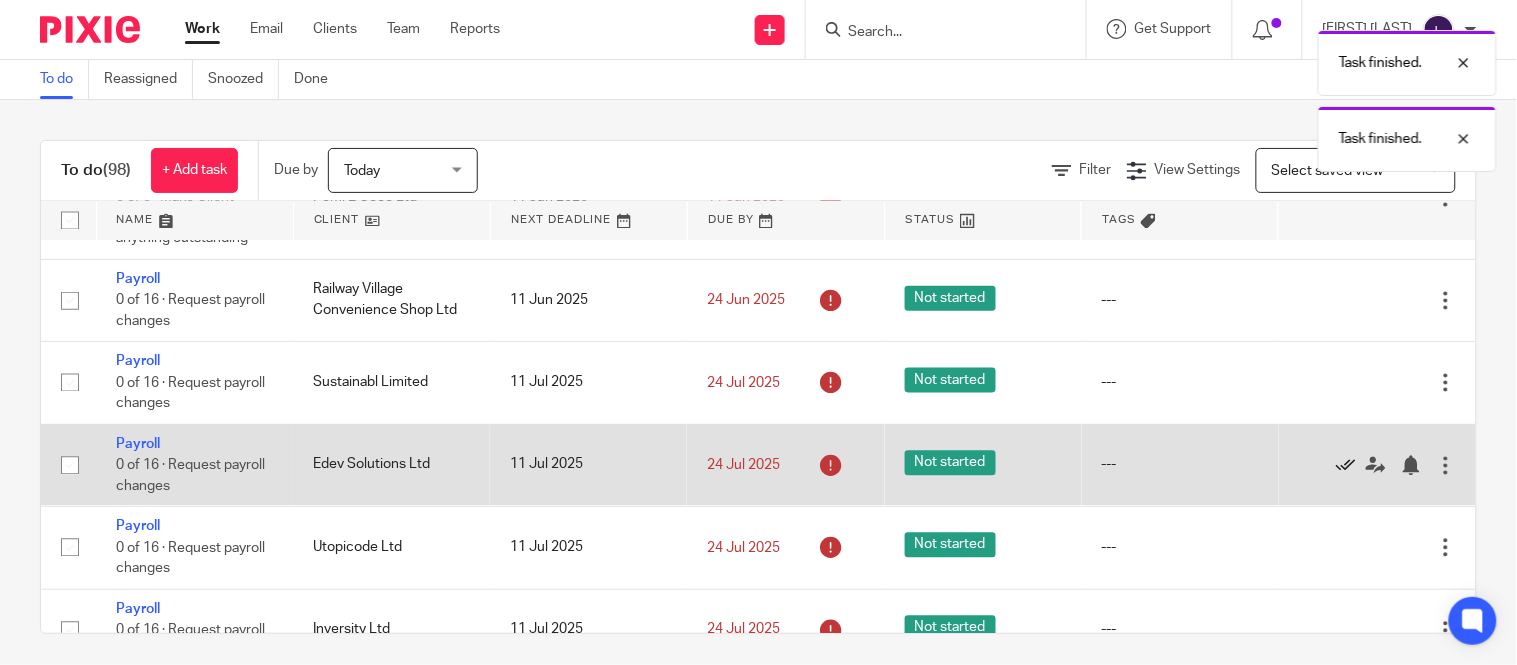 click at bounding box center [1346, 466] 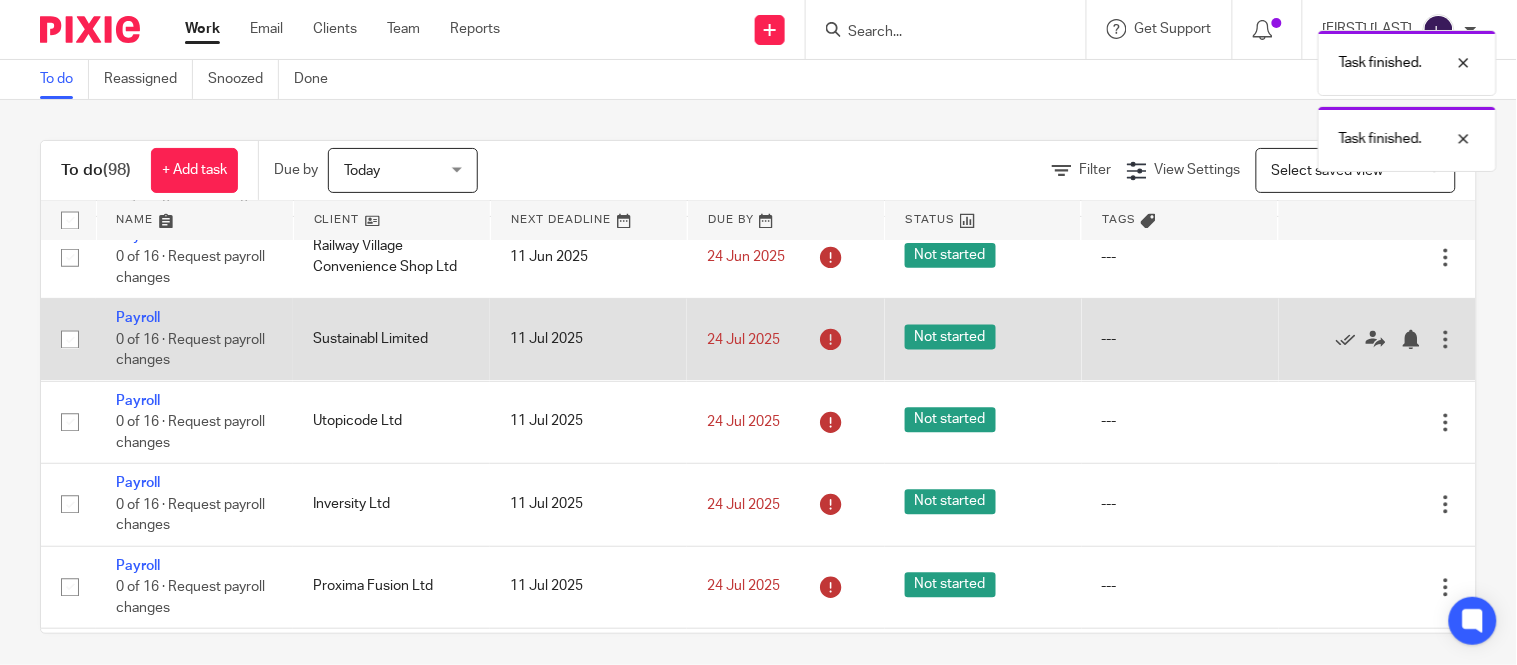 scroll, scrollTop: 1054, scrollLeft: 0, axis: vertical 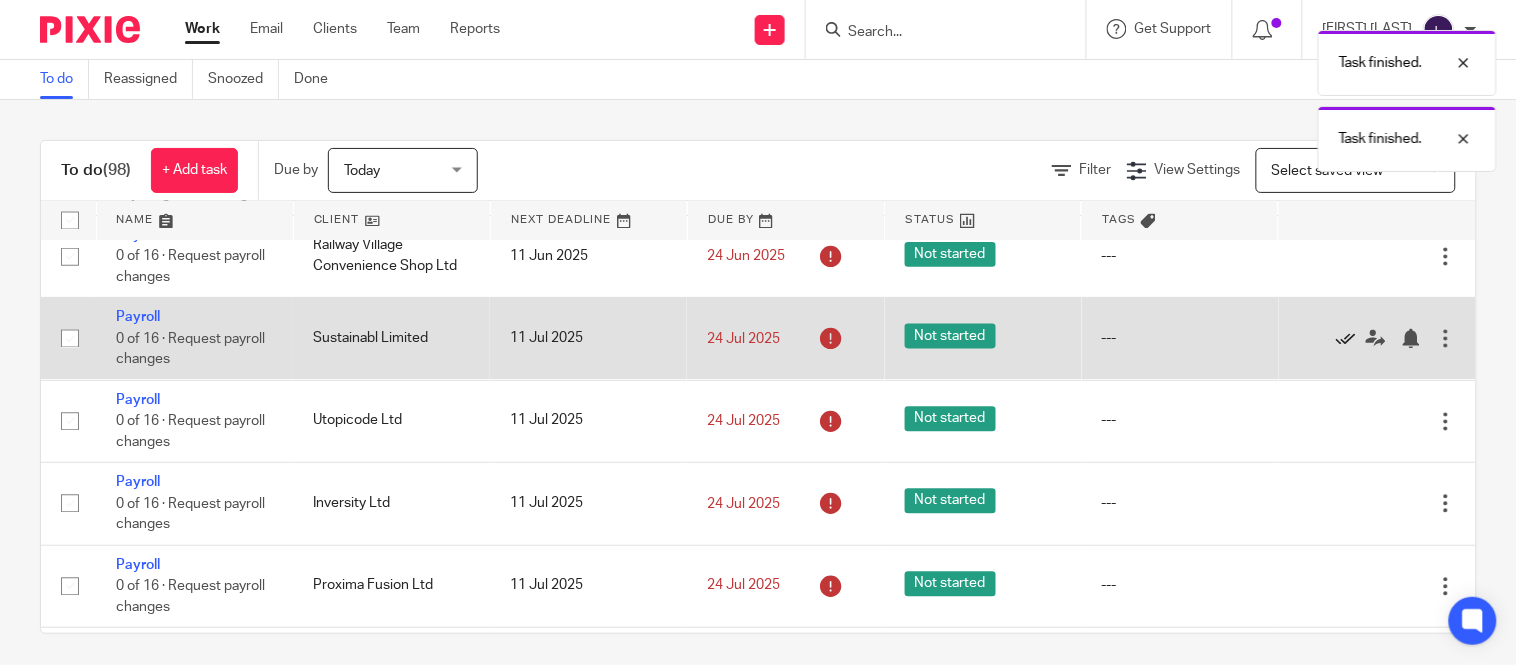 click at bounding box center [1346, 339] 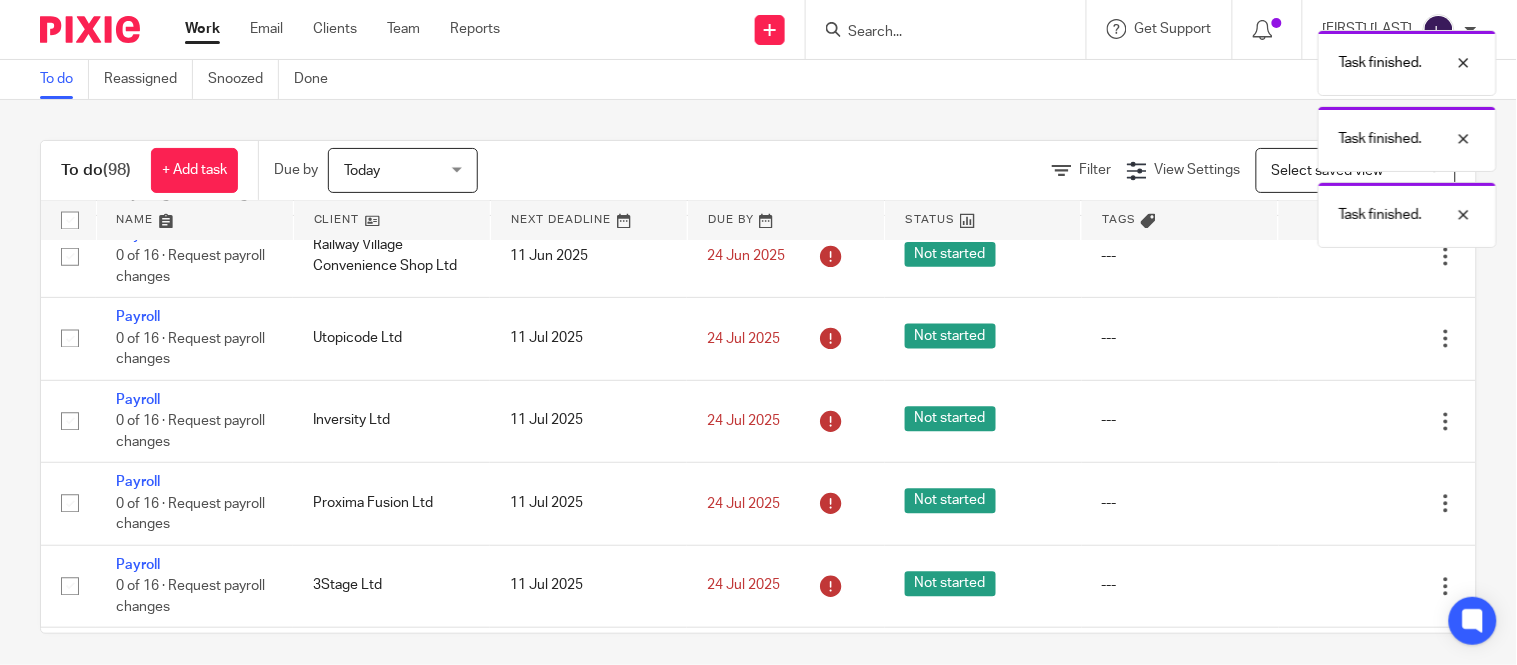 click at bounding box center [1346, 339] 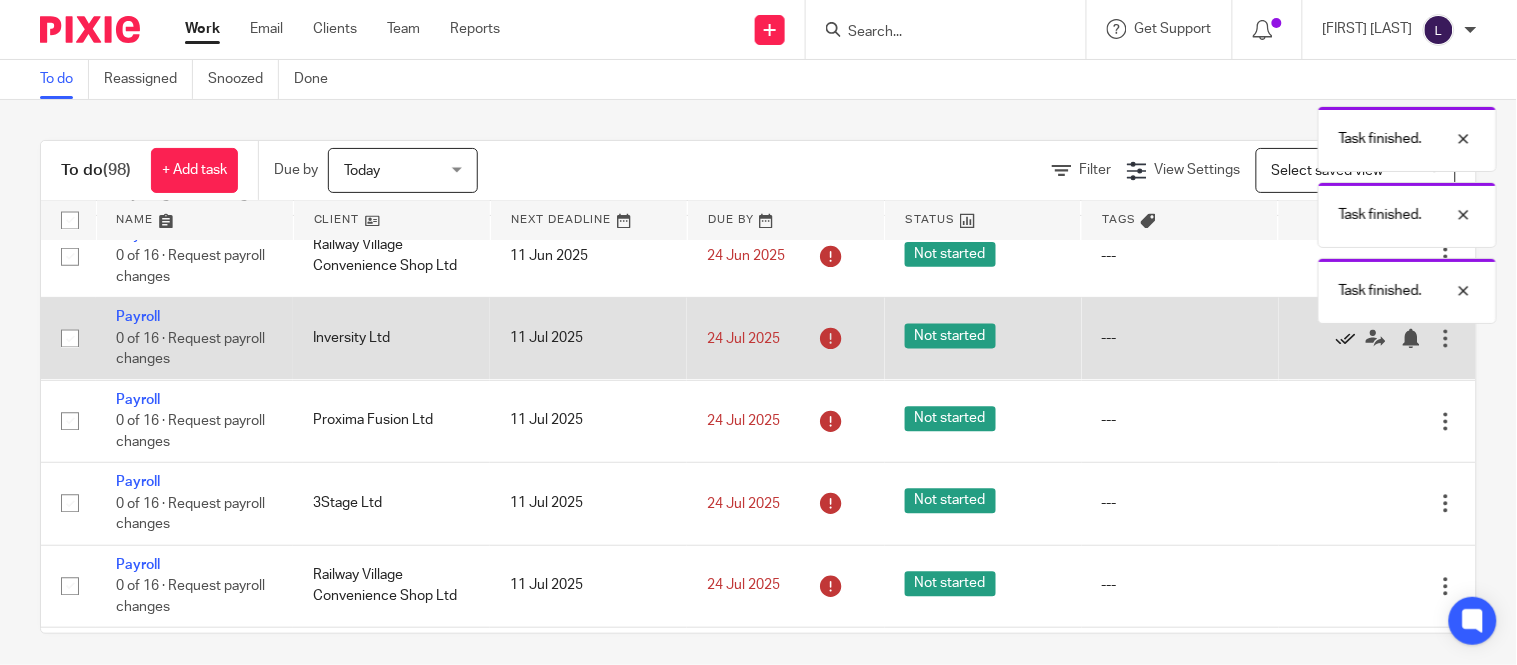 click at bounding box center [1346, 339] 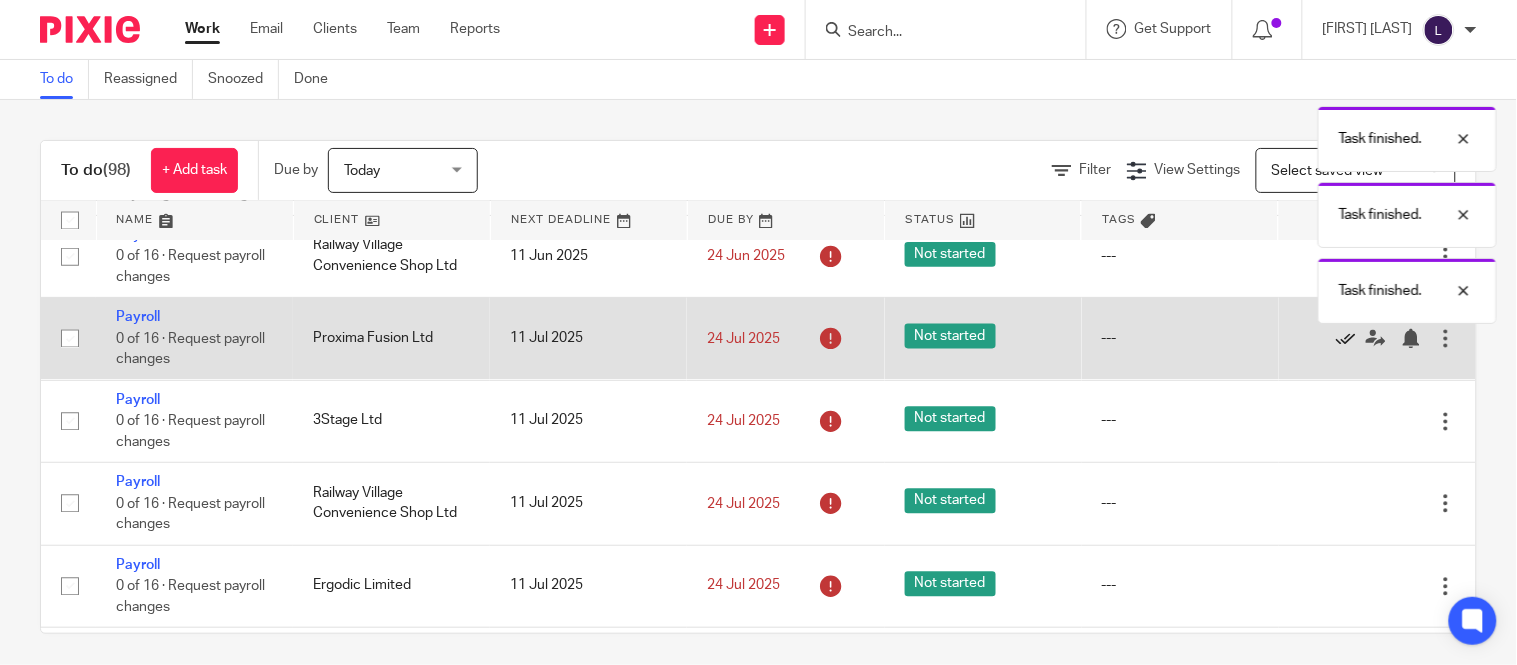click at bounding box center [1346, 339] 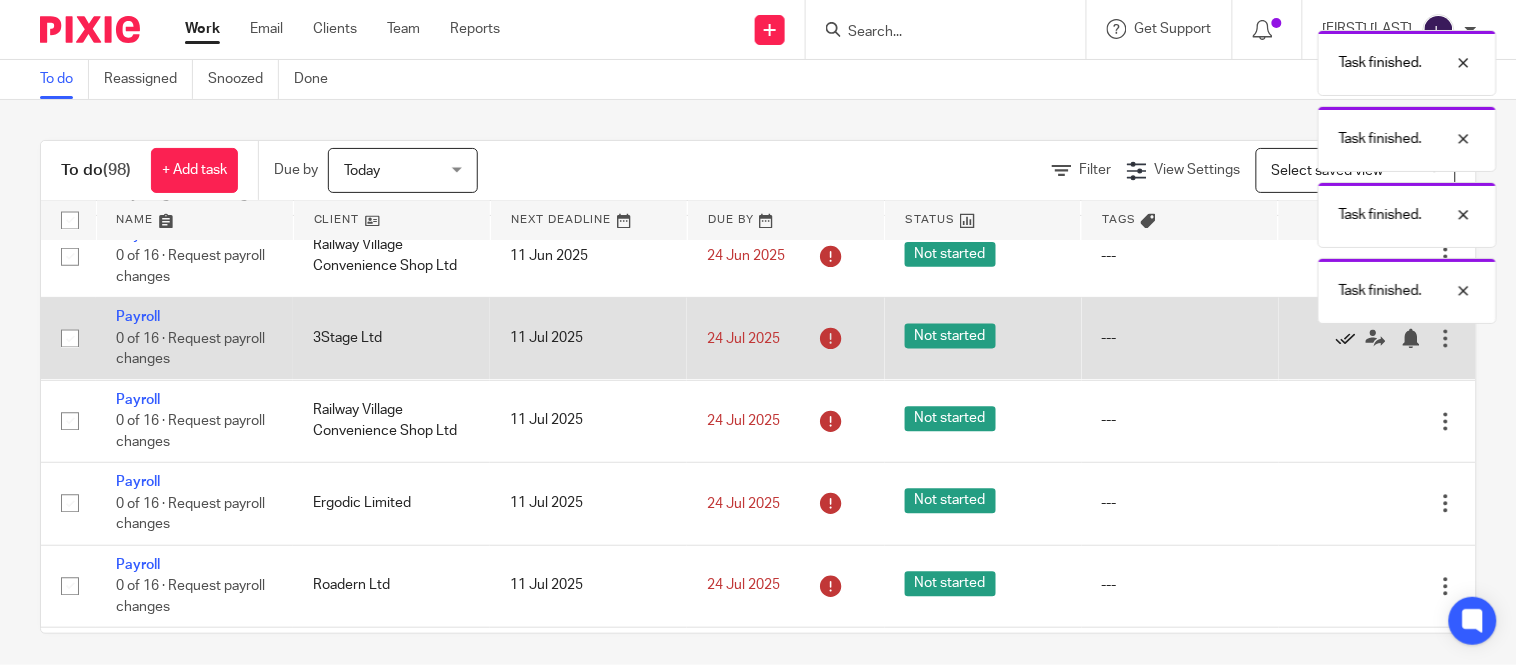 click at bounding box center (1346, 339) 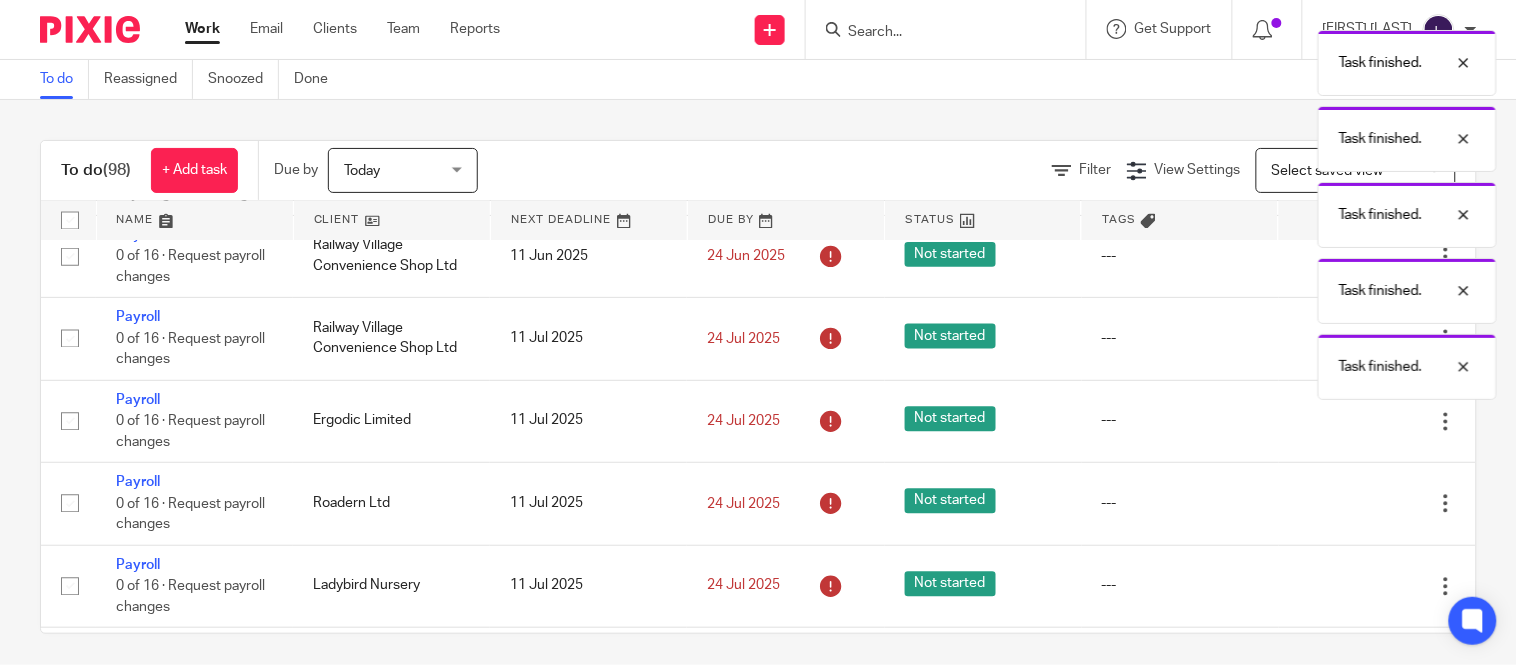 click on "Task finished. Task finished. Task finished. Task finished. Task finished." at bounding box center [1128, 210] 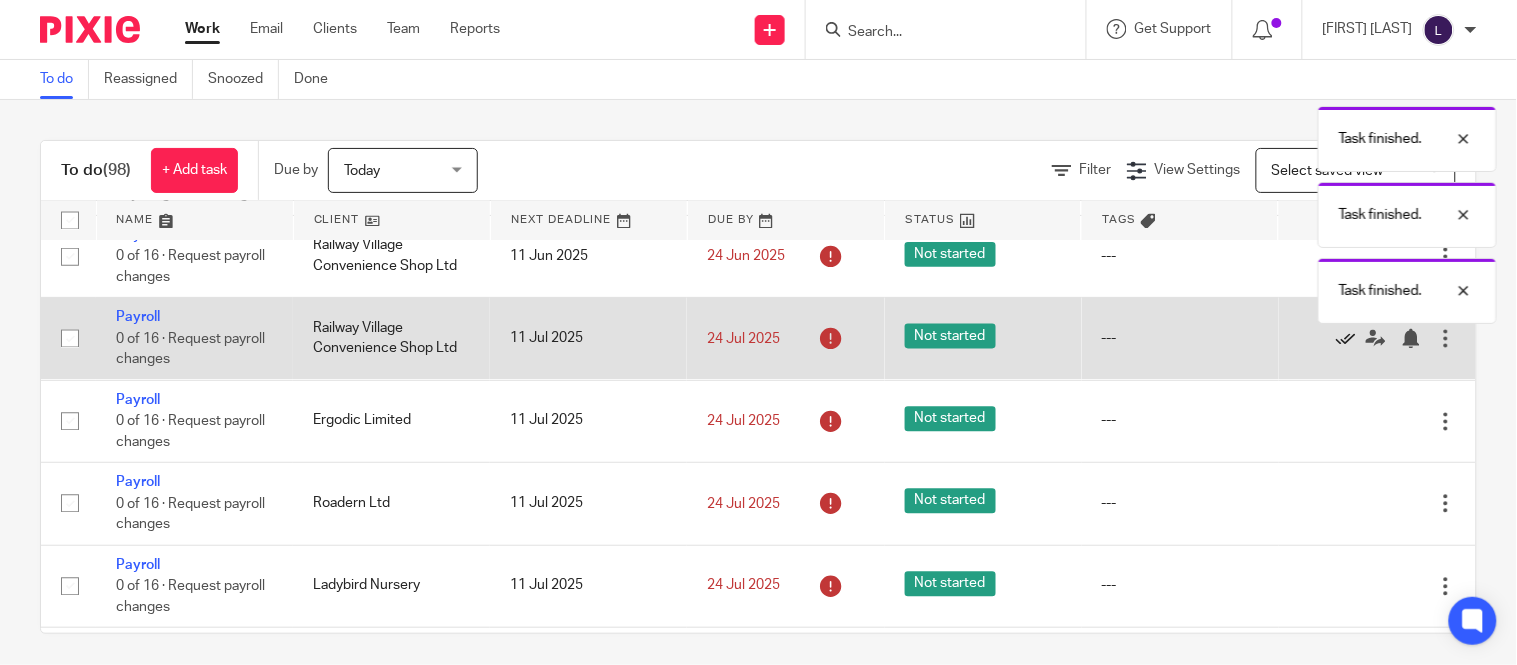 click at bounding box center (1346, 339) 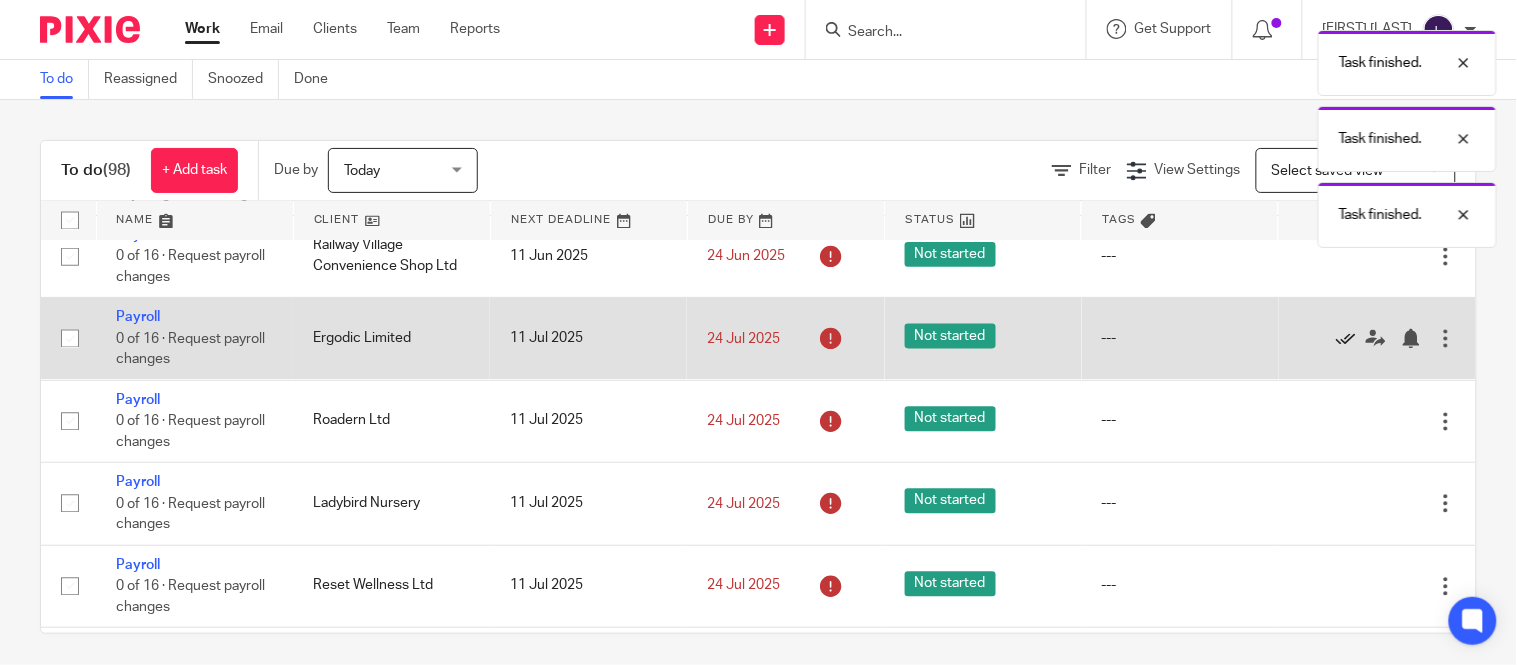 click at bounding box center [1346, 339] 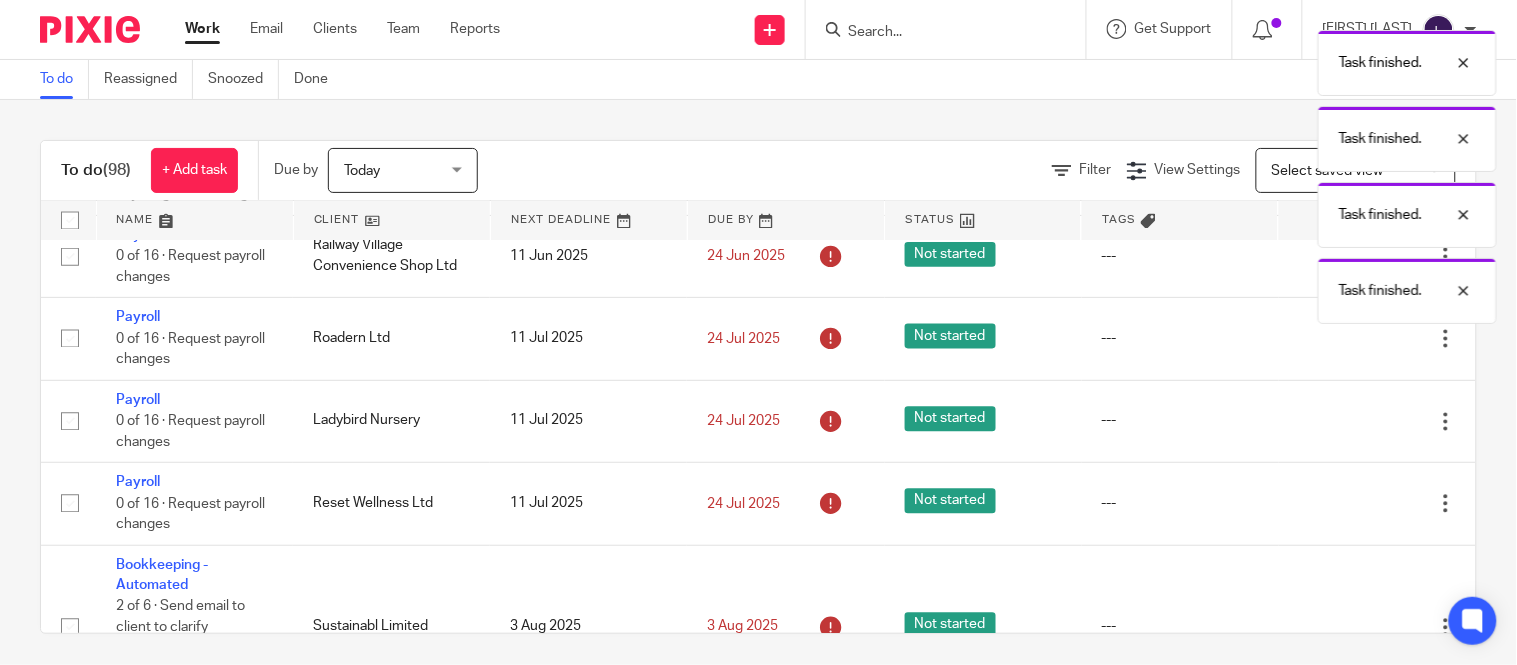 click at bounding box center [1346, 339] 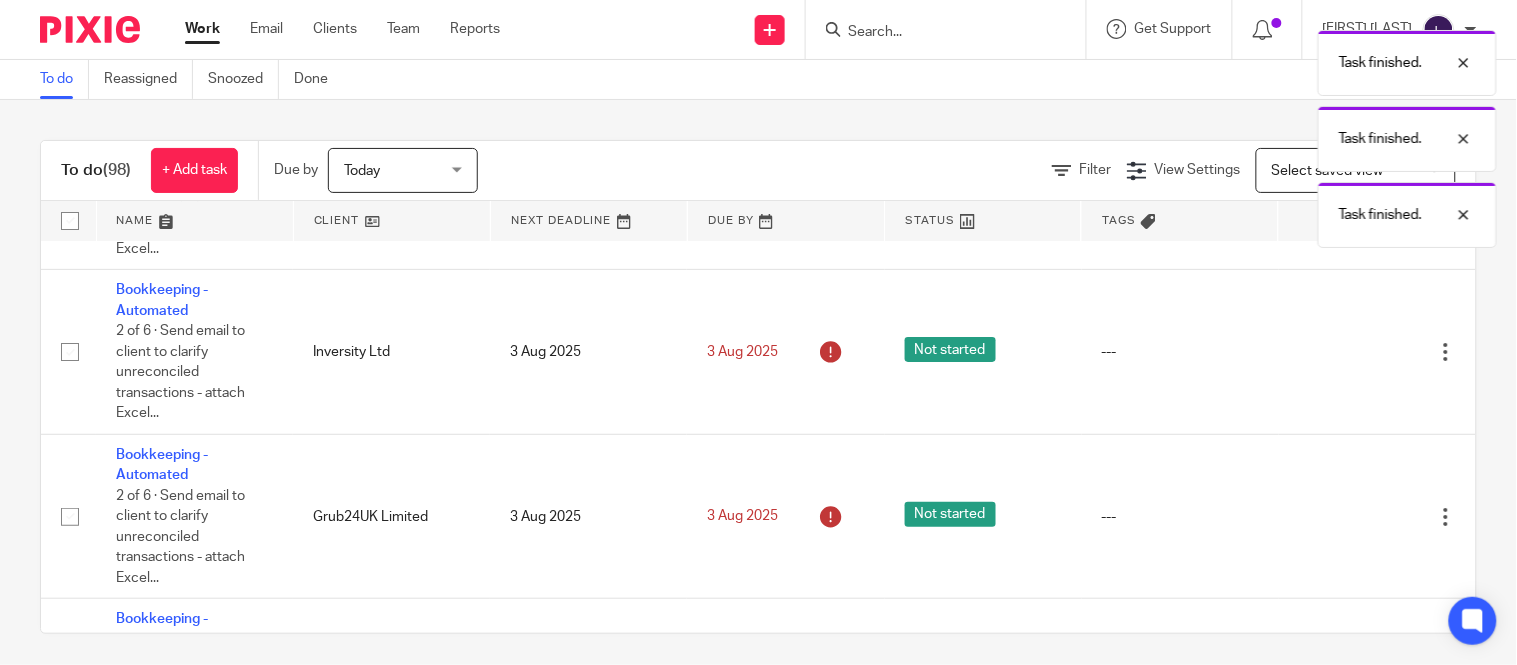 scroll, scrollTop: 1917, scrollLeft: 0, axis: vertical 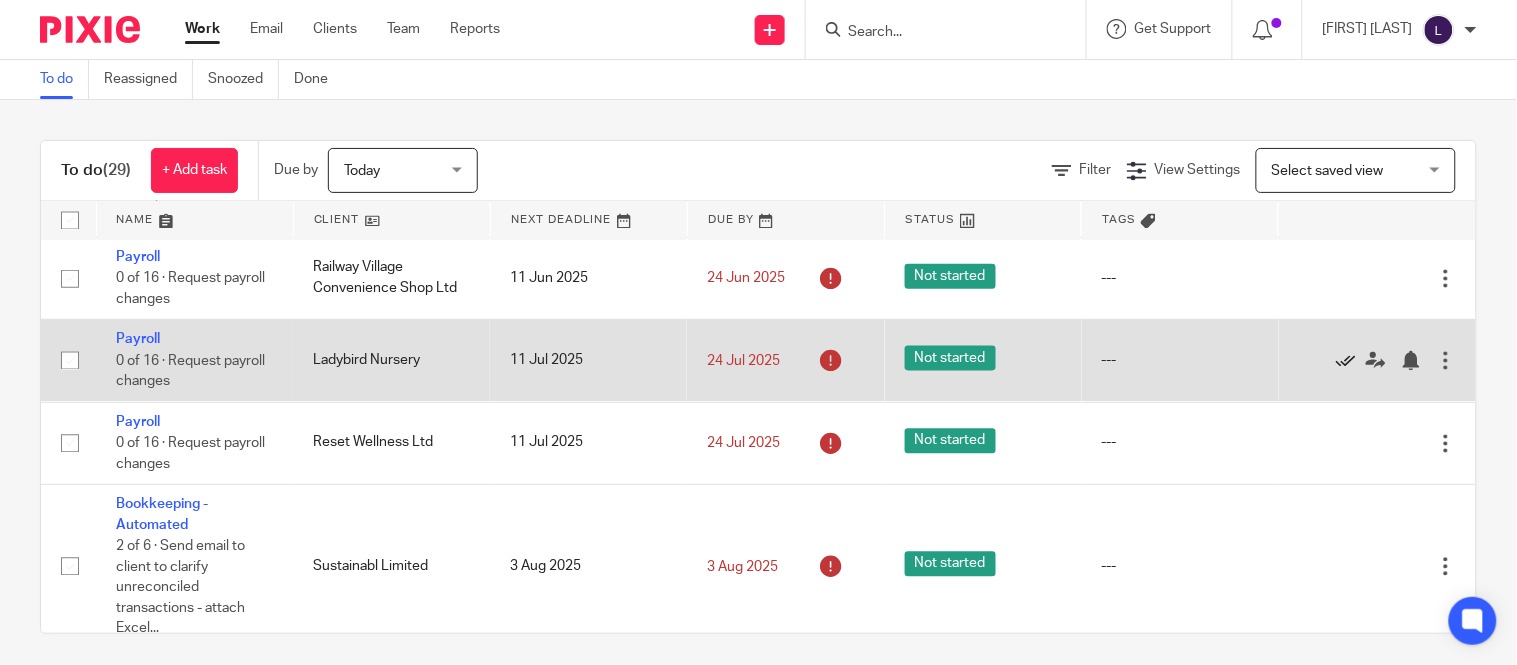 click 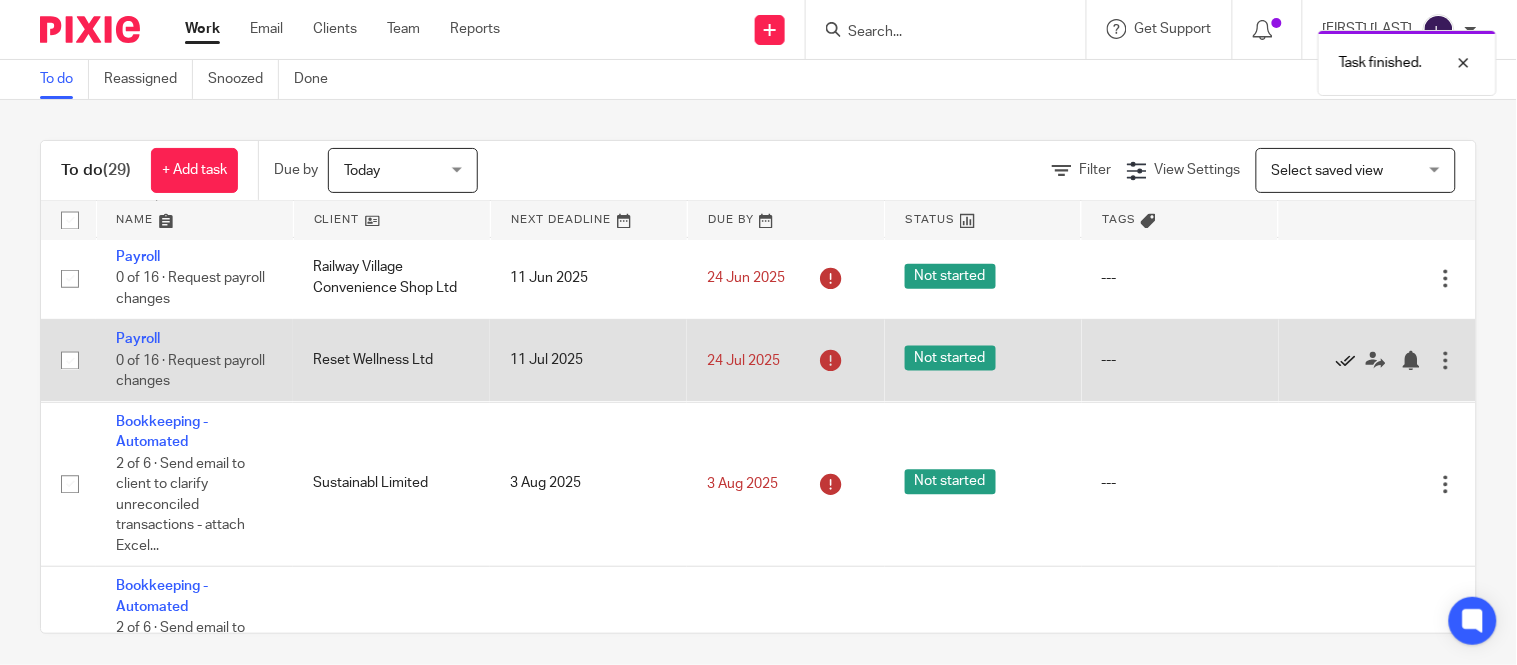 click 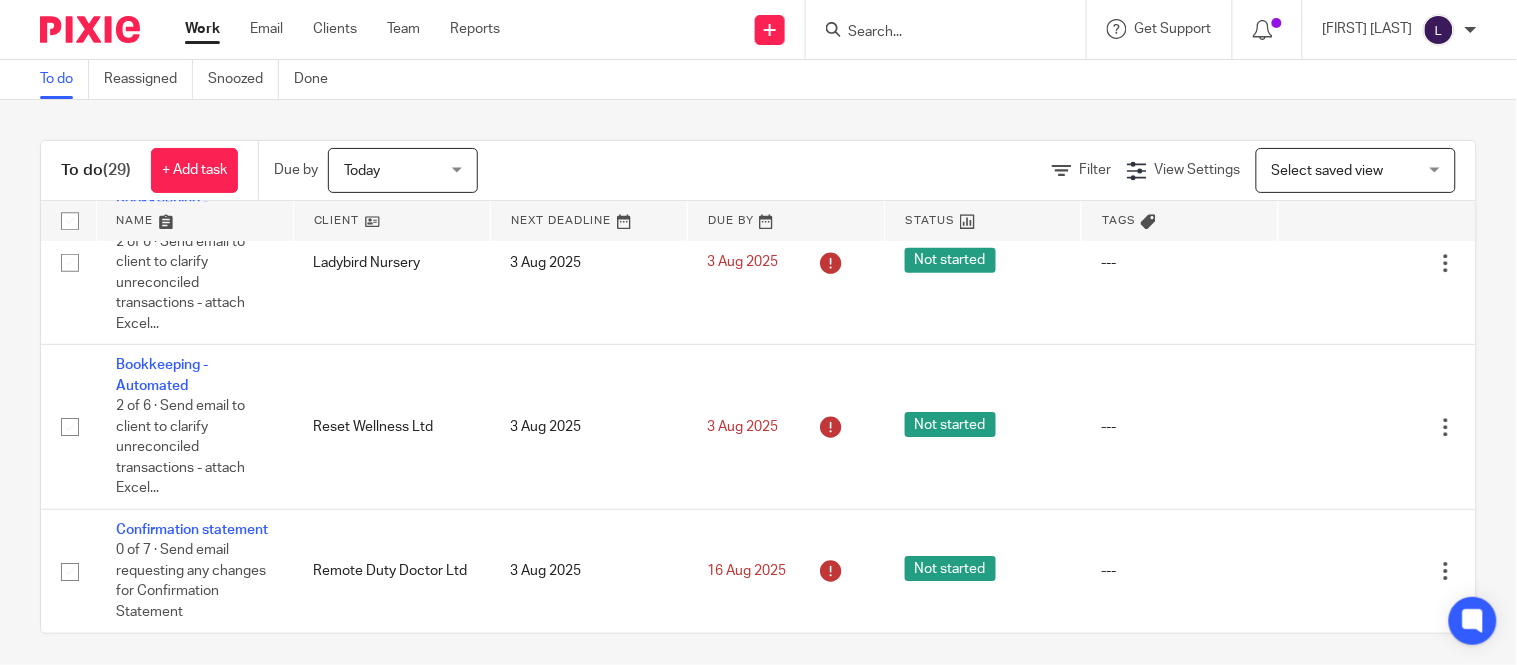 scroll, scrollTop: 3608, scrollLeft: 0, axis: vertical 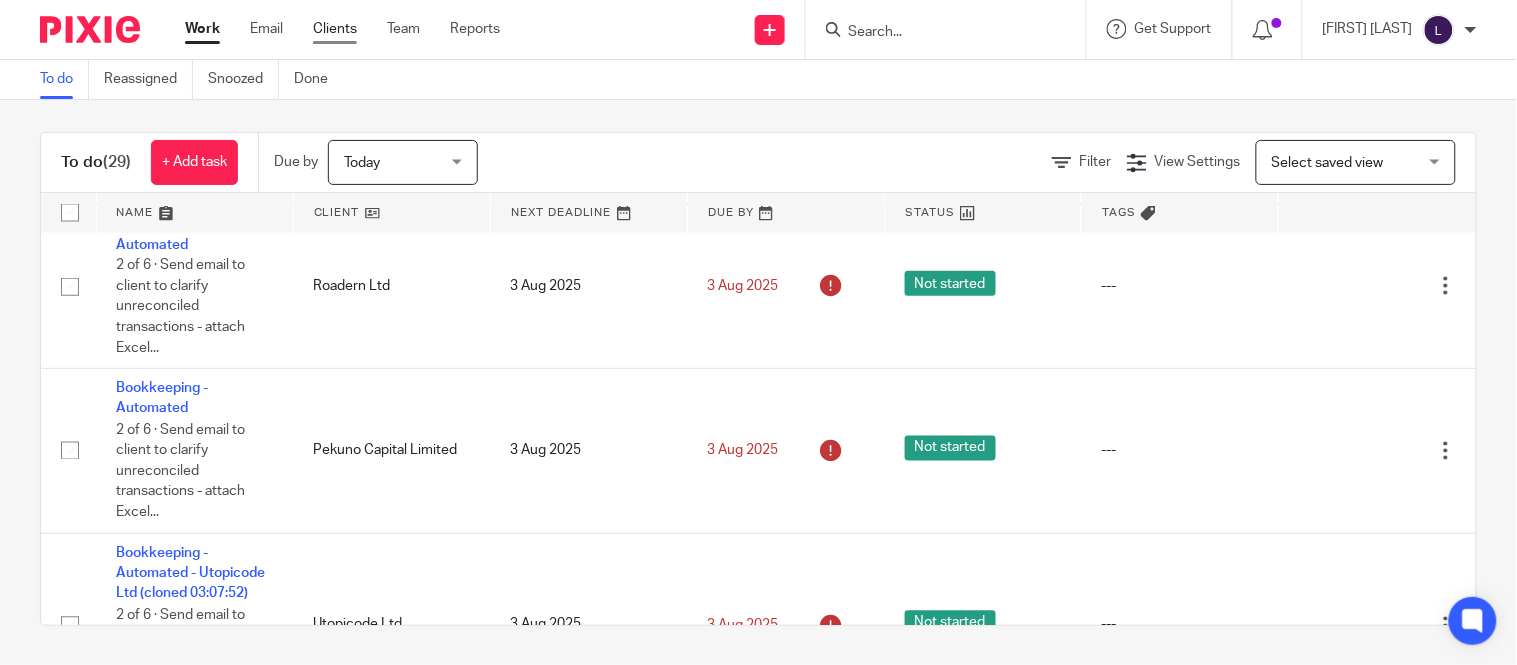 click on "Clients" at bounding box center (335, 29) 